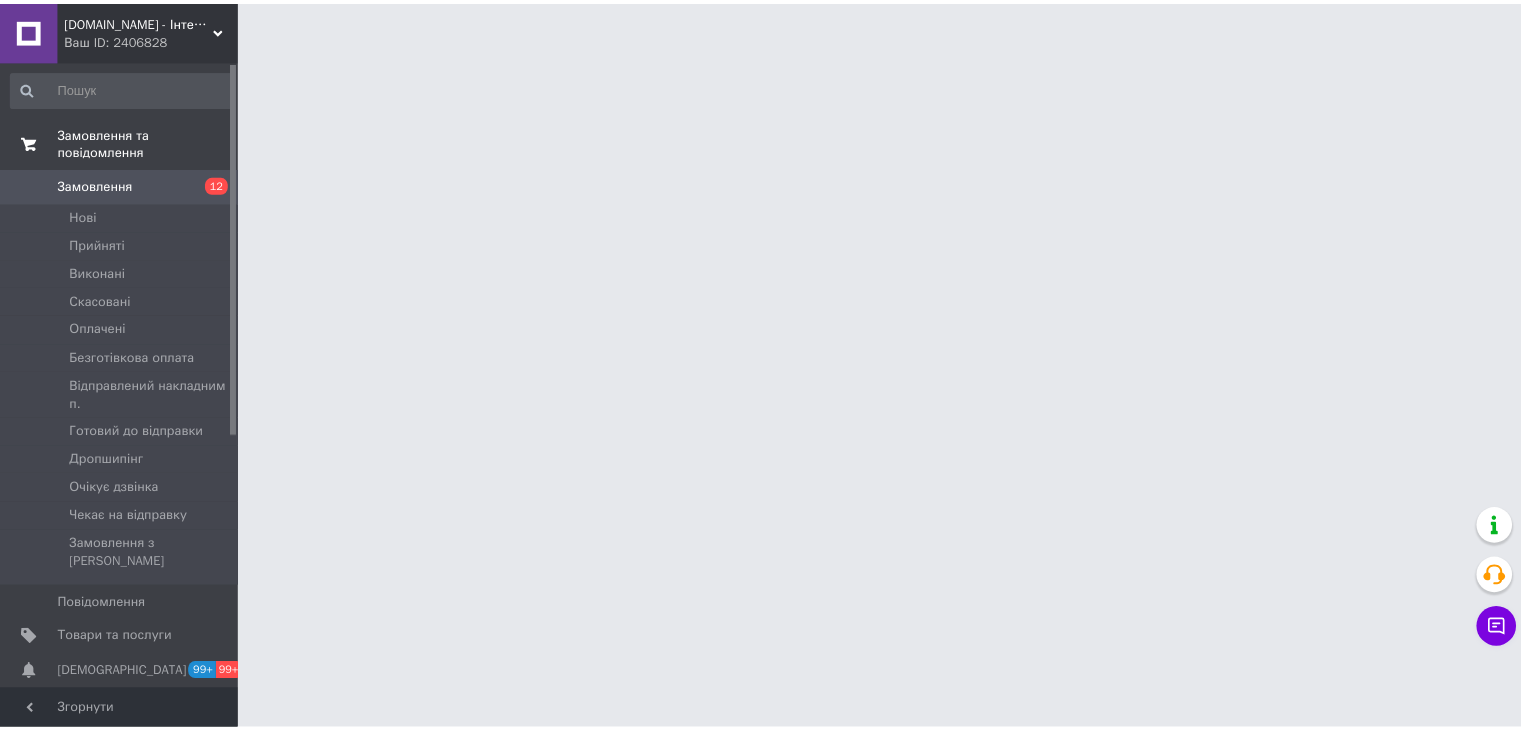 scroll, scrollTop: 0, scrollLeft: 0, axis: both 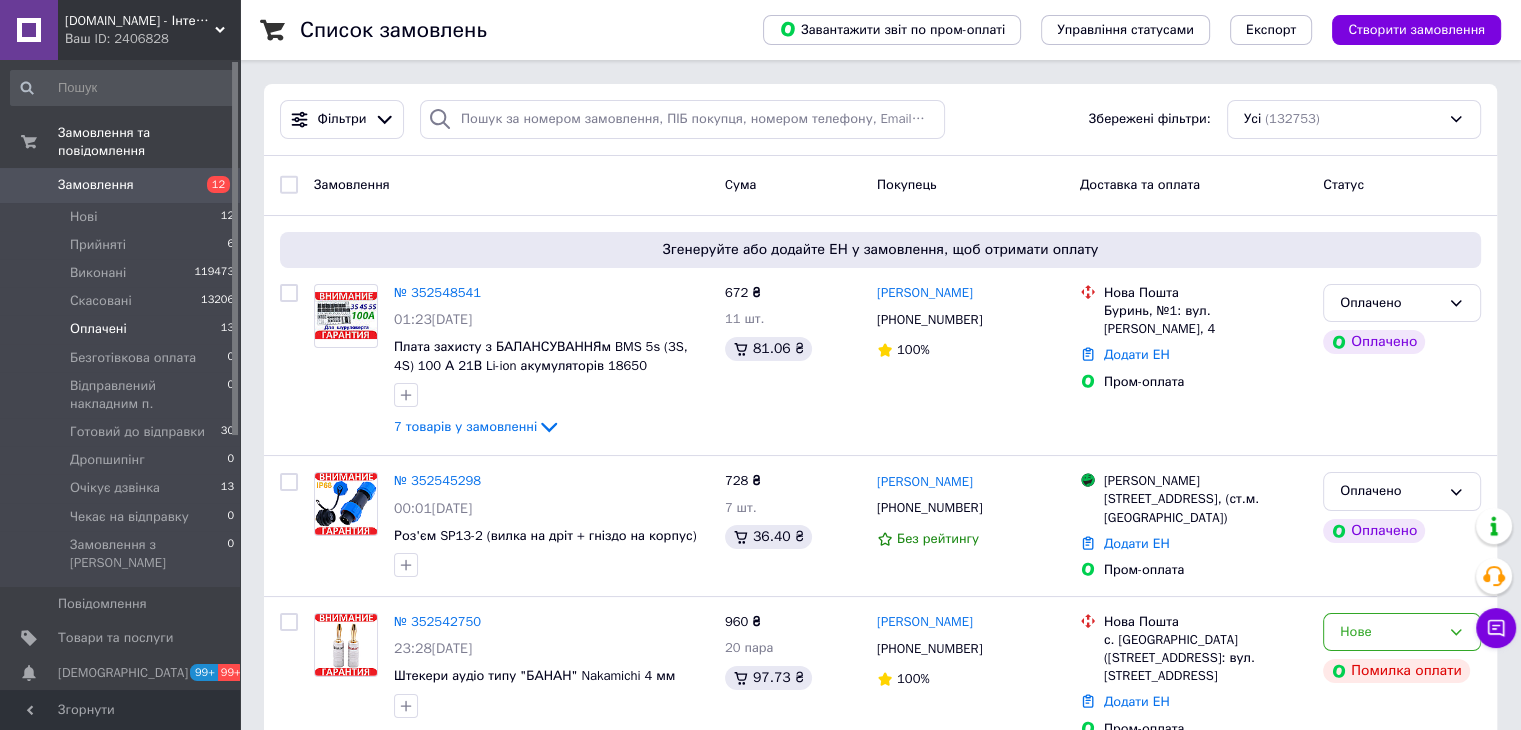 click on "Оплачені 13" at bounding box center (123, 329) 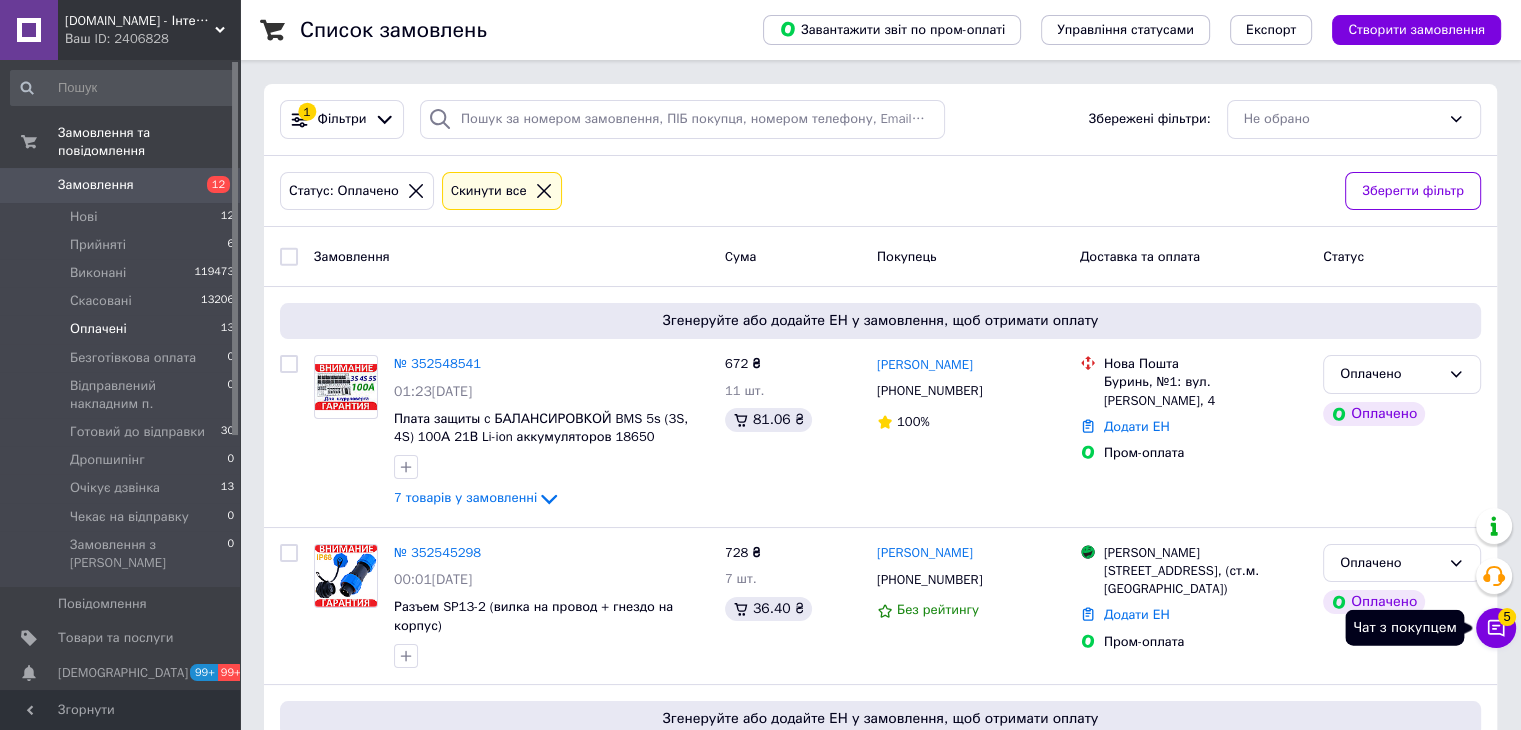 click 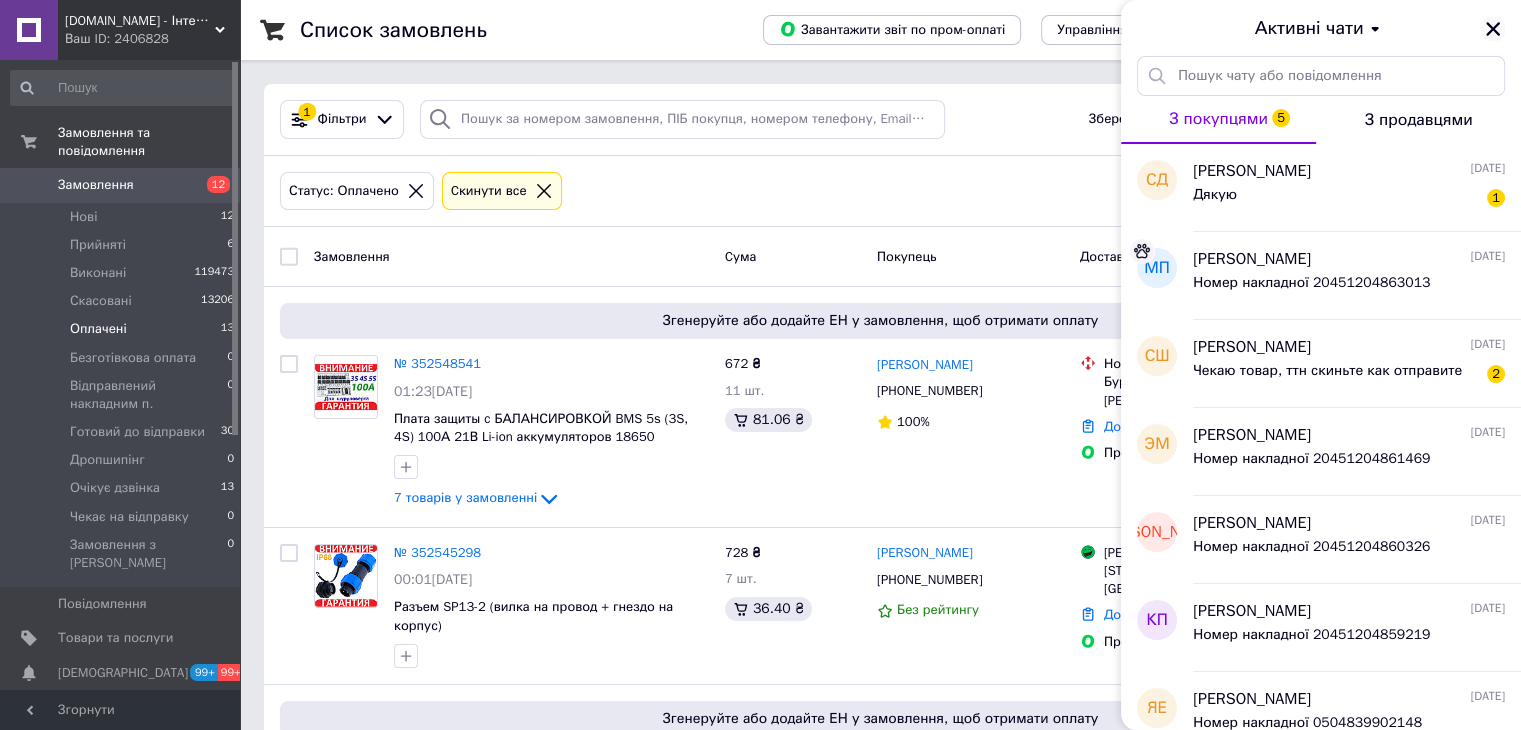 click 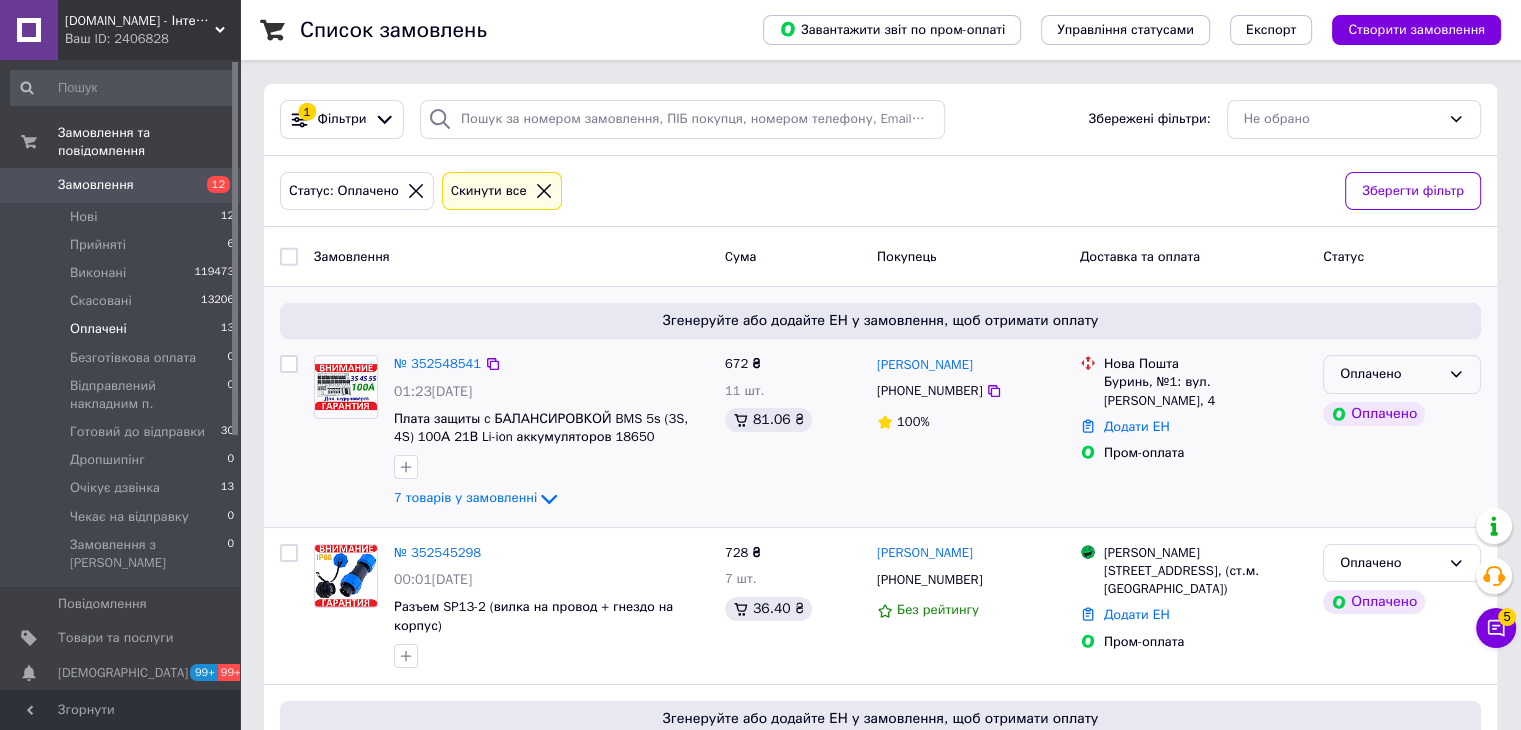 click 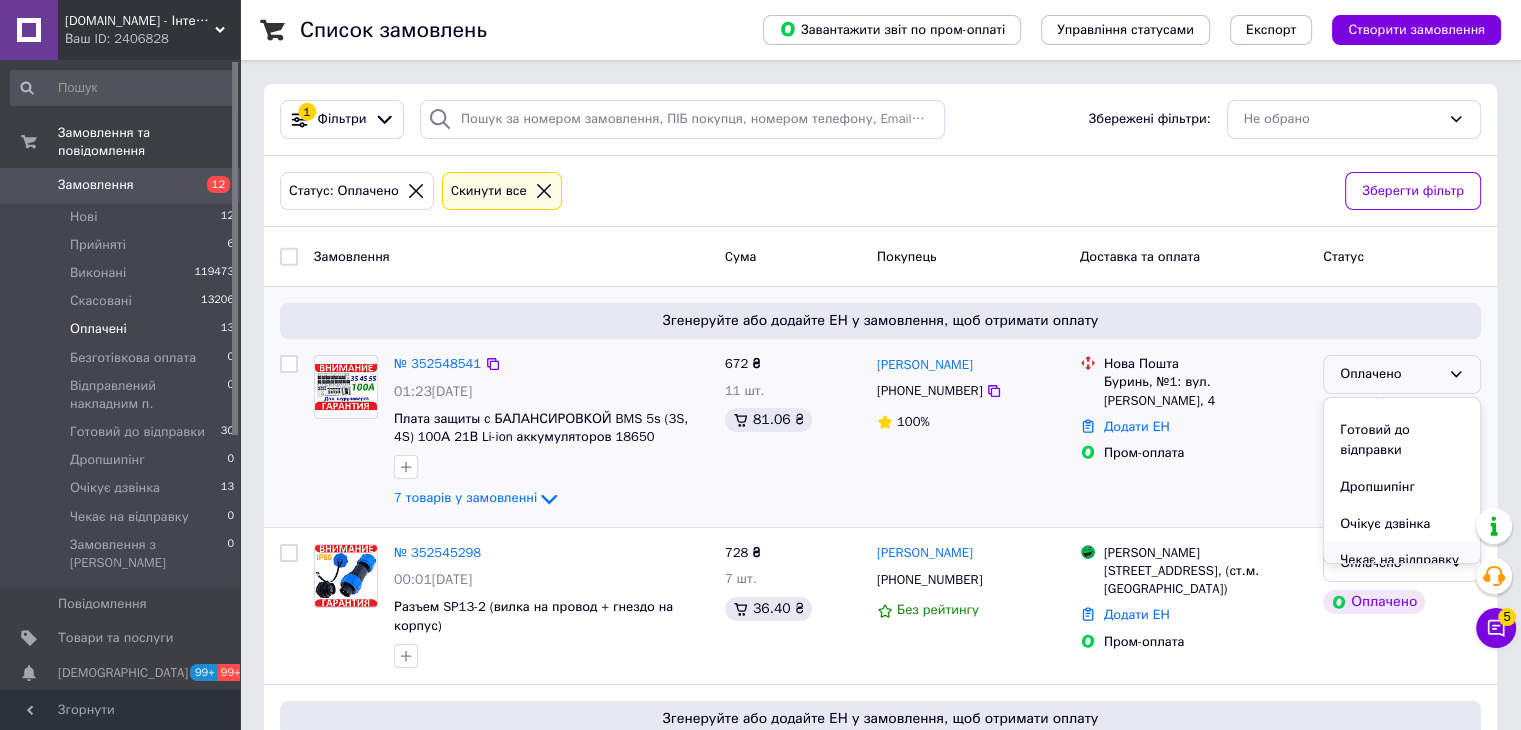 scroll, scrollTop: 225, scrollLeft: 0, axis: vertical 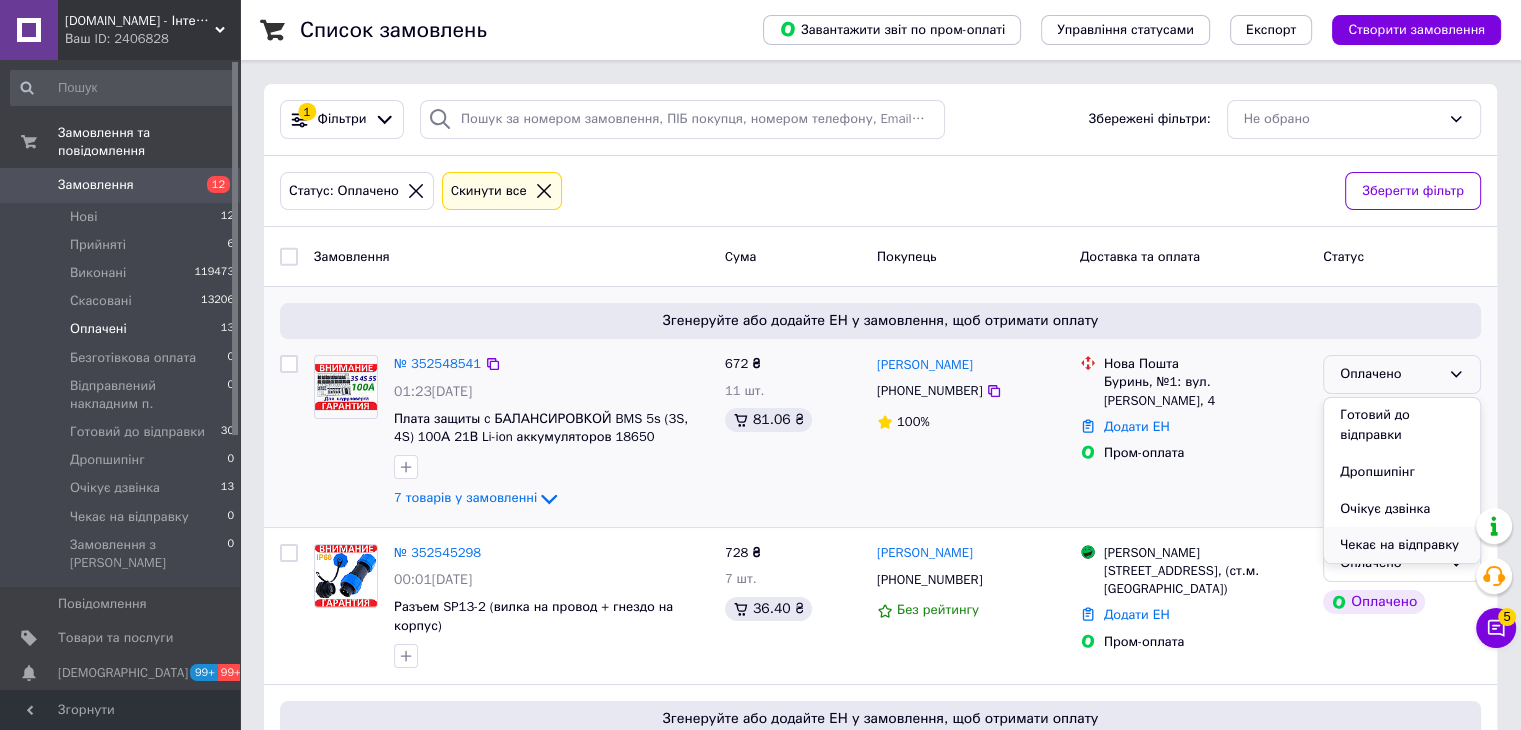 click on "Чекає на відправку" at bounding box center (1402, 545) 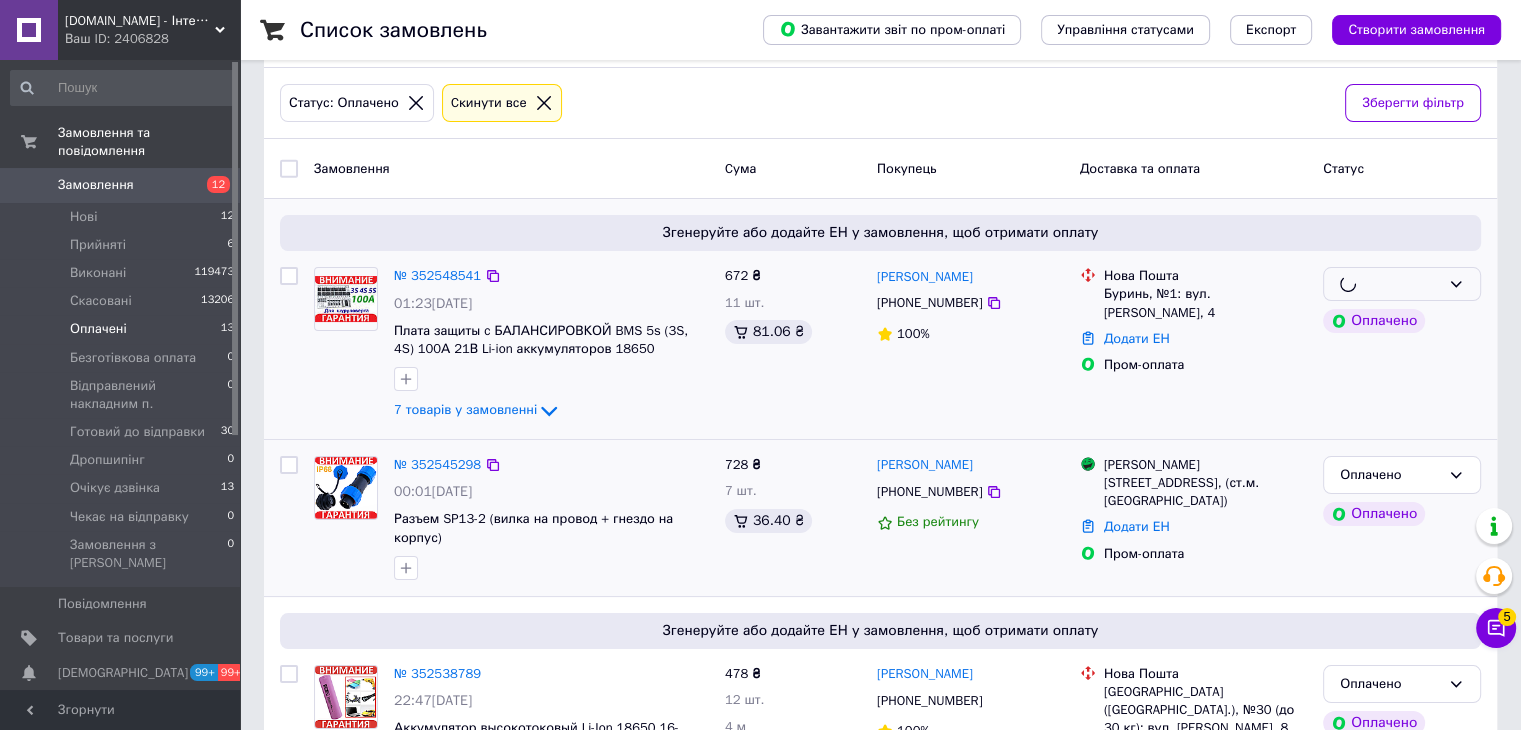 scroll, scrollTop: 100, scrollLeft: 0, axis: vertical 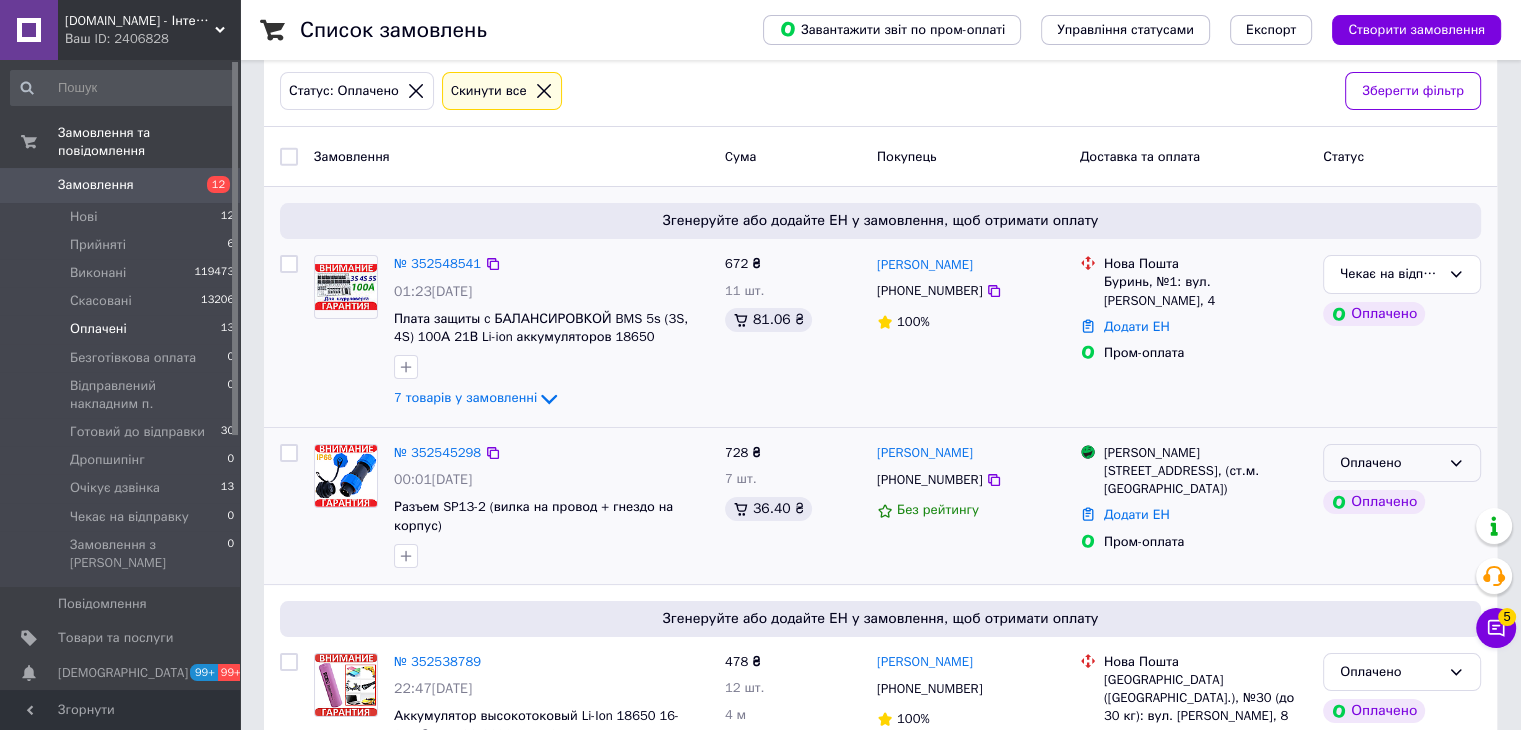 click on "Оплачено" at bounding box center [1402, 463] 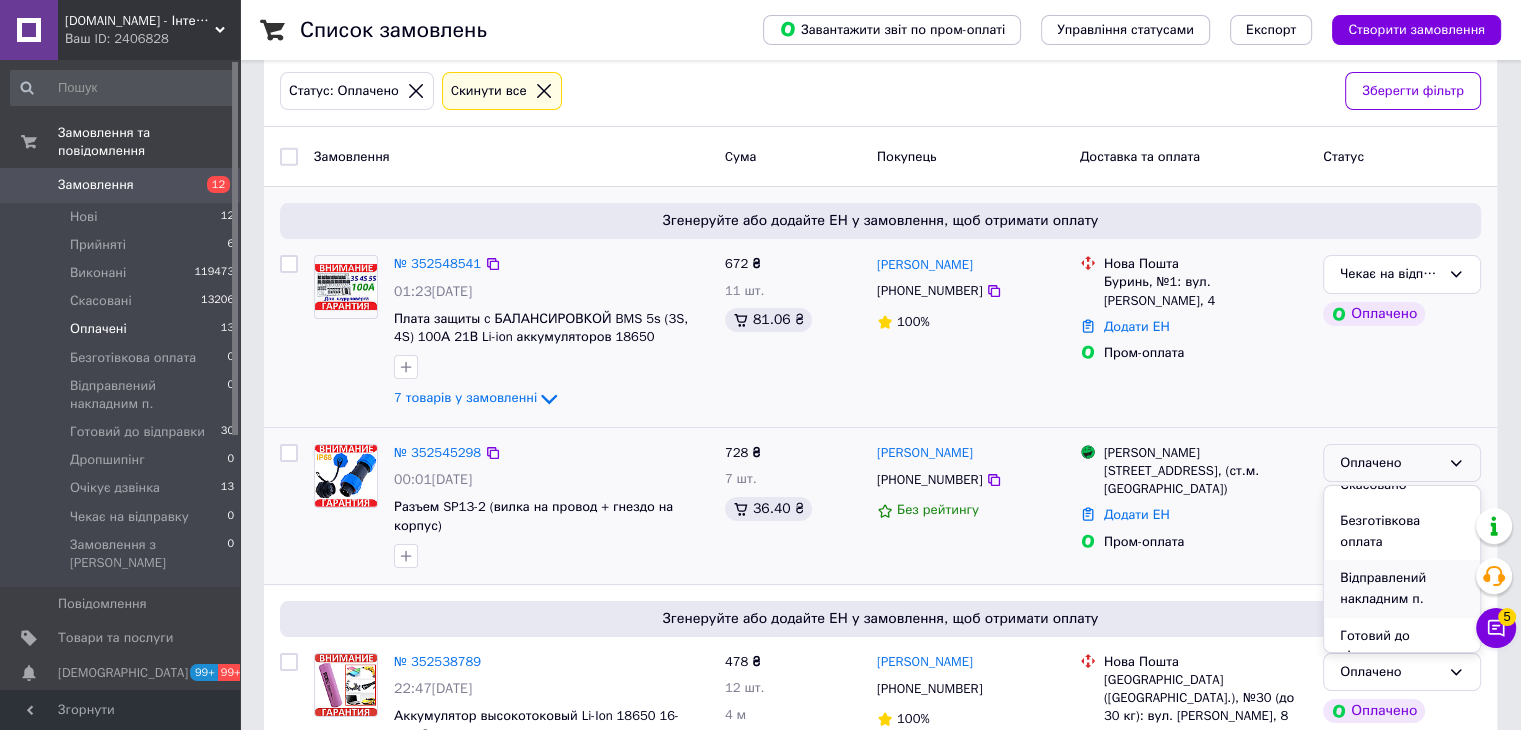 scroll, scrollTop: 224, scrollLeft: 0, axis: vertical 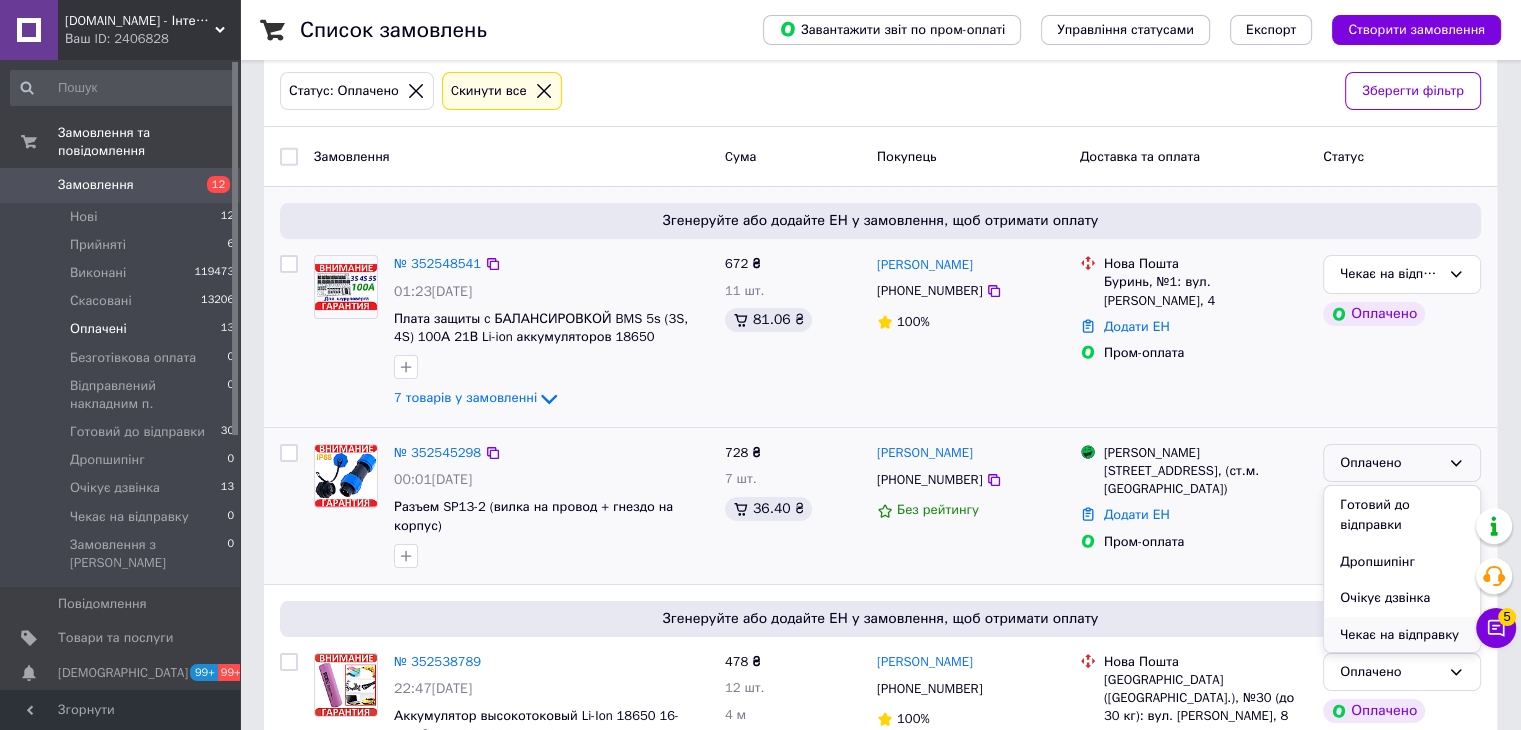 click on "Чекає на відправку" at bounding box center [1402, 635] 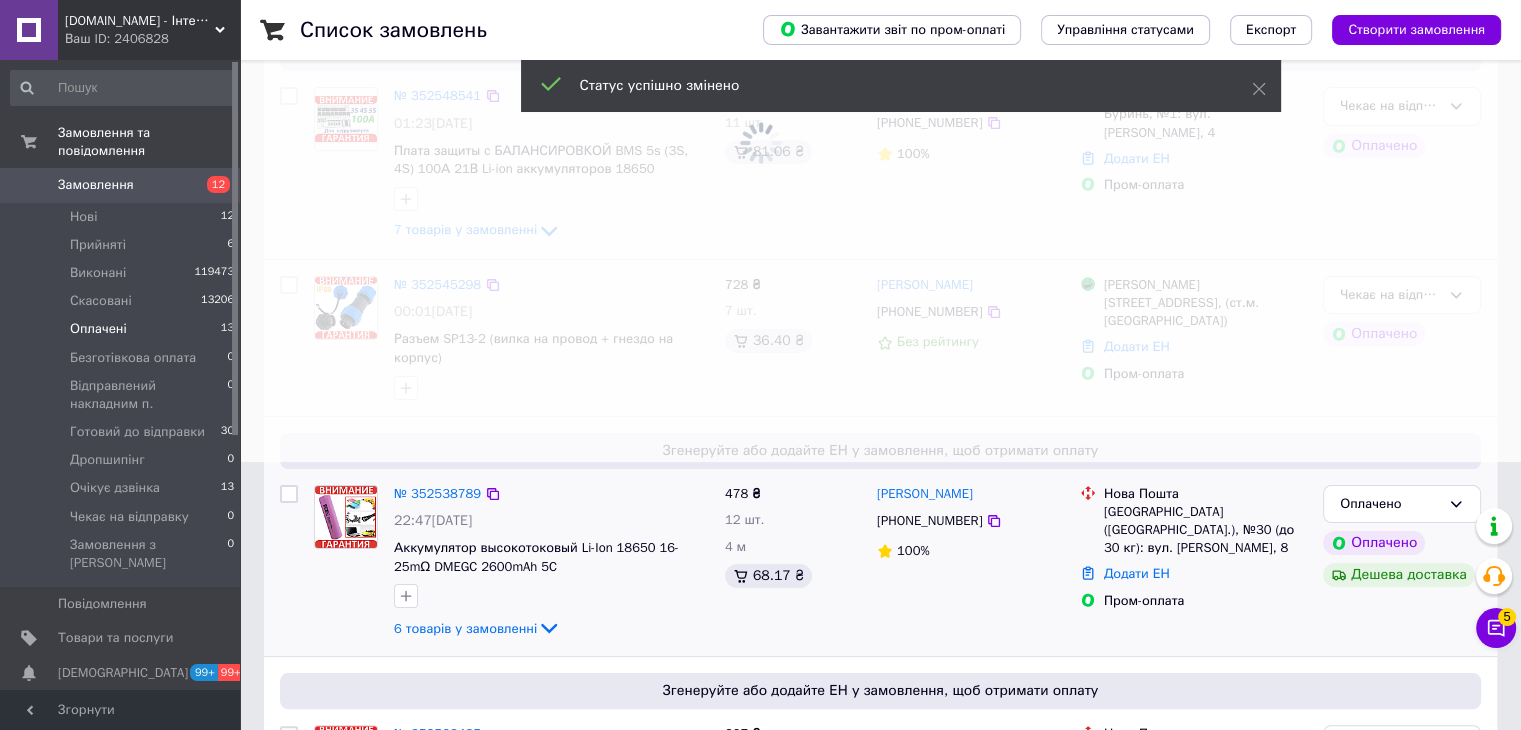 scroll, scrollTop: 300, scrollLeft: 0, axis: vertical 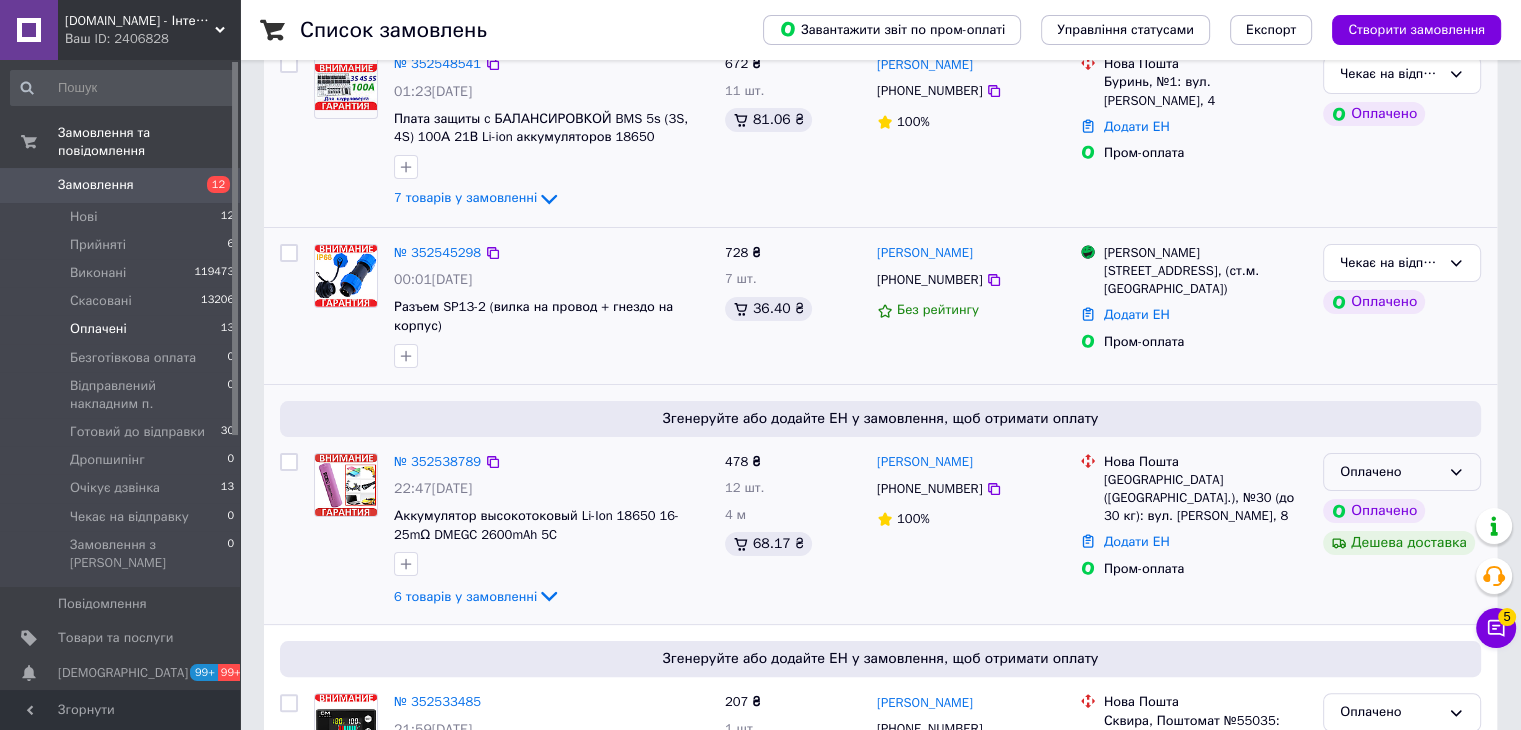 click 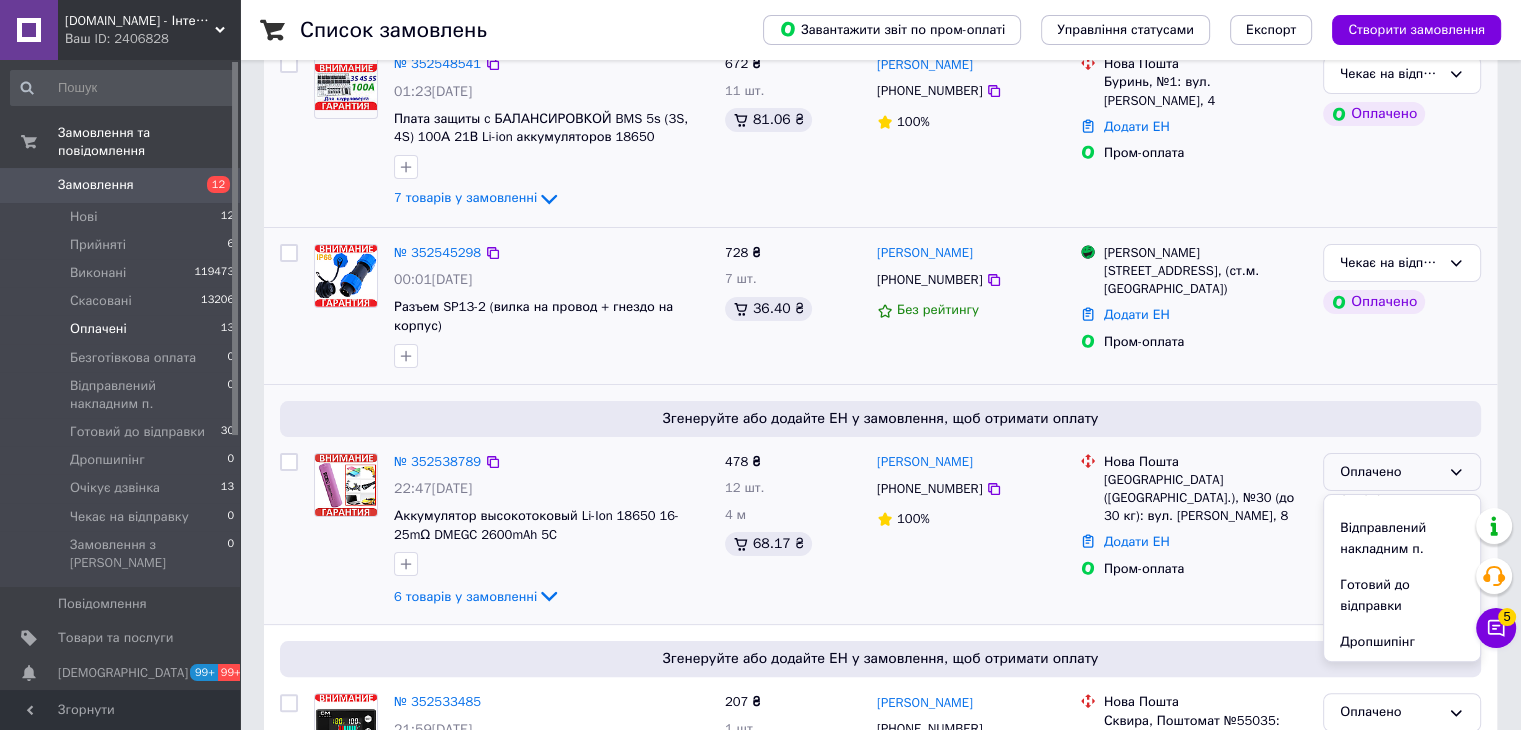 scroll, scrollTop: 224, scrollLeft: 0, axis: vertical 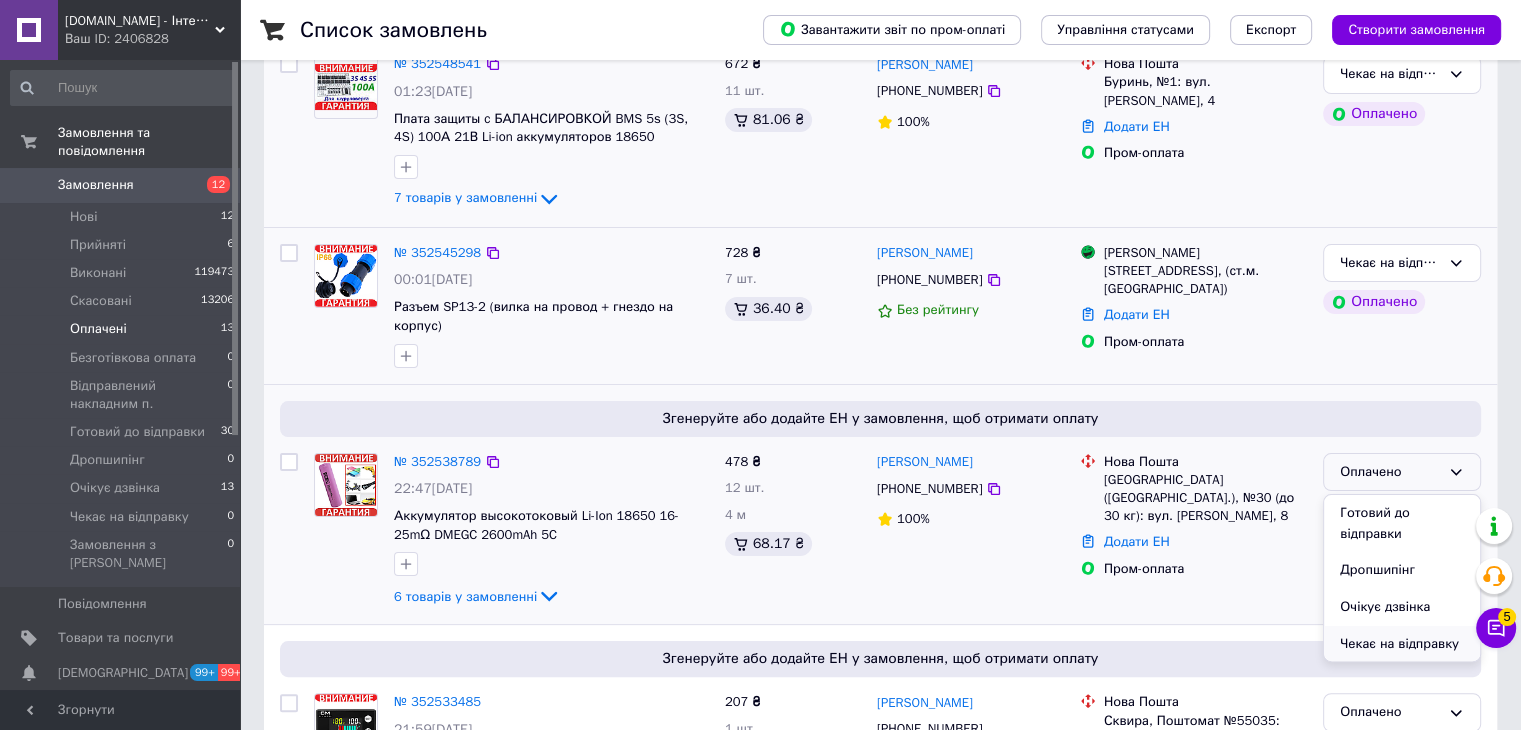 click on "Чекає на відправку" at bounding box center (1402, 644) 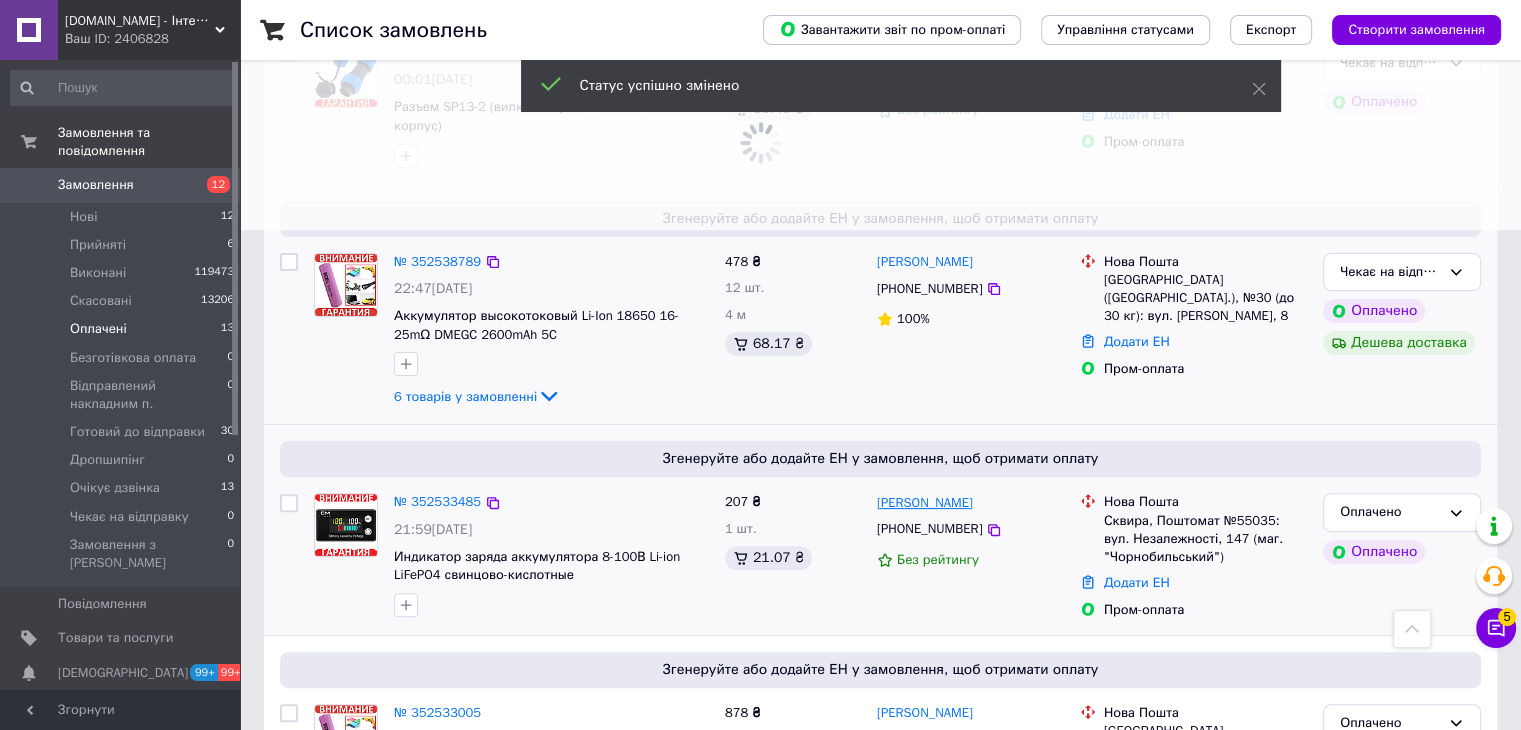 scroll, scrollTop: 100, scrollLeft: 0, axis: vertical 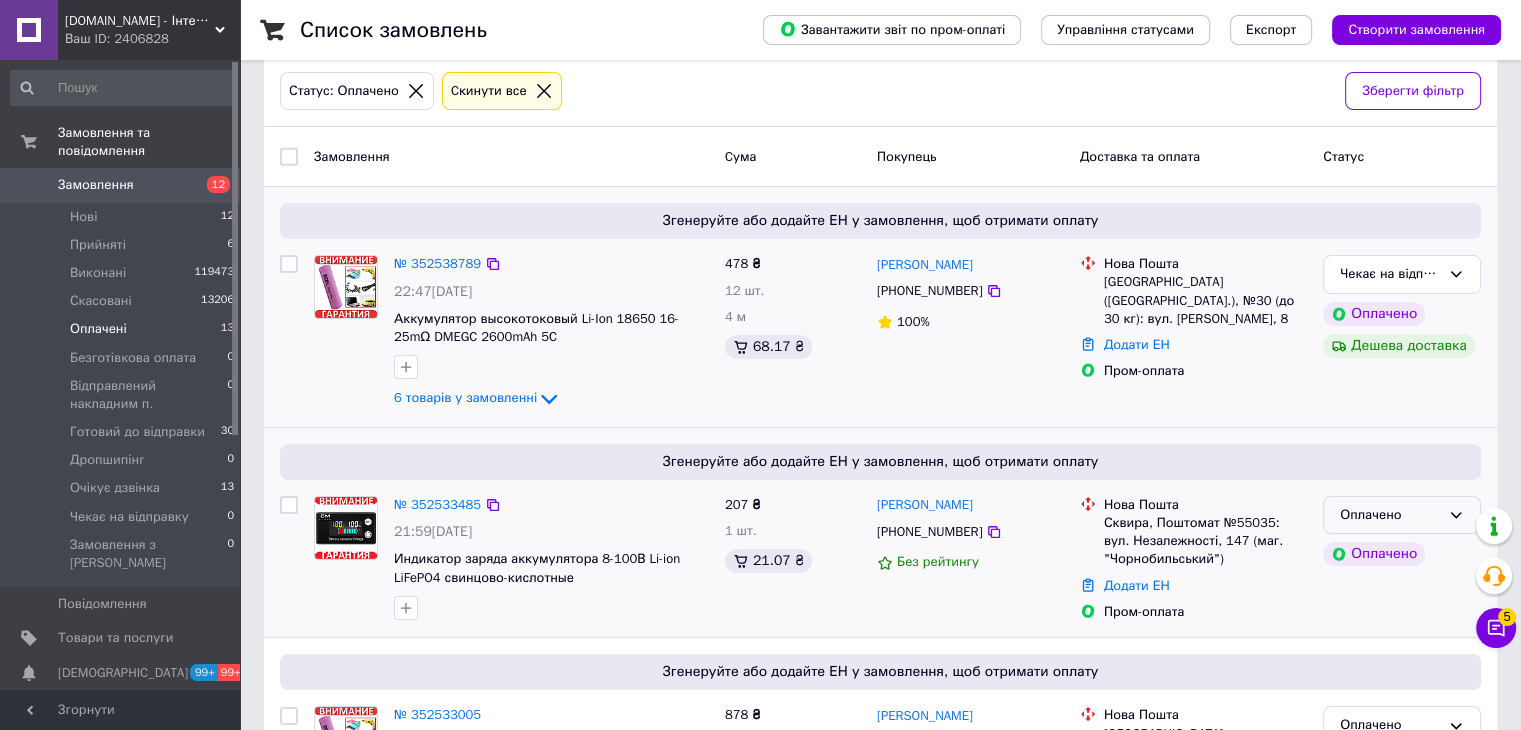 click on "Оплачено" at bounding box center [1390, 515] 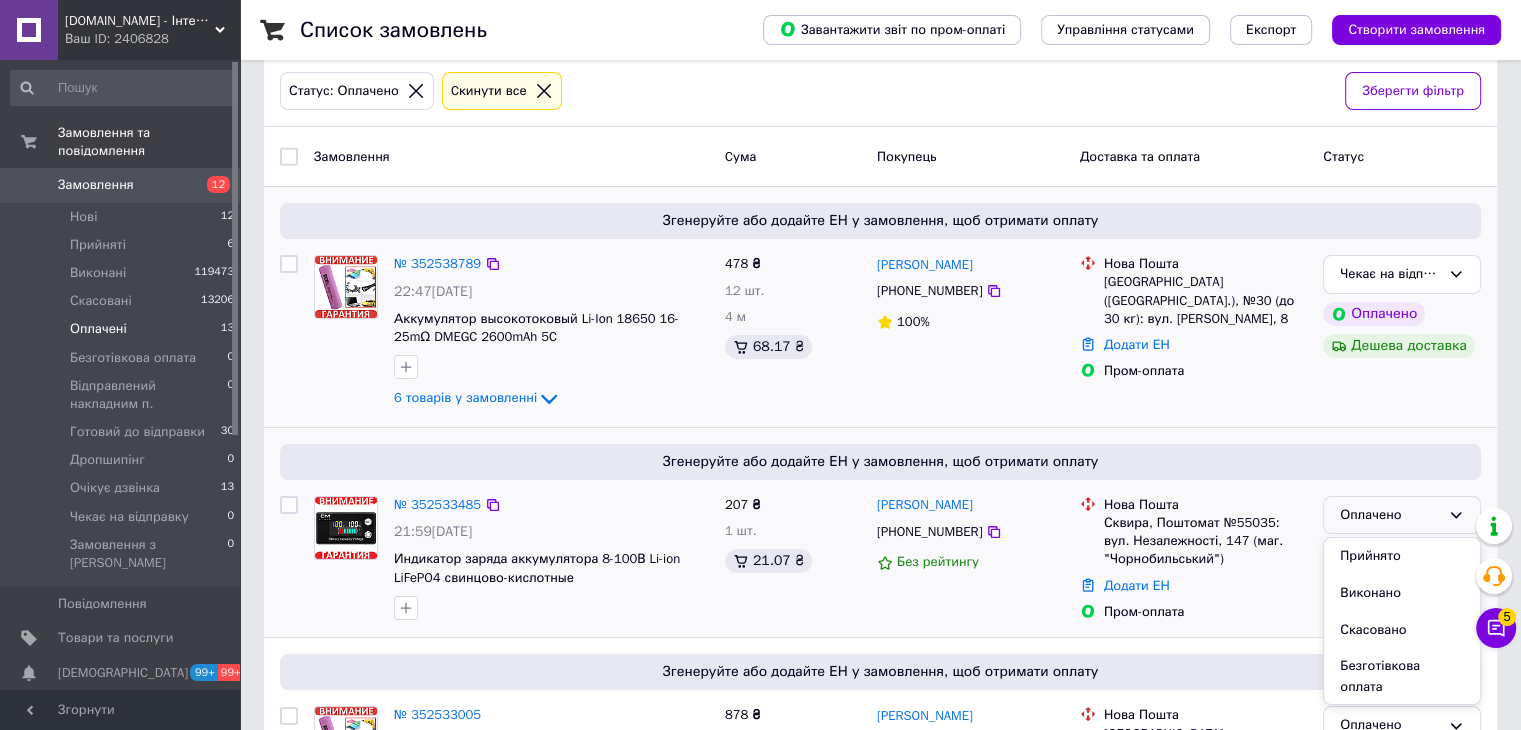 scroll, scrollTop: 224, scrollLeft: 0, axis: vertical 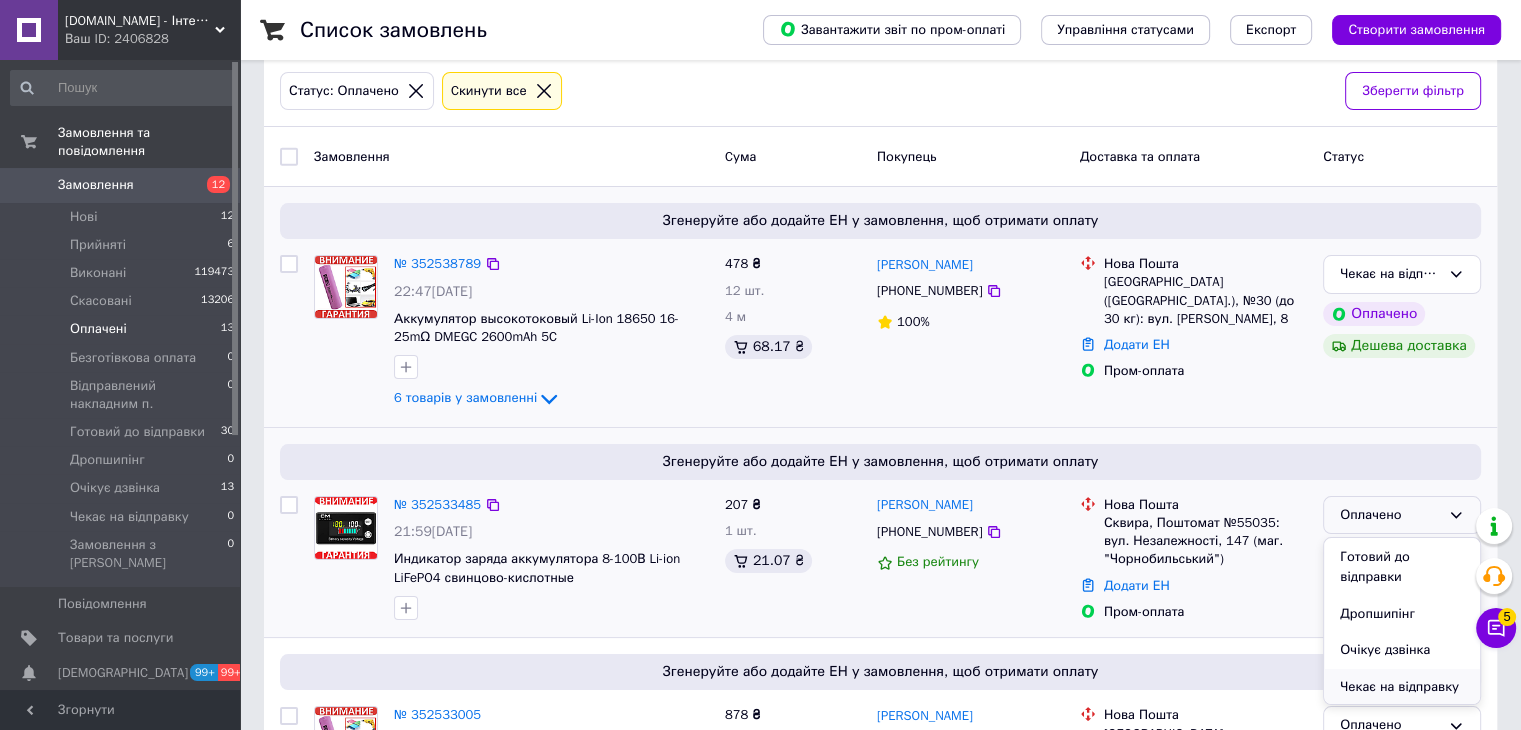 click on "Чекає на відправку" at bounding box center (1402, 687) 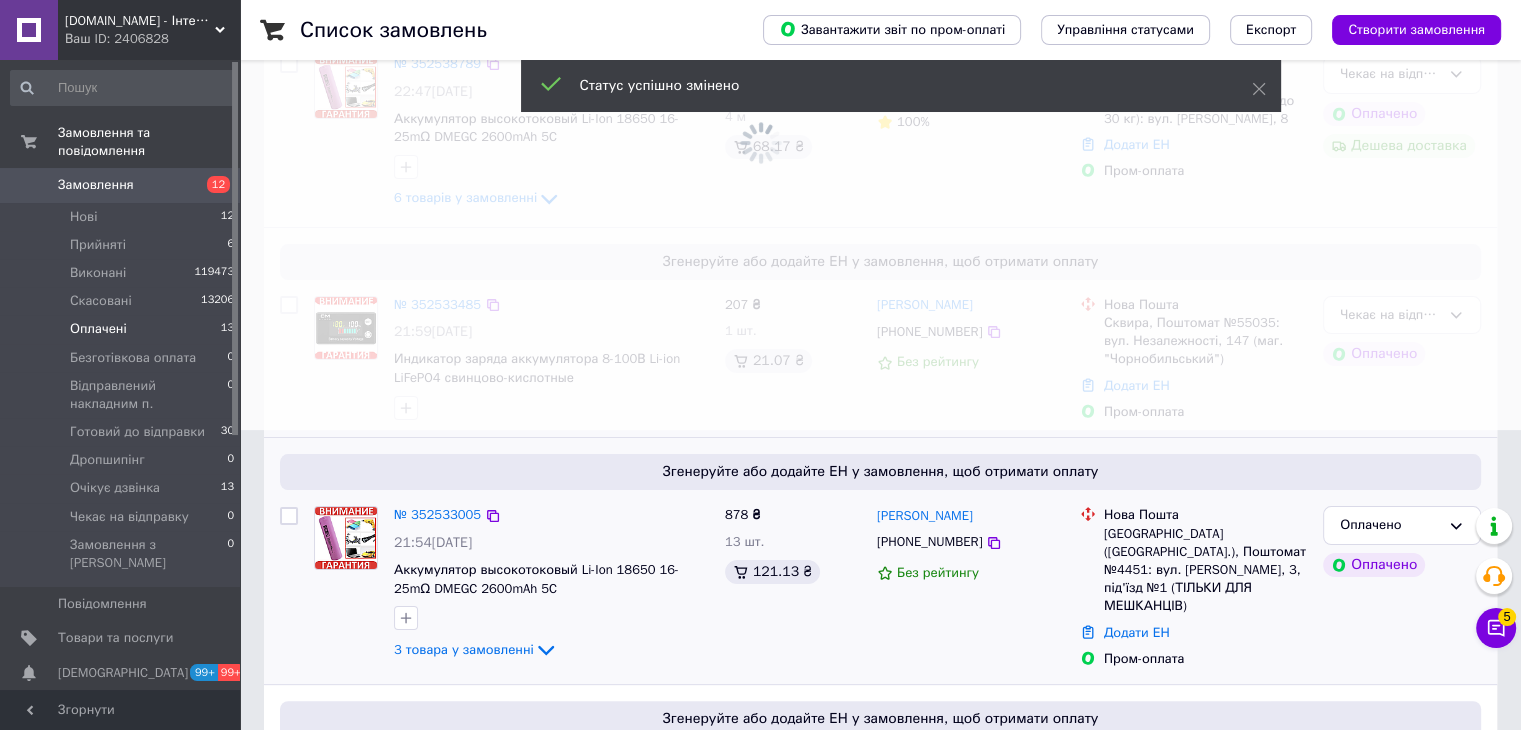 scroll, scrollTop: 700, scrollLeft: 0, axis: vertical 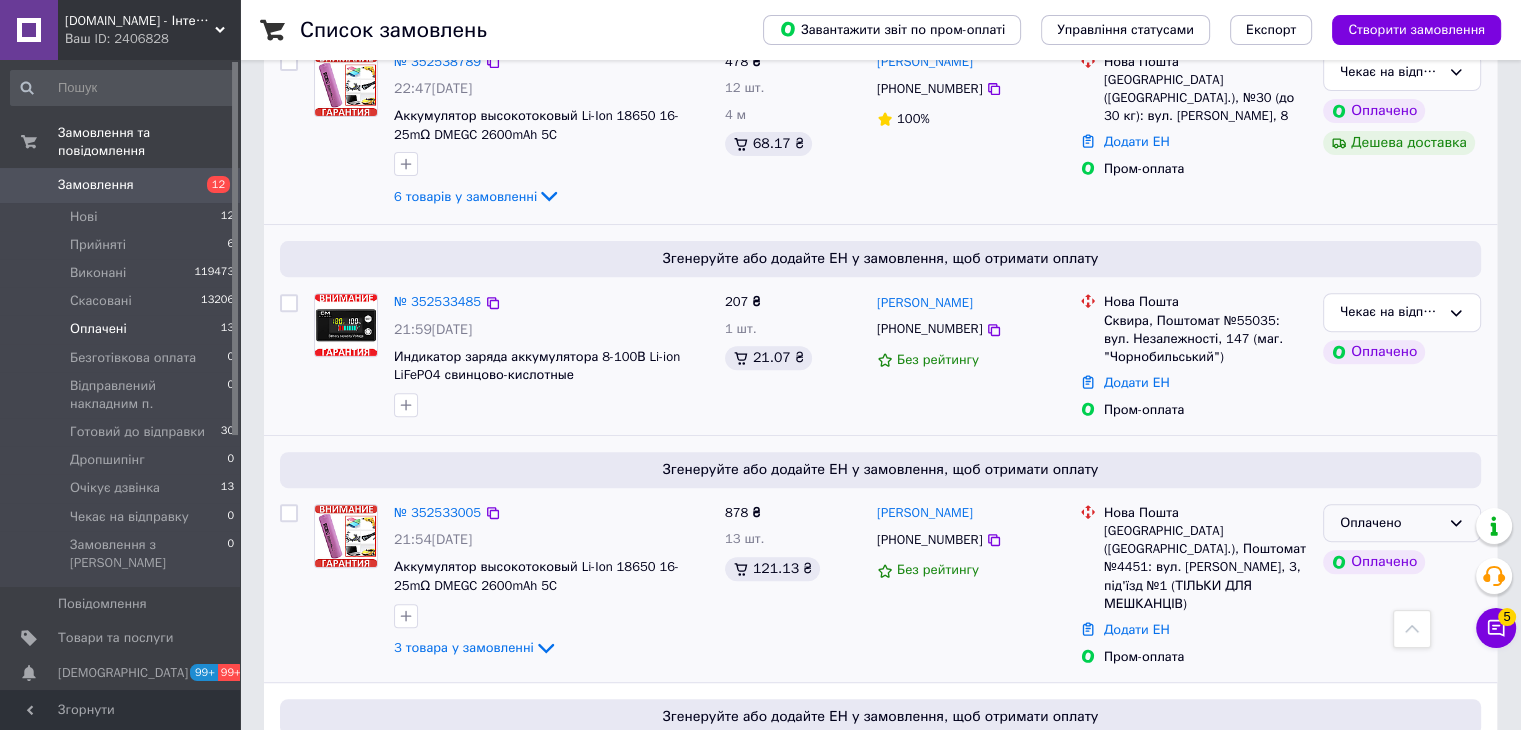 click on "Оплачено" at bounding box center (1390, 523) 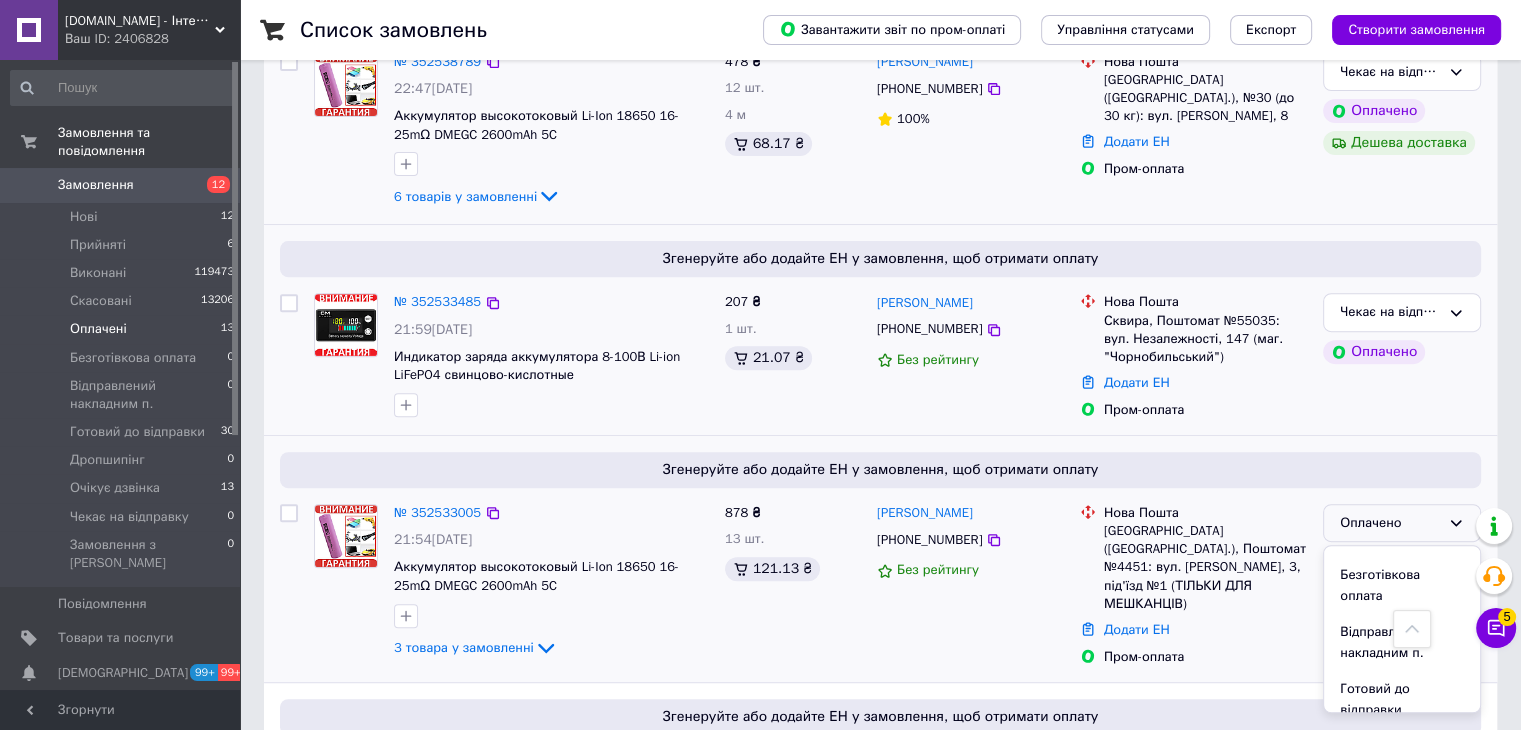 scroll, scrollTop: 224, scrollLeft: 0, axis: vertical 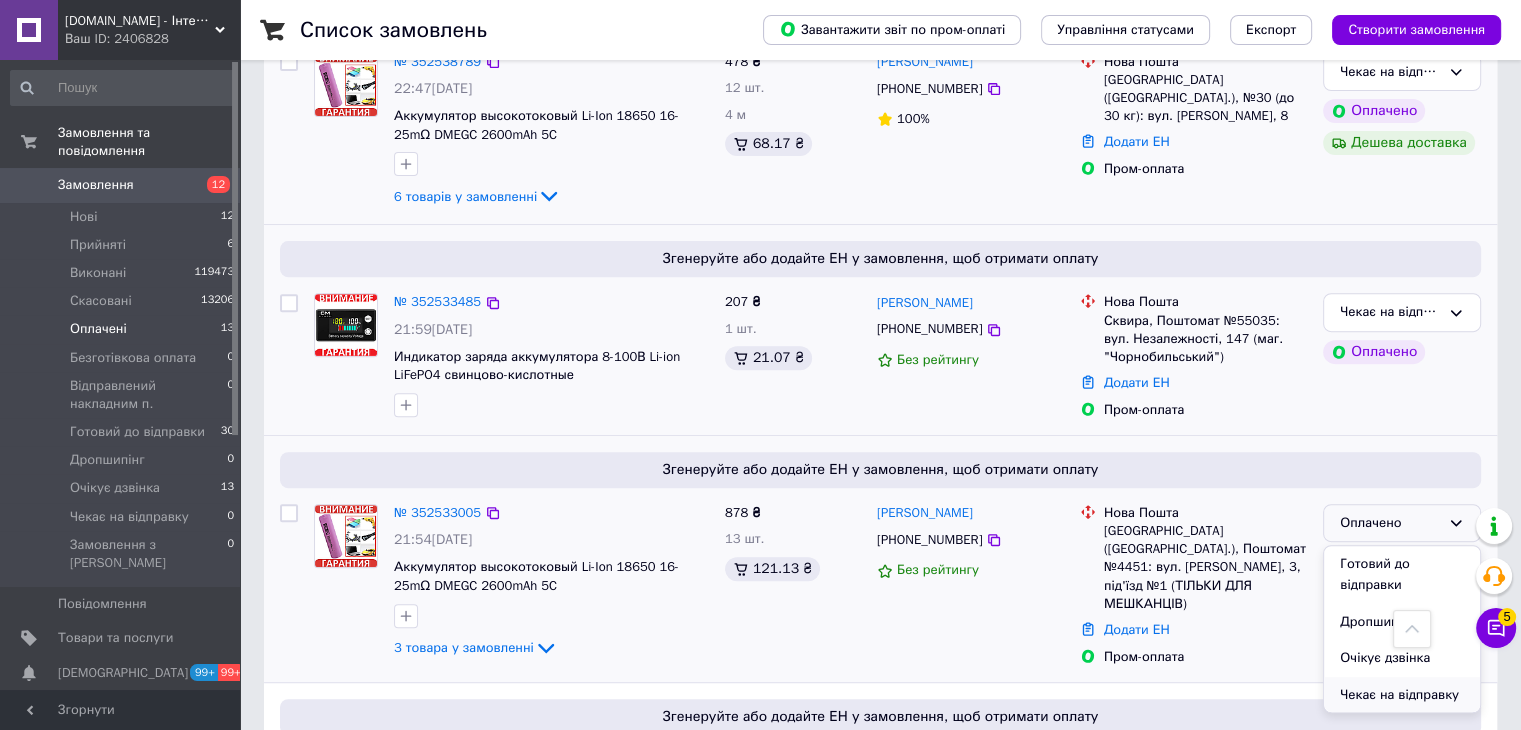 click on "Чекає на відправку" at bounding box center (1402, 695) 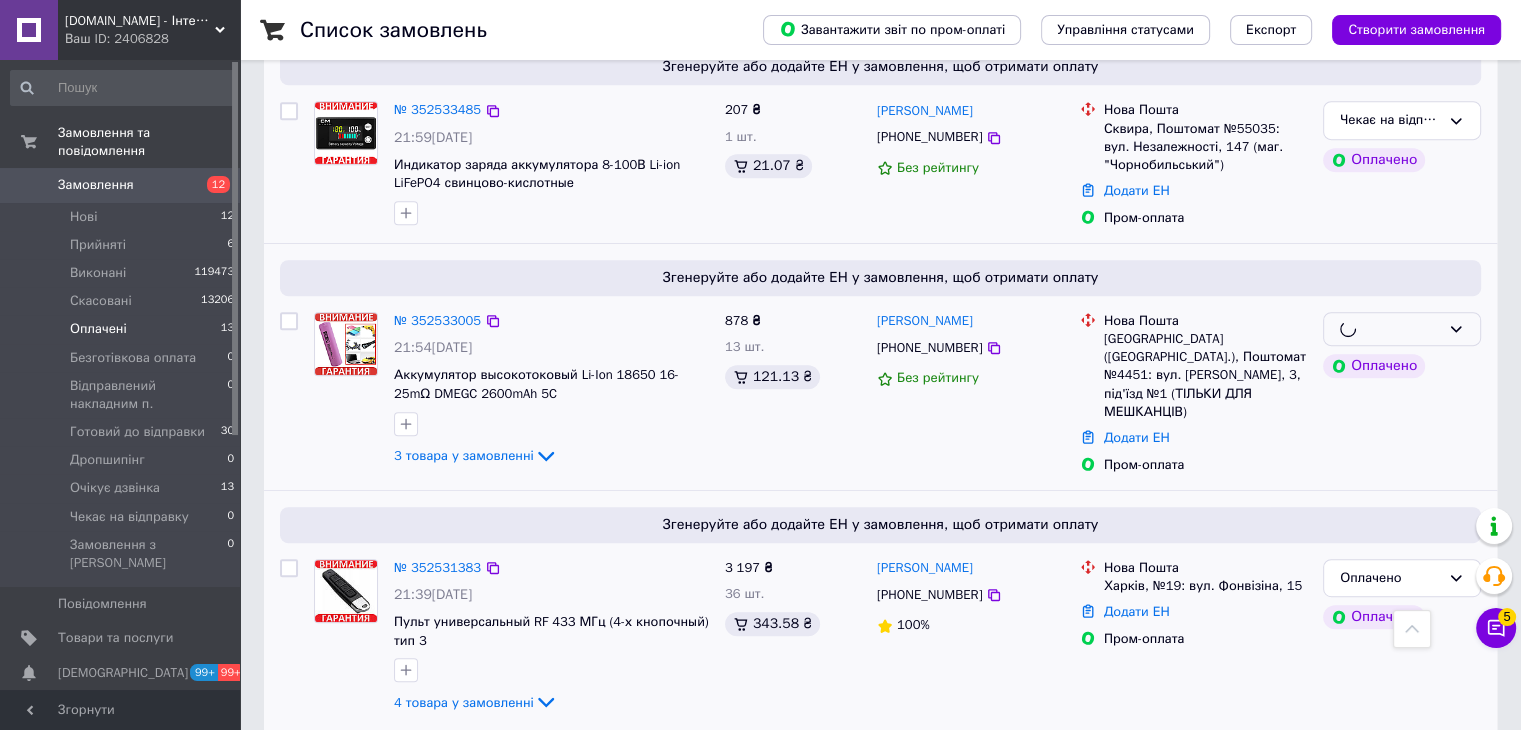 scroll, scrollTop: 900, scrollLeft: 0, axis: vertical 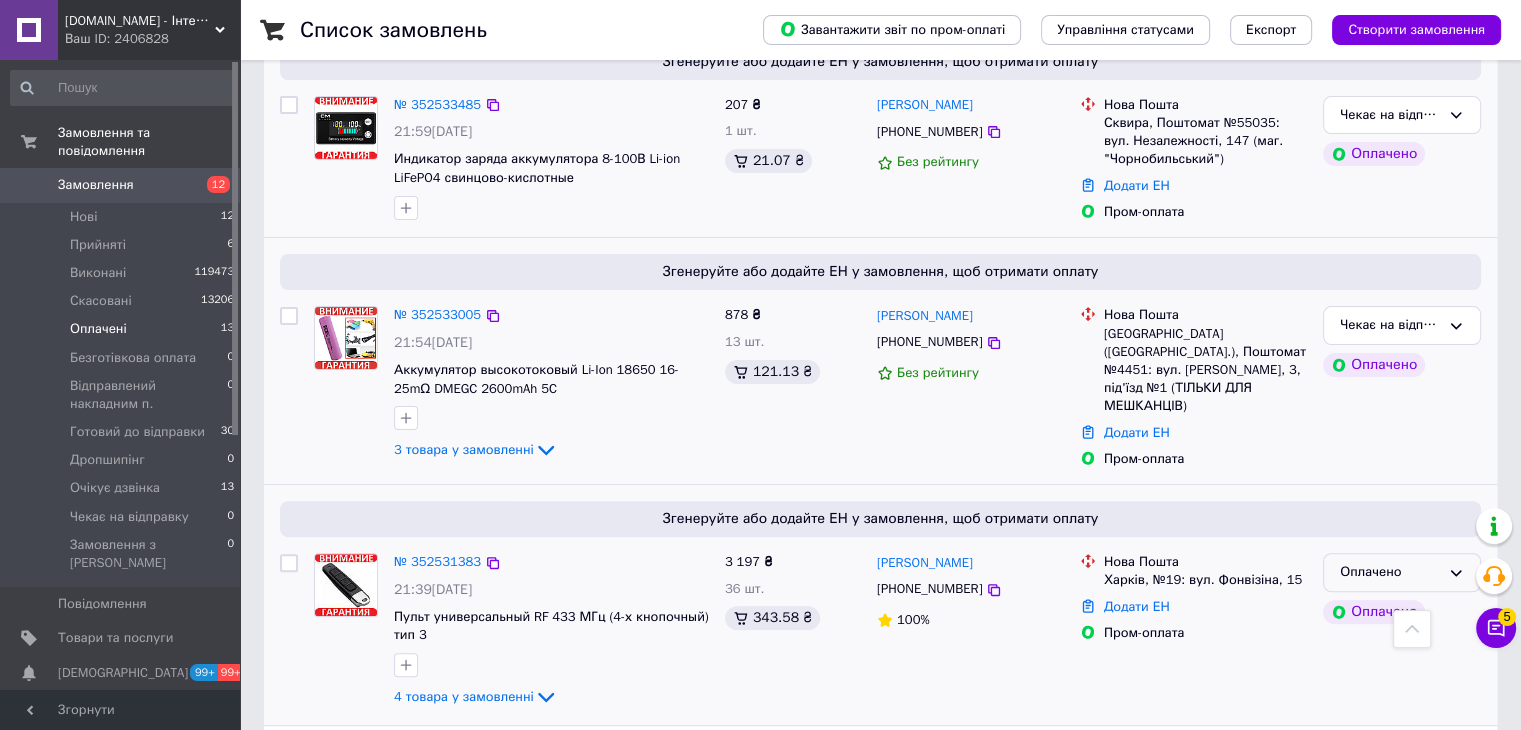 click on "Оплачено" at bounding box center [1390, 572] 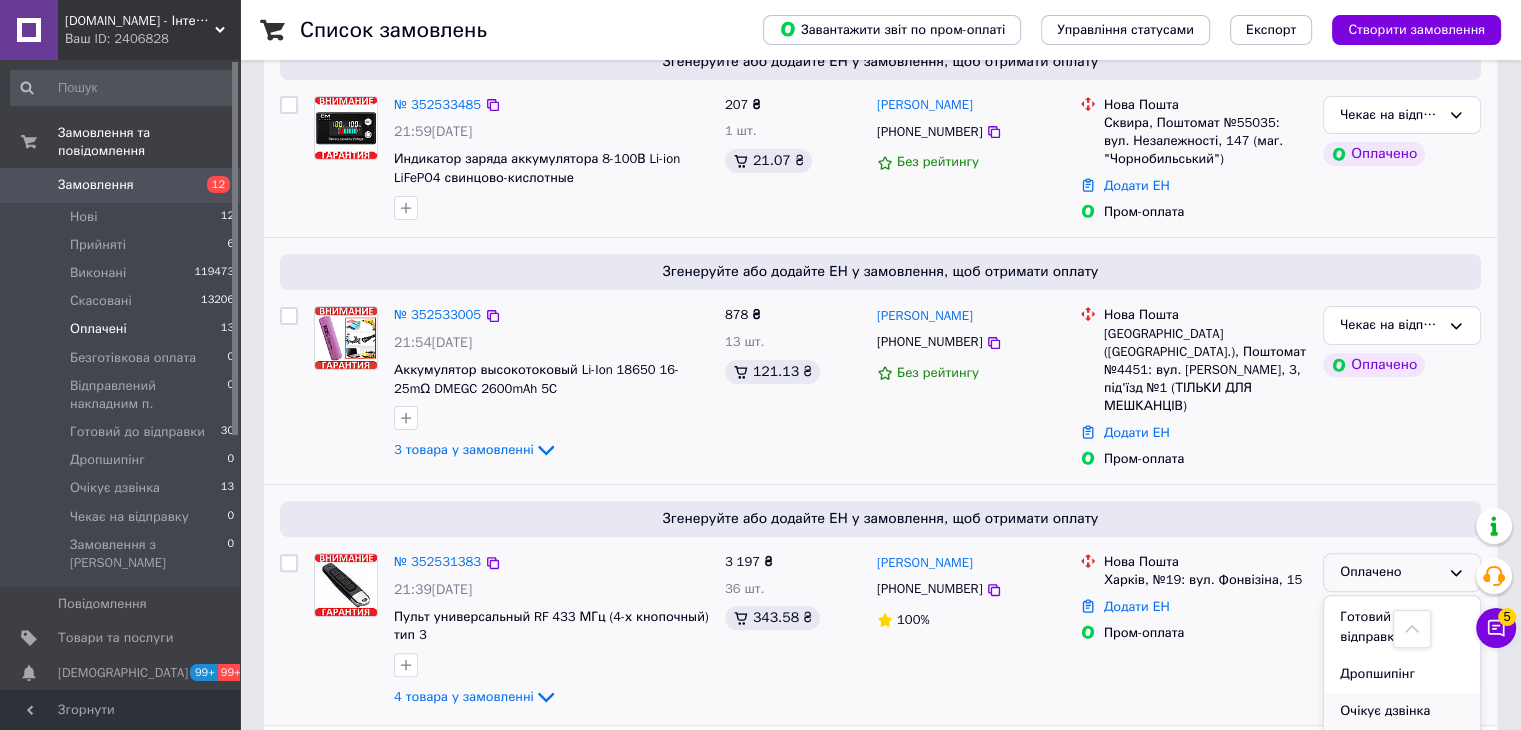 scroll, scrollTop: 224, scrollLeft: 0, axis: vertical 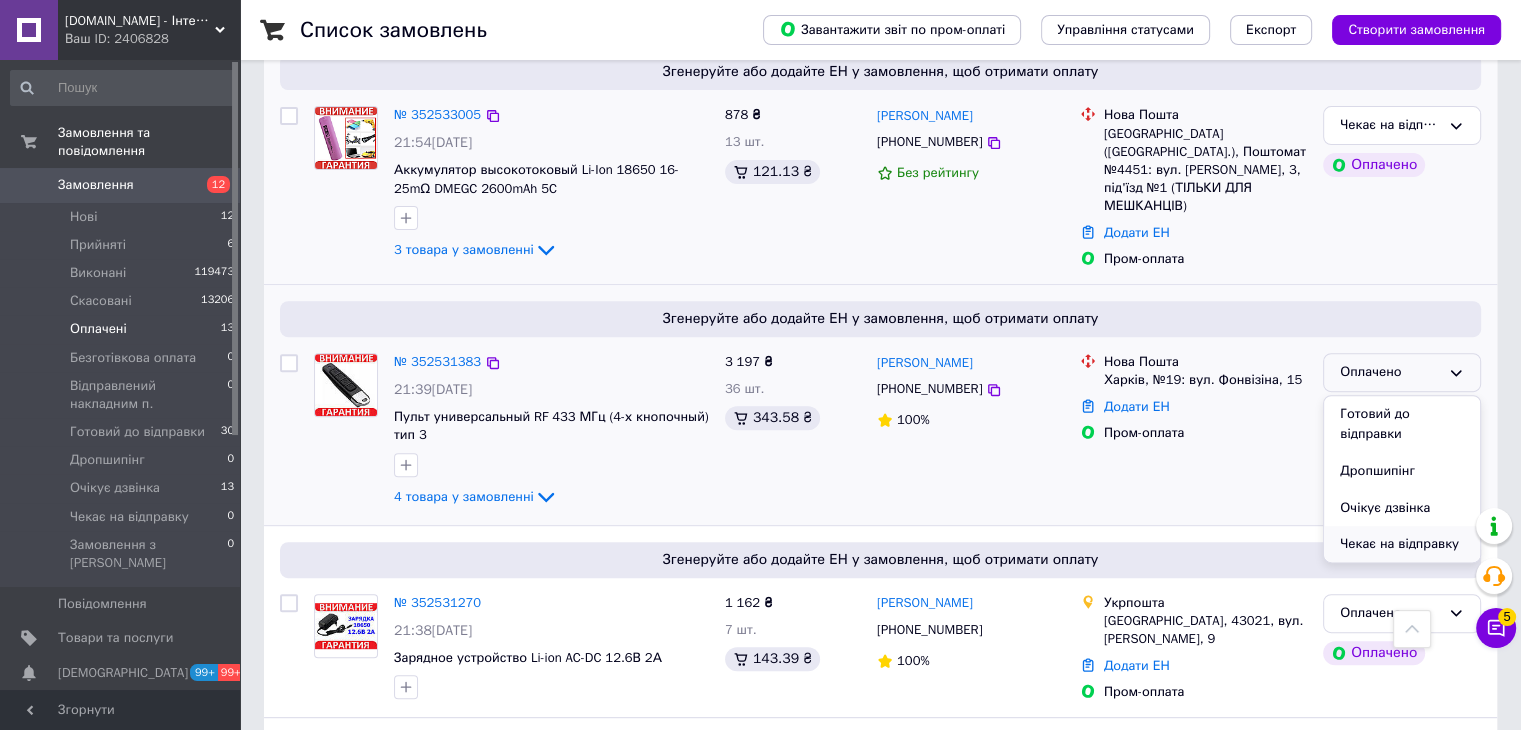 click on "Чекає на відправку" at bounding box center [1402, 544] 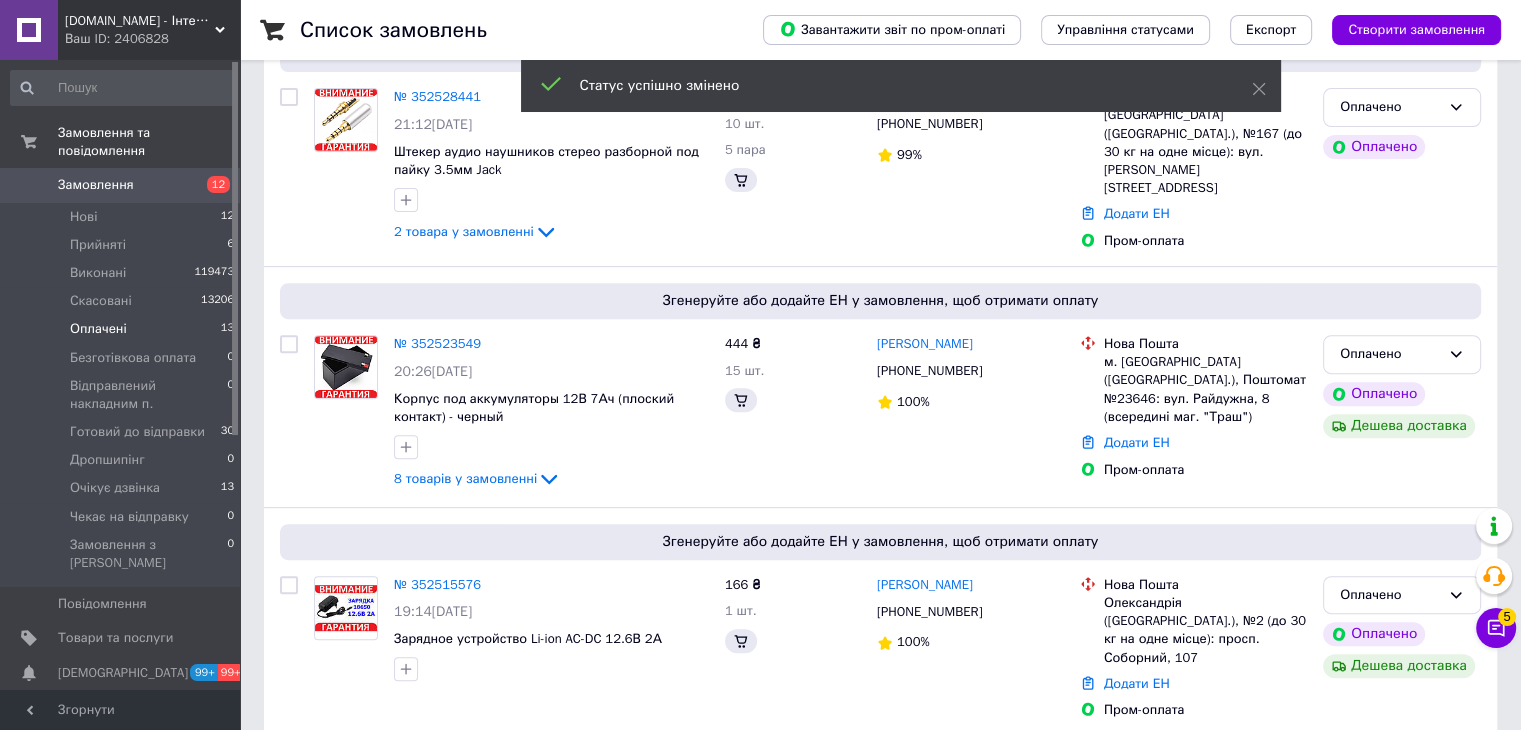 scroll, scrollTop: 8, scrollLeft: 0, axis: vertical 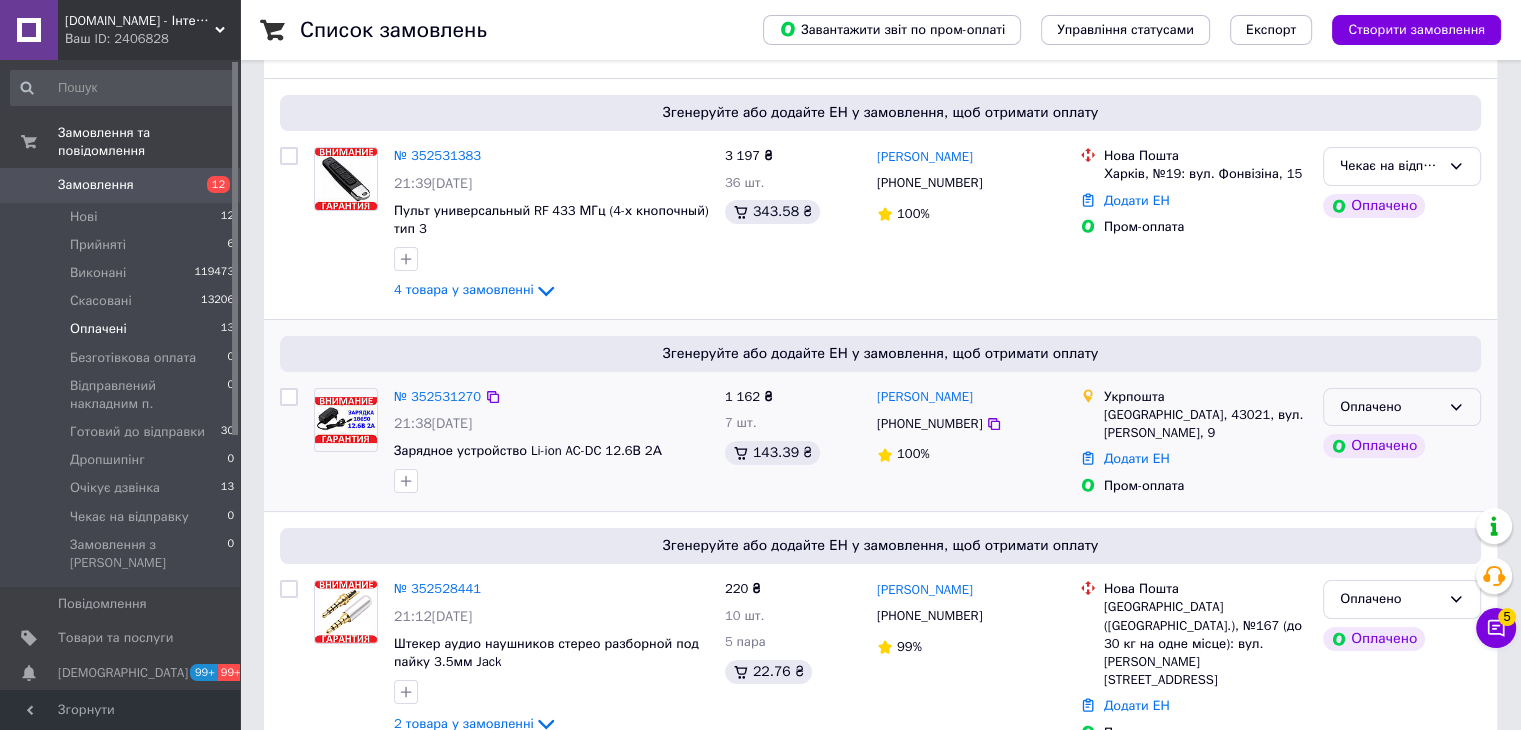 click on "Оплачено" at bounding box center (1402, 407) 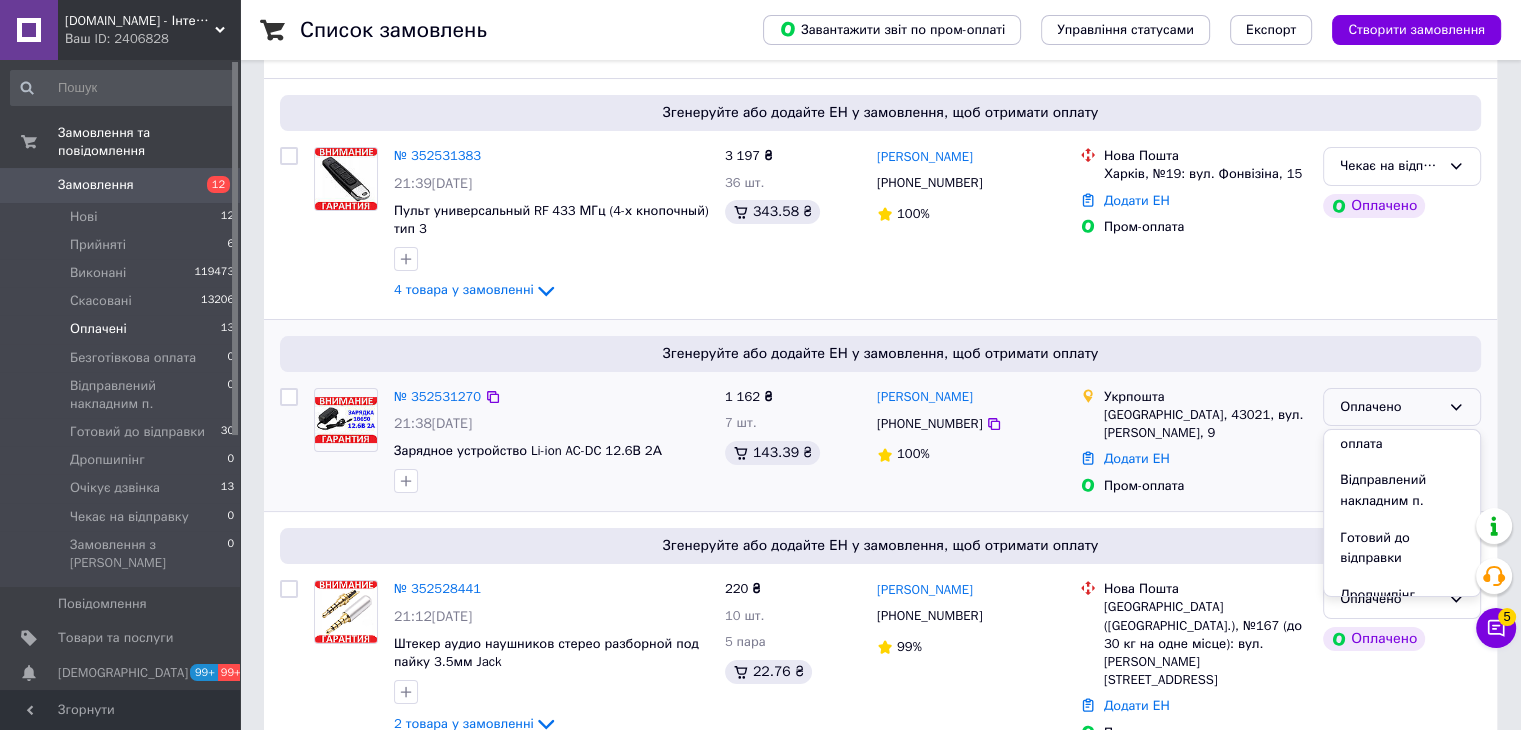 scroll, scrollTop: 224, scrollLeft: 0, axis: vertical 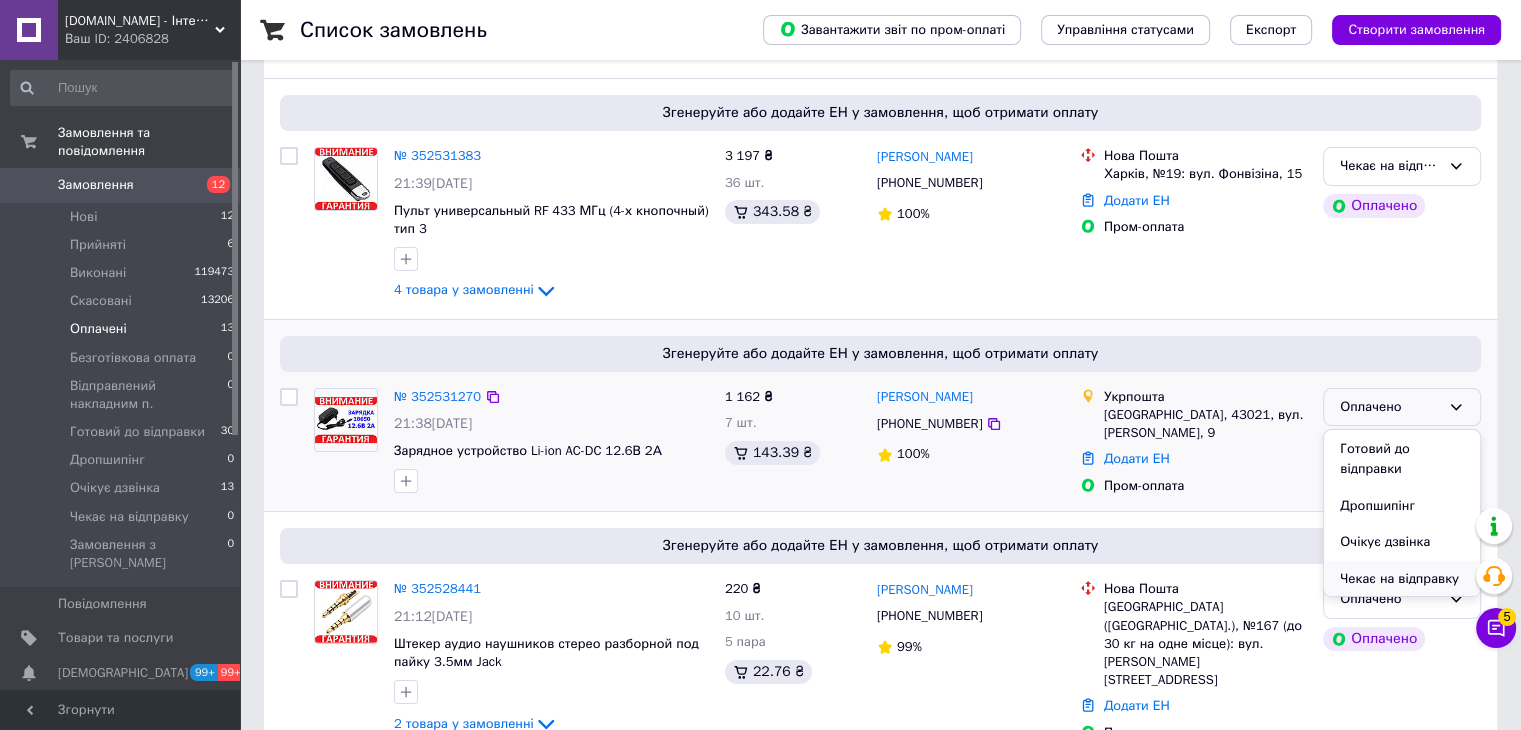 click on "Чекає на відправку" at bounding box center [1402, 579] 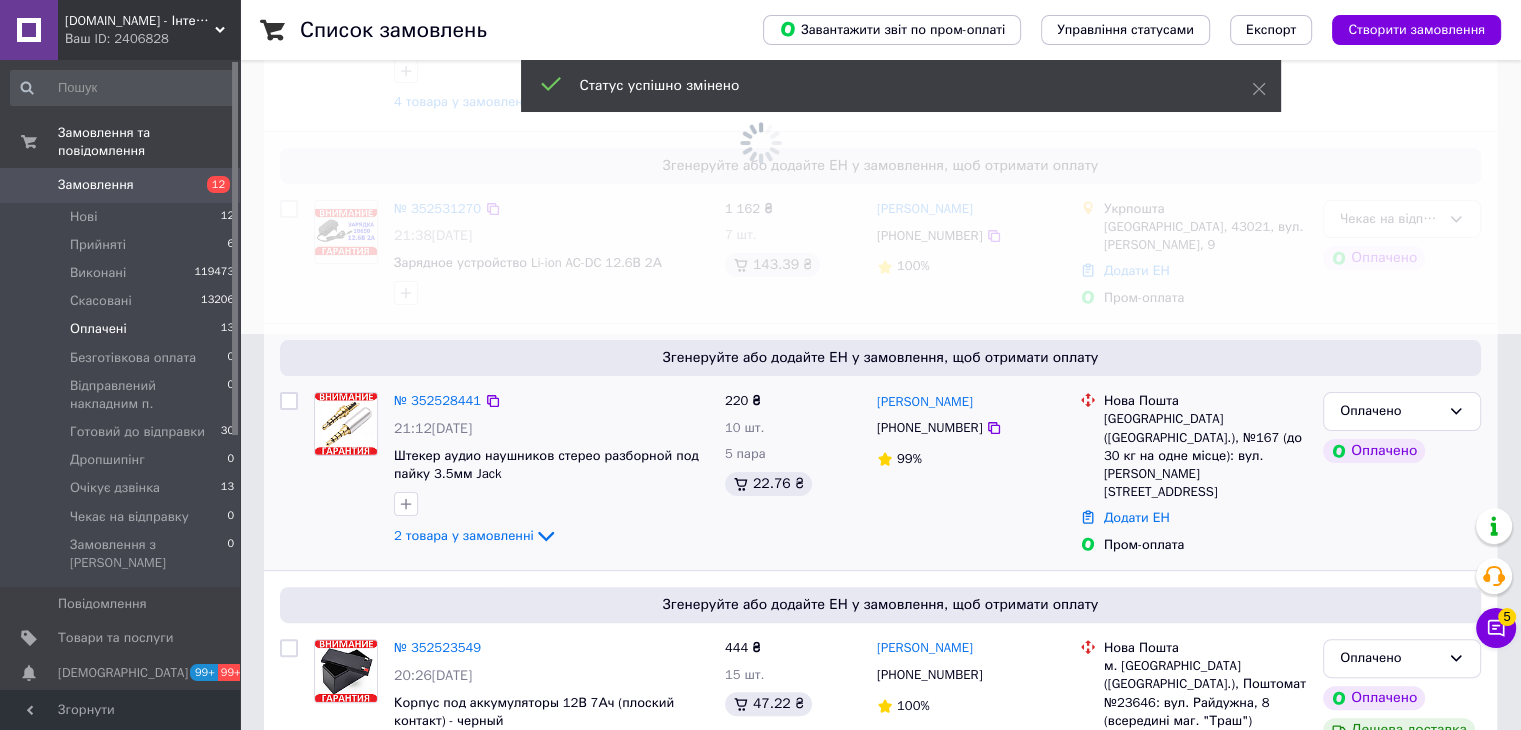scroll, scrollTop: 408, scrollLeft: 0, axis: vertical 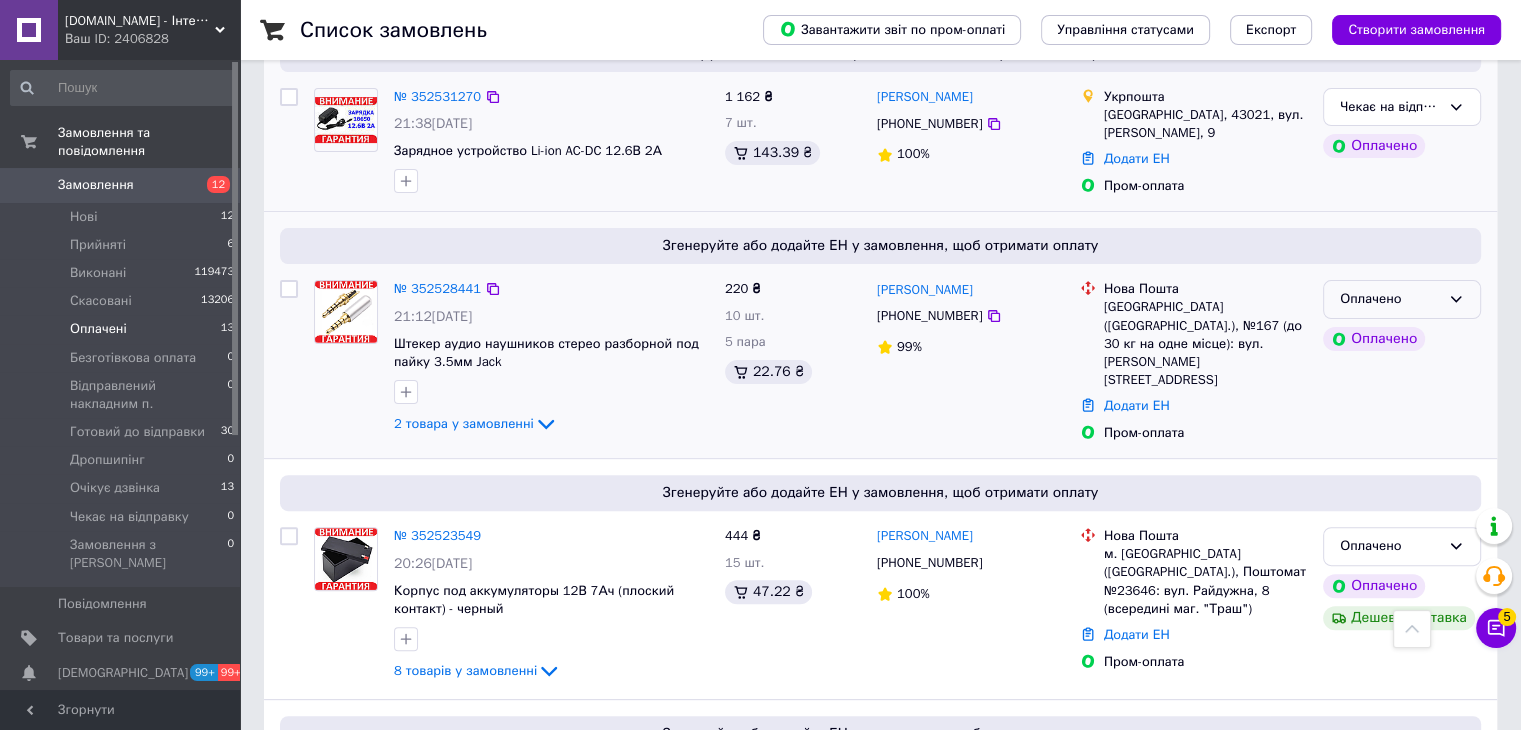 click 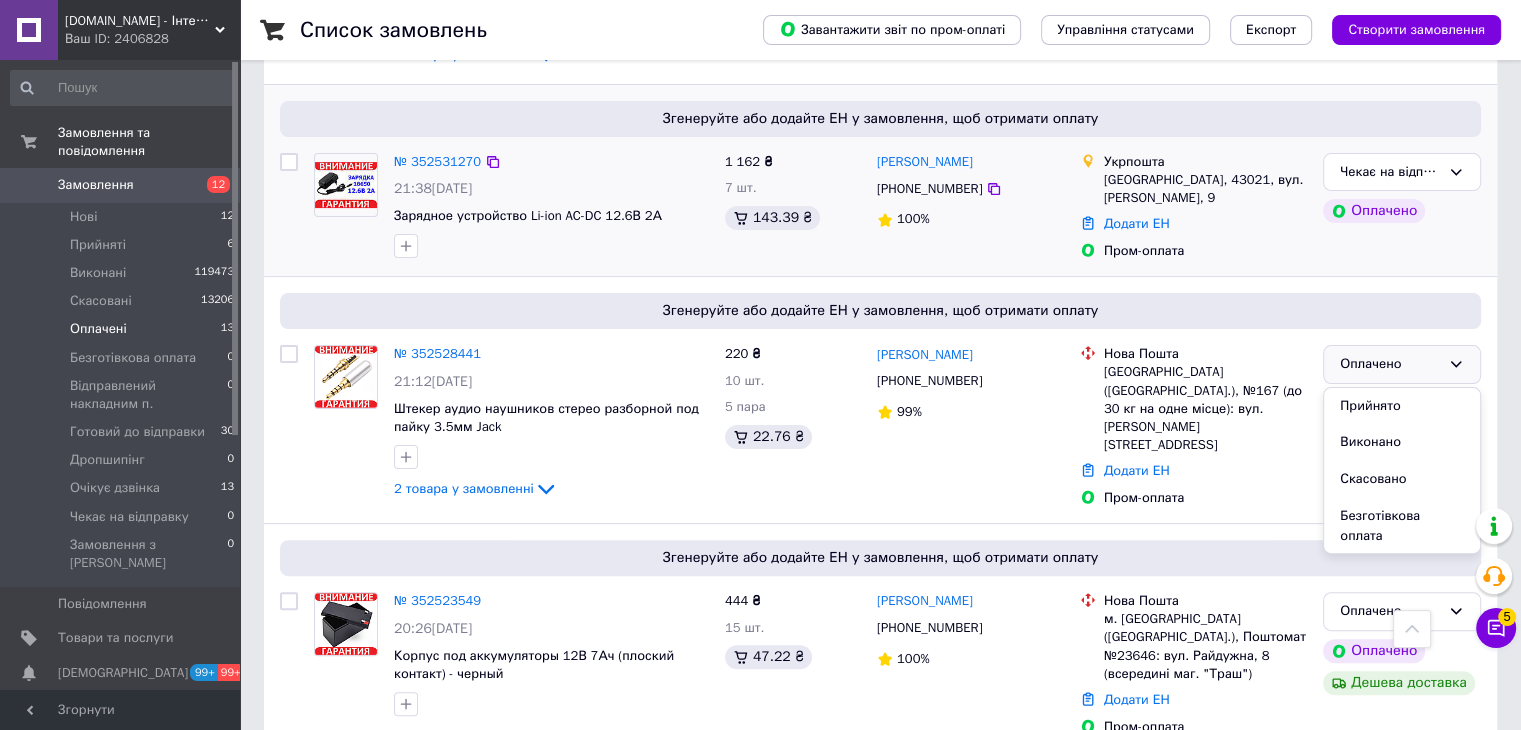 scroll, scrollTop: 408, scrollLeft: 0, axis: vertical 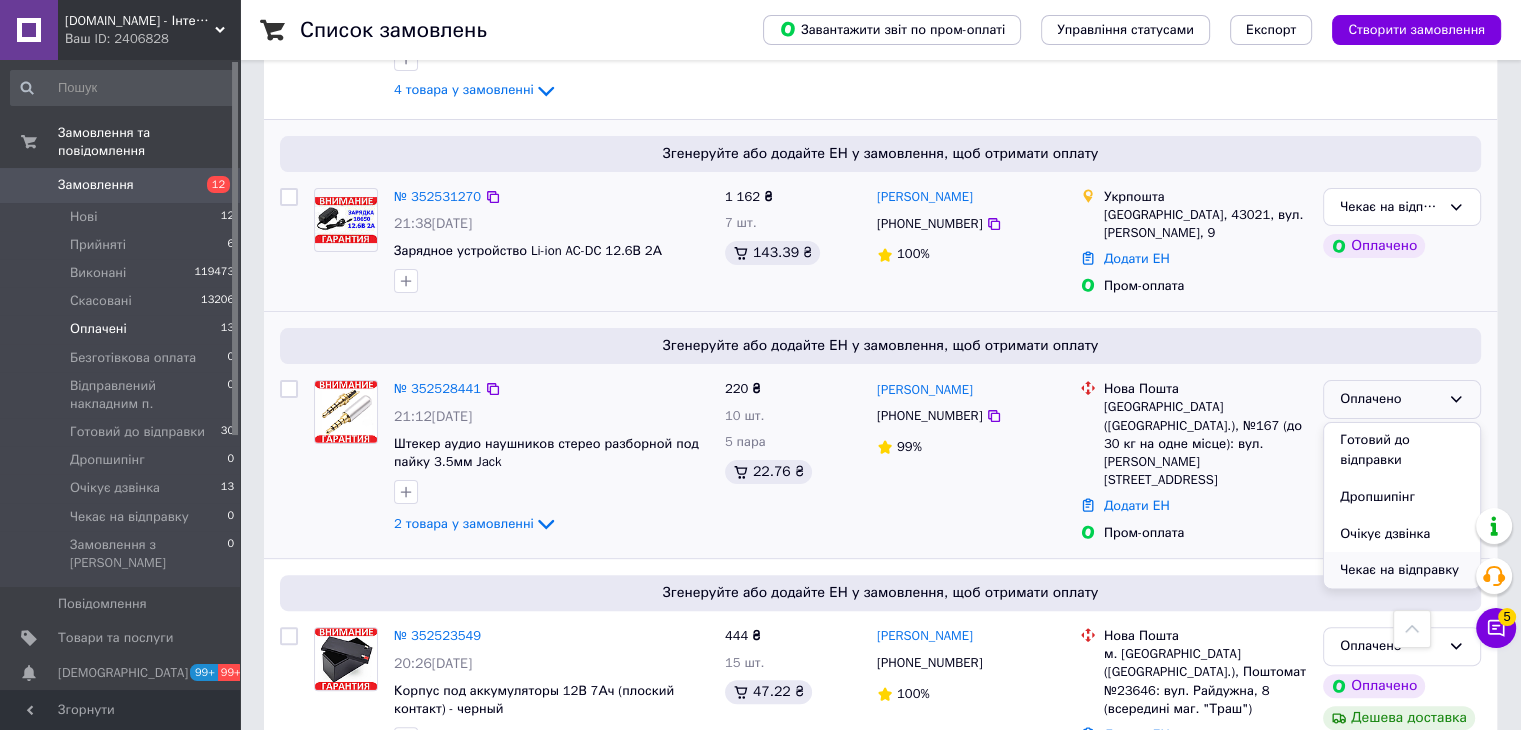 click on "Чекає на відправку" at bounding box center [1402, 570] 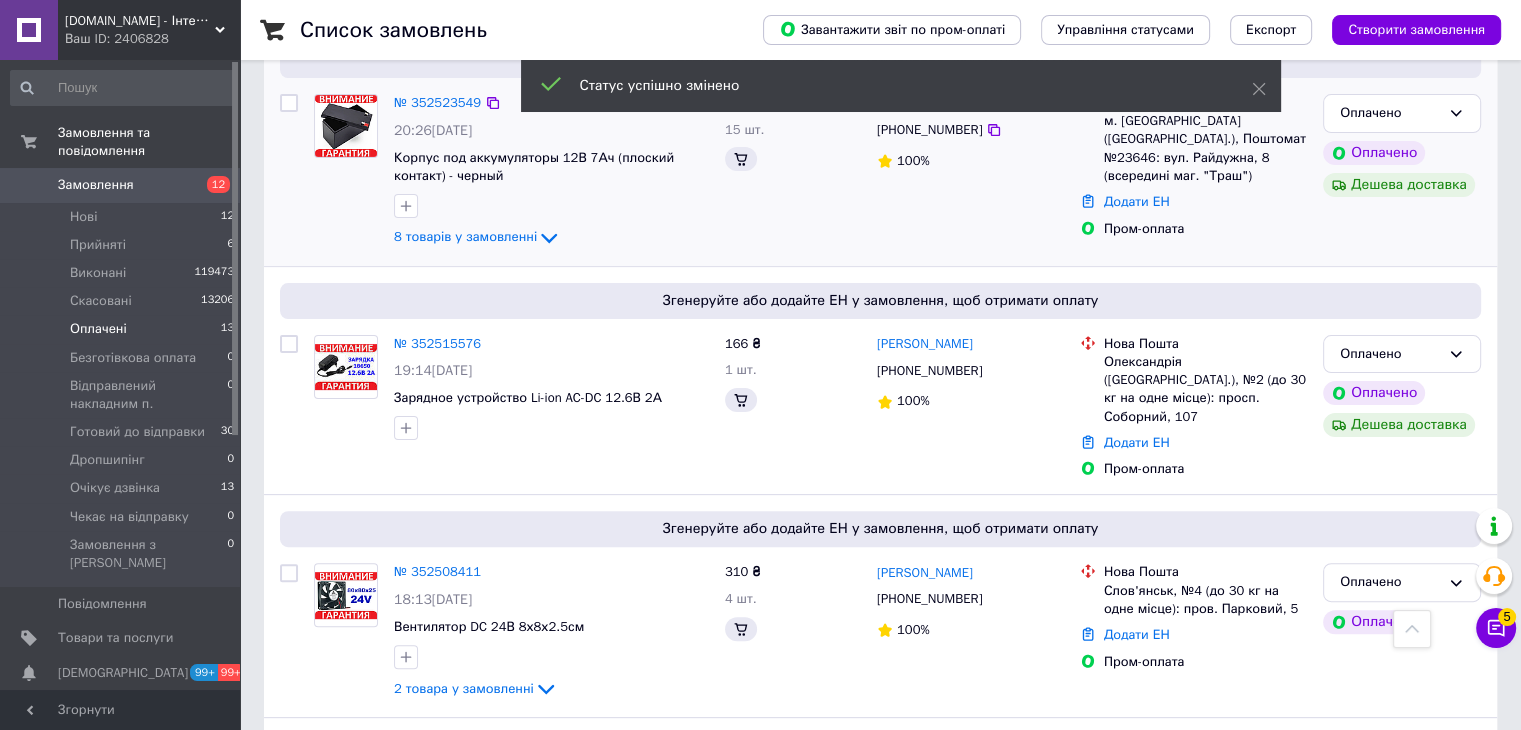 scroll, scrollTop: 77, scrollLeft: 0, axis: vertical 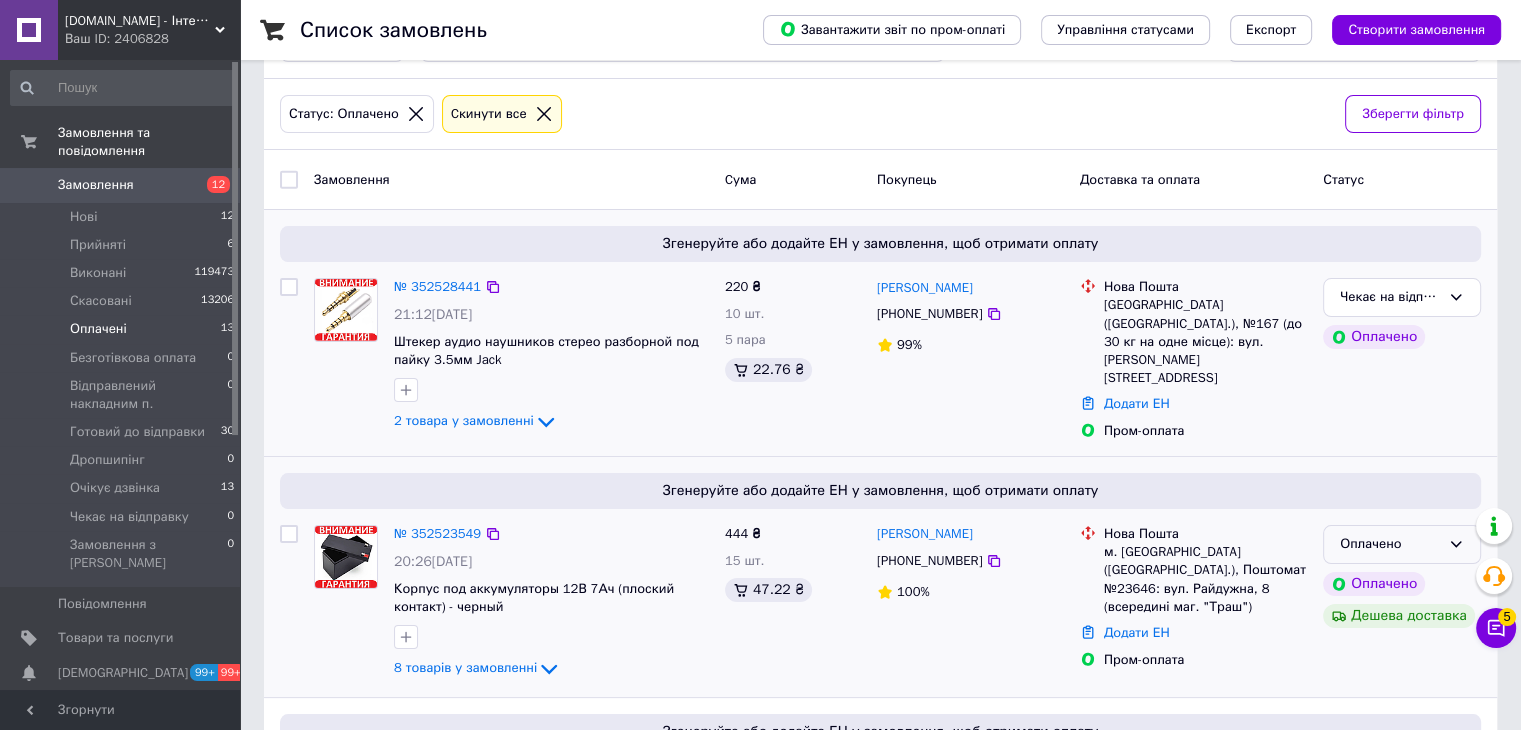 click on "Оплачено" at bounding box center (1390, 544) 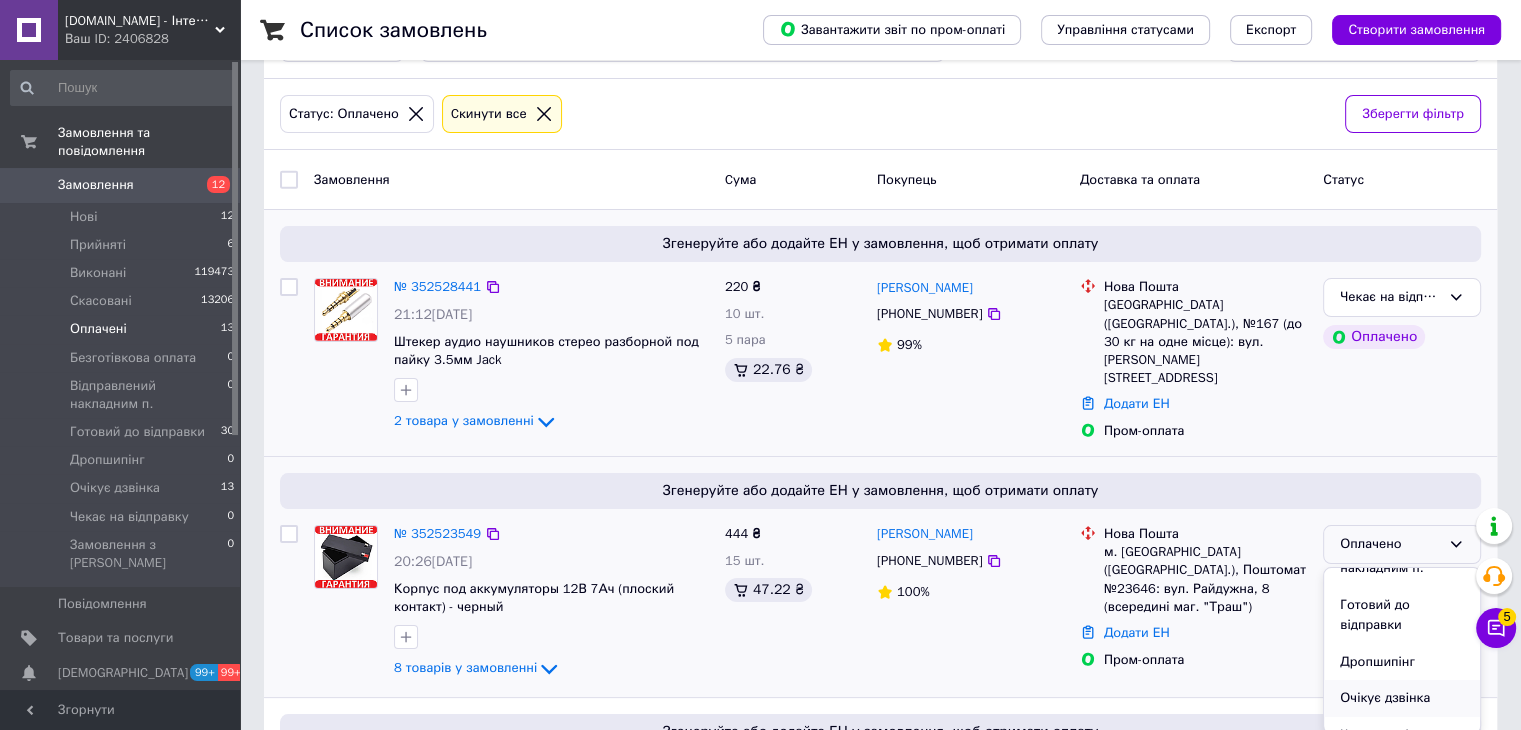 scroll, scrollTop: 224, scrollLeft: 0, axis: vertical 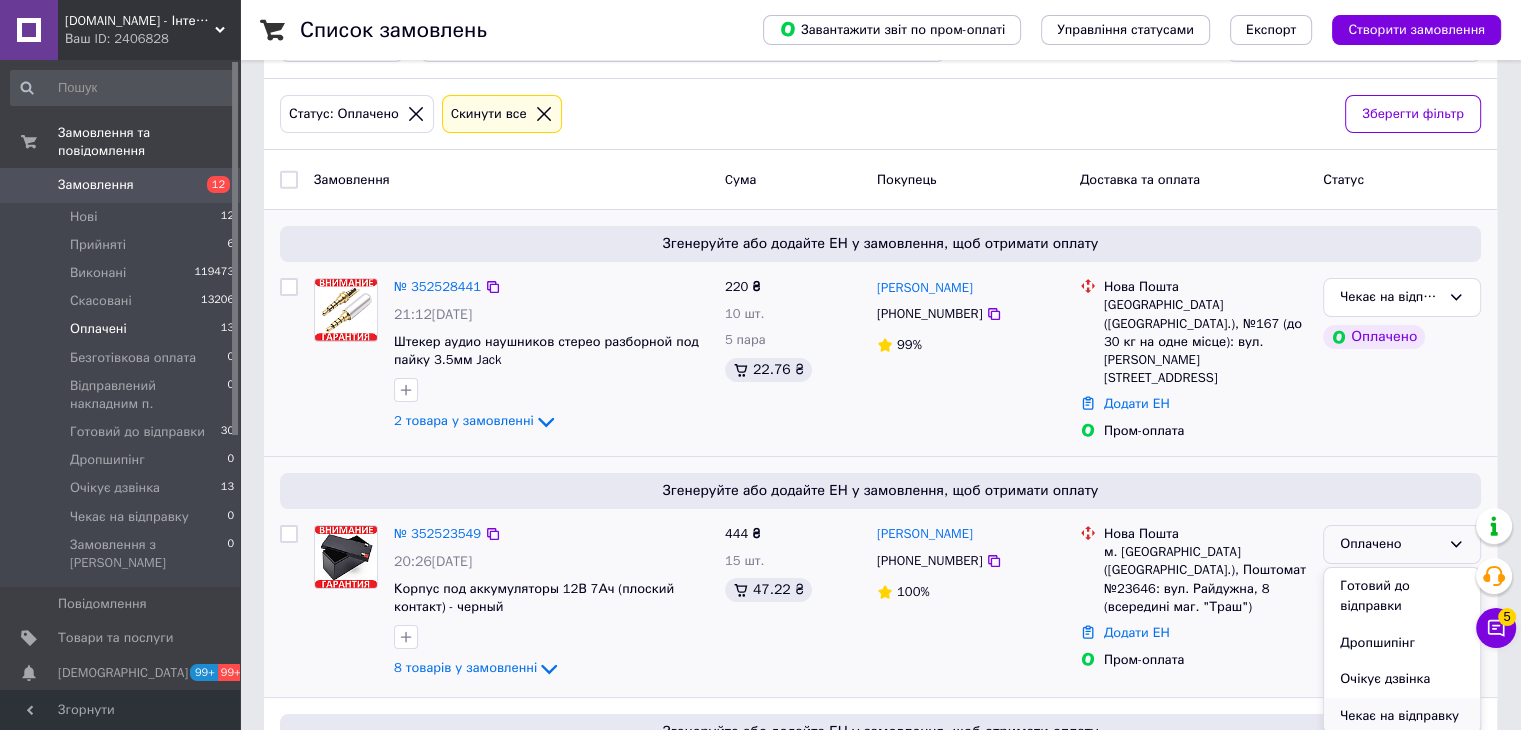 click on "Чекає на відправку" at bounding box center (1402, 716) 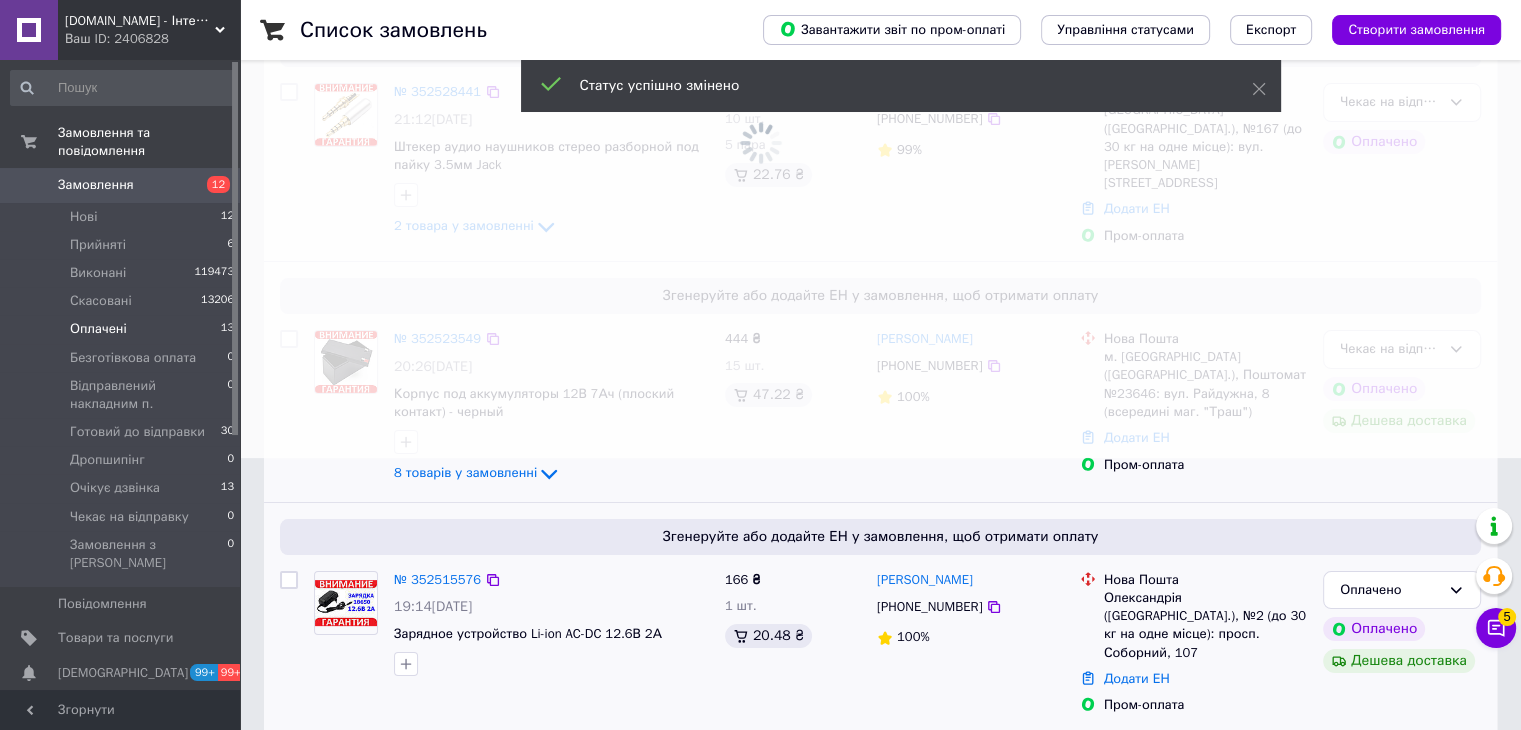 scroll, scrollTop: 277, scrollLeft: 0, axis: vertical 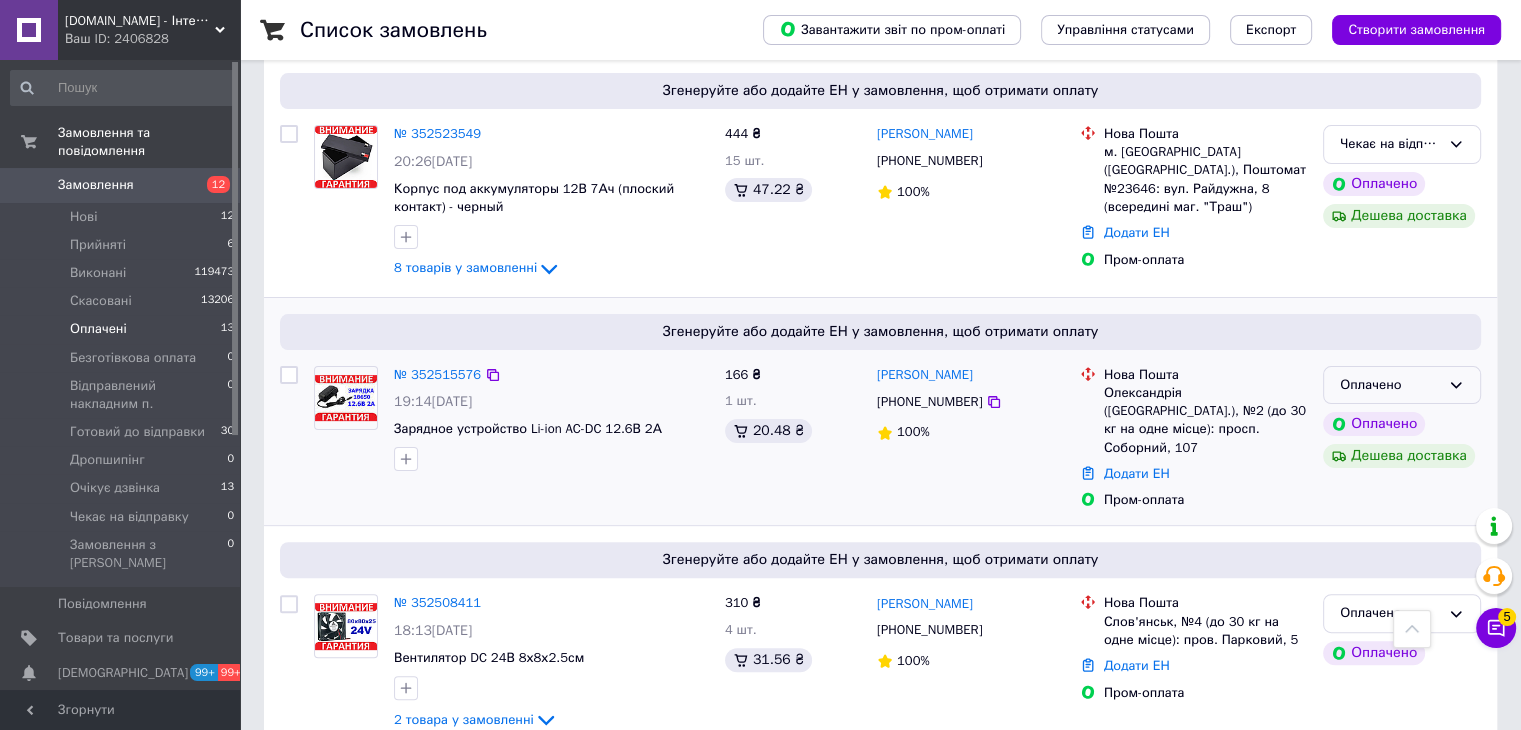 click on "Оплачено" at bounding box center (1402, 385) 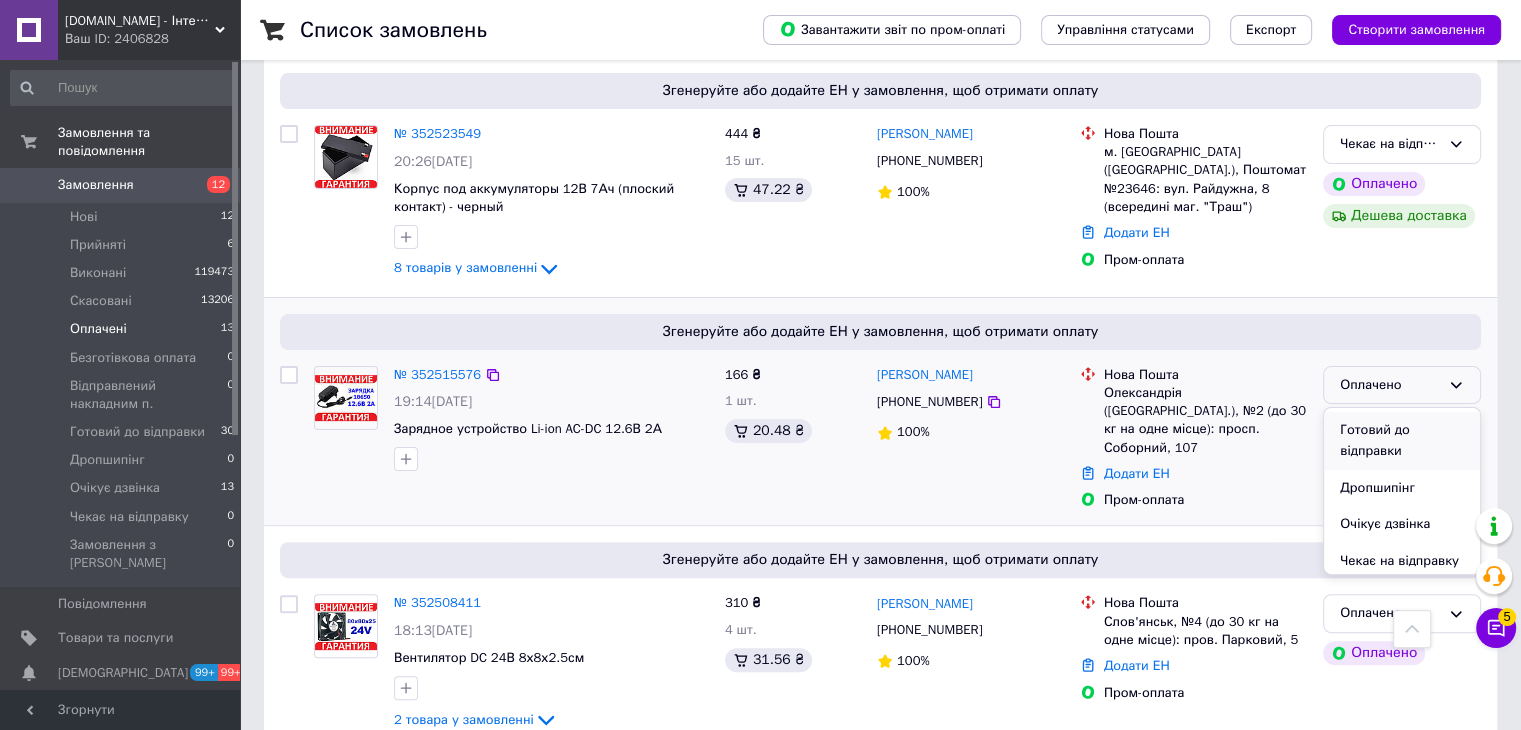 scroll, scrollTop: 224, scrollLeft: 0, axis: vertical 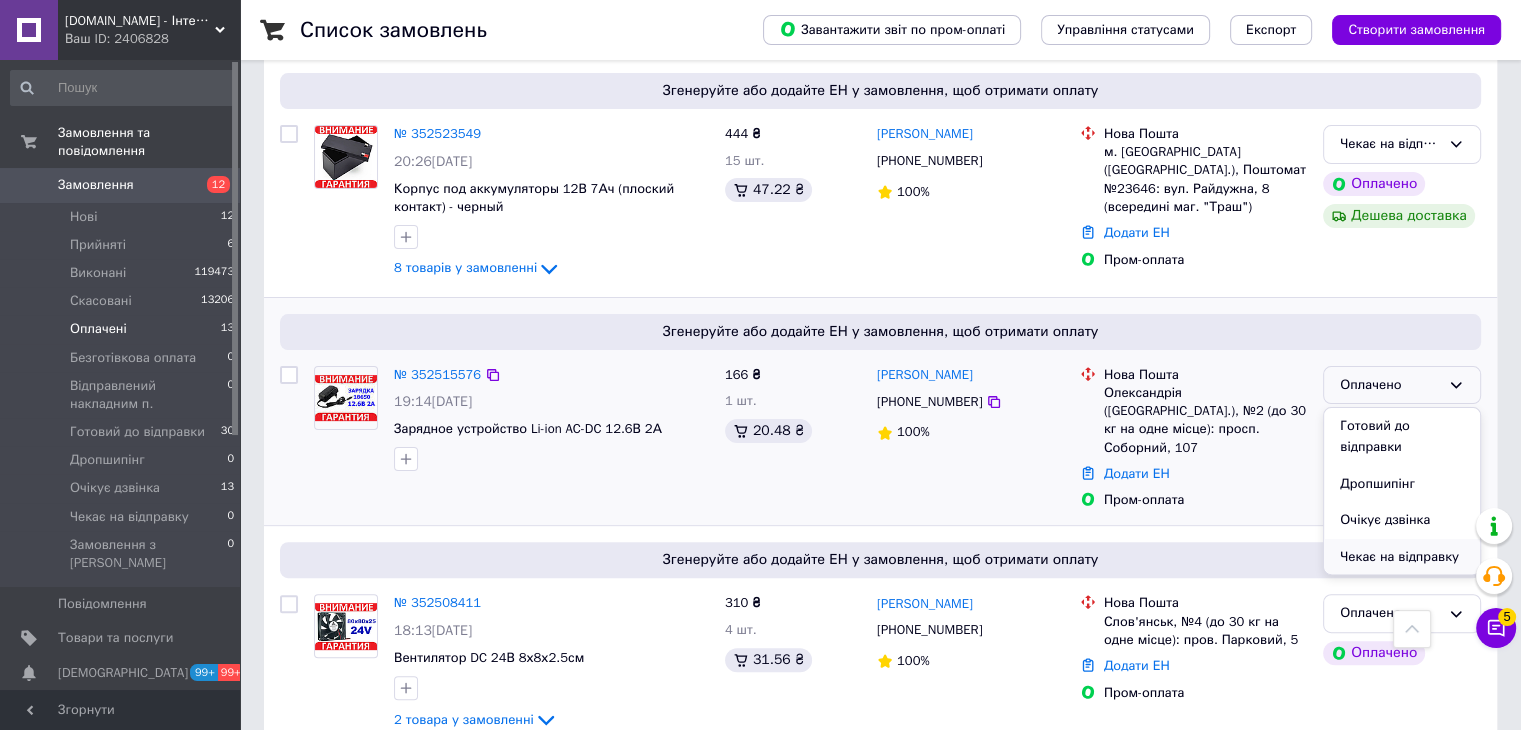 click on "Чекає на відправку" at bounding box center [1402, 557] 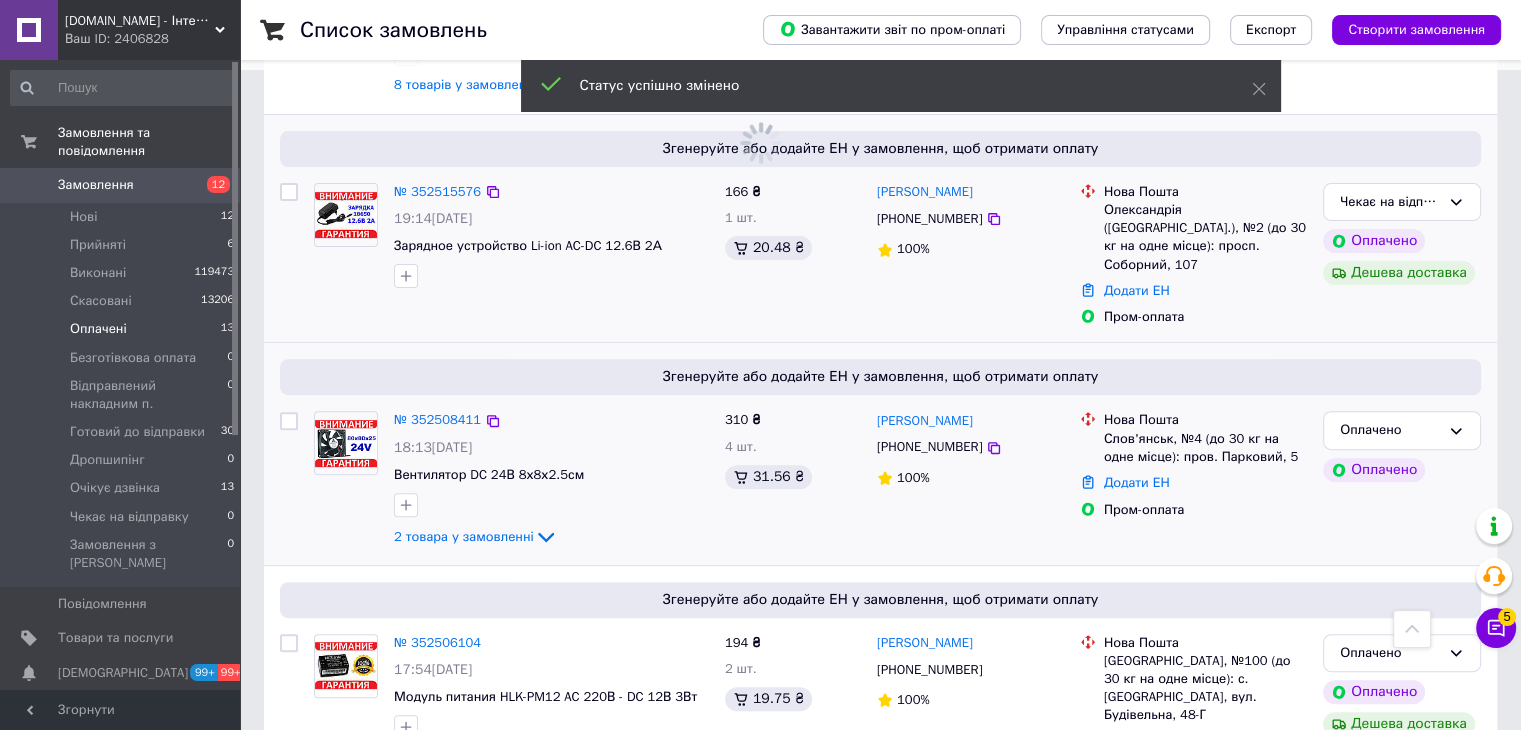 scroll, scrollTop: 677, scrollLeft: 0, axis: vertical 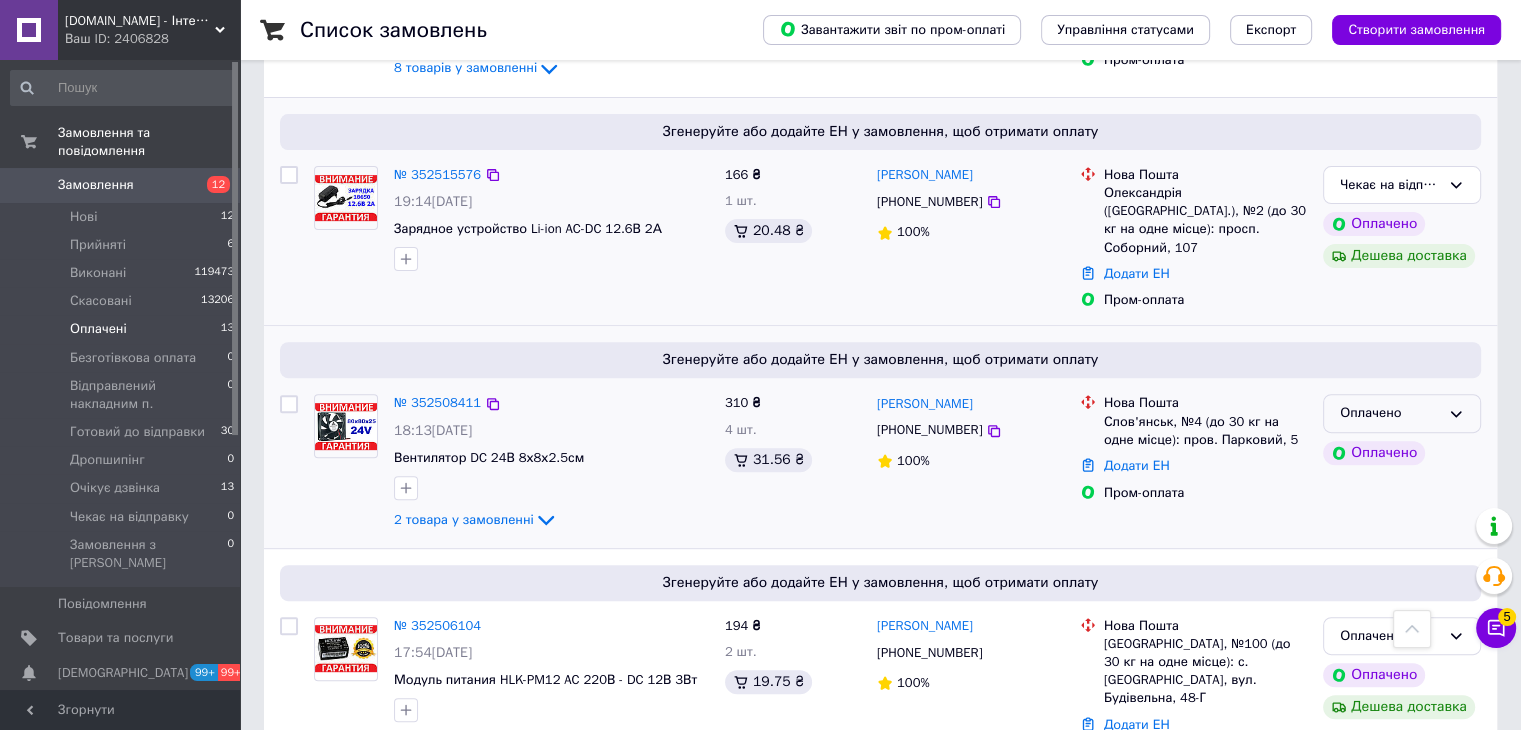 click on "Оплачено" at bounding box center (1402, 413) 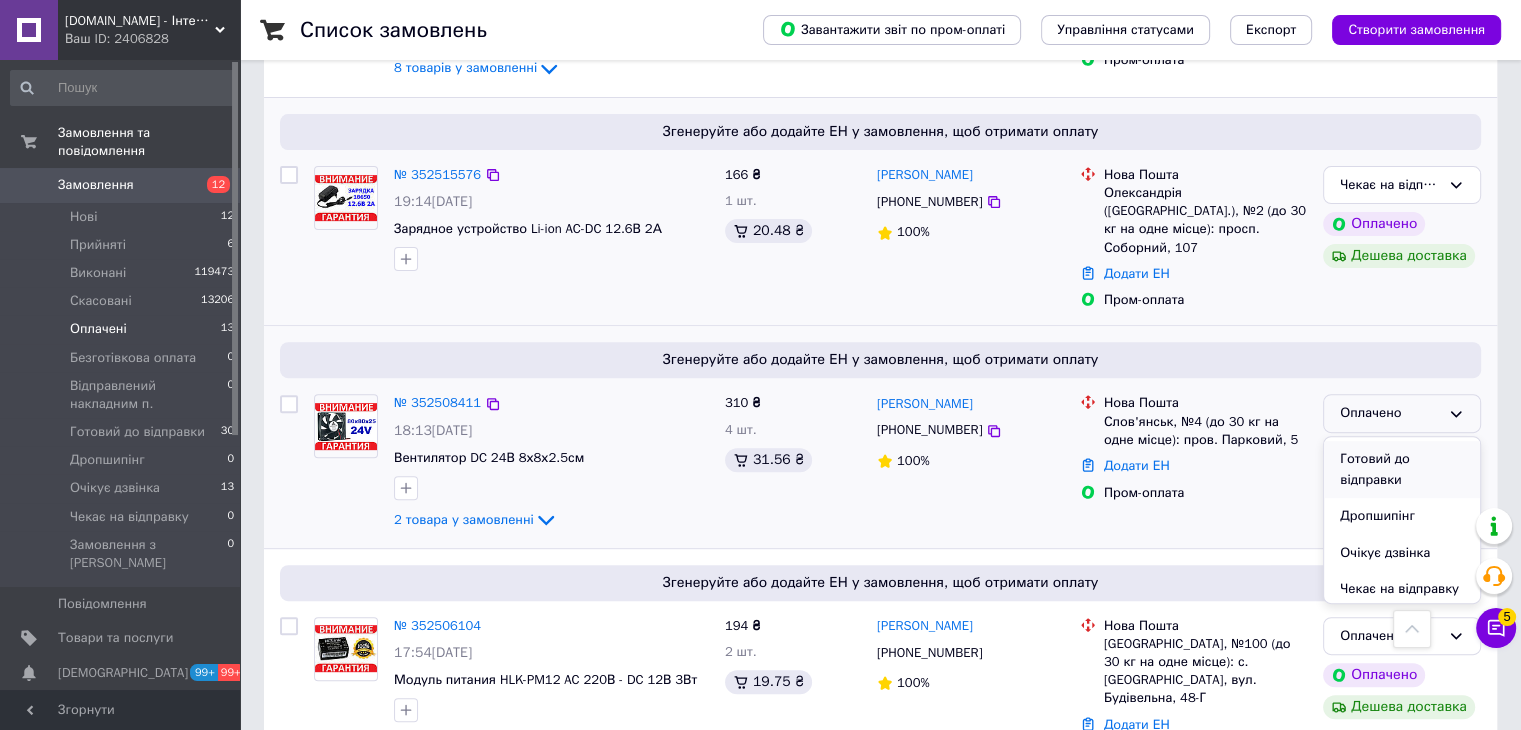 scroll, scrollTop: 224, scrollLeft: 0, axis: vertical 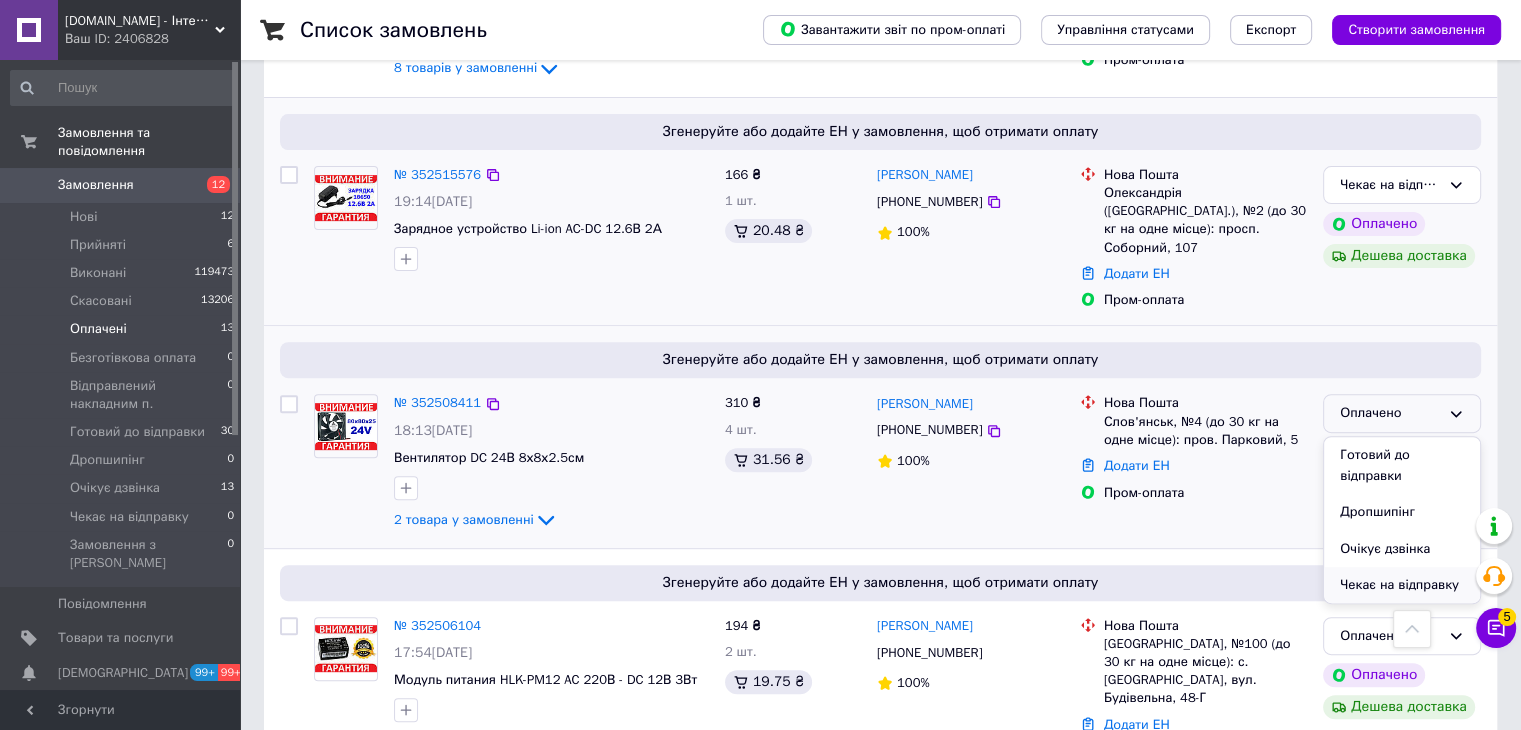 click on "Чекає на відправку" at bounding box center [1402, 585] 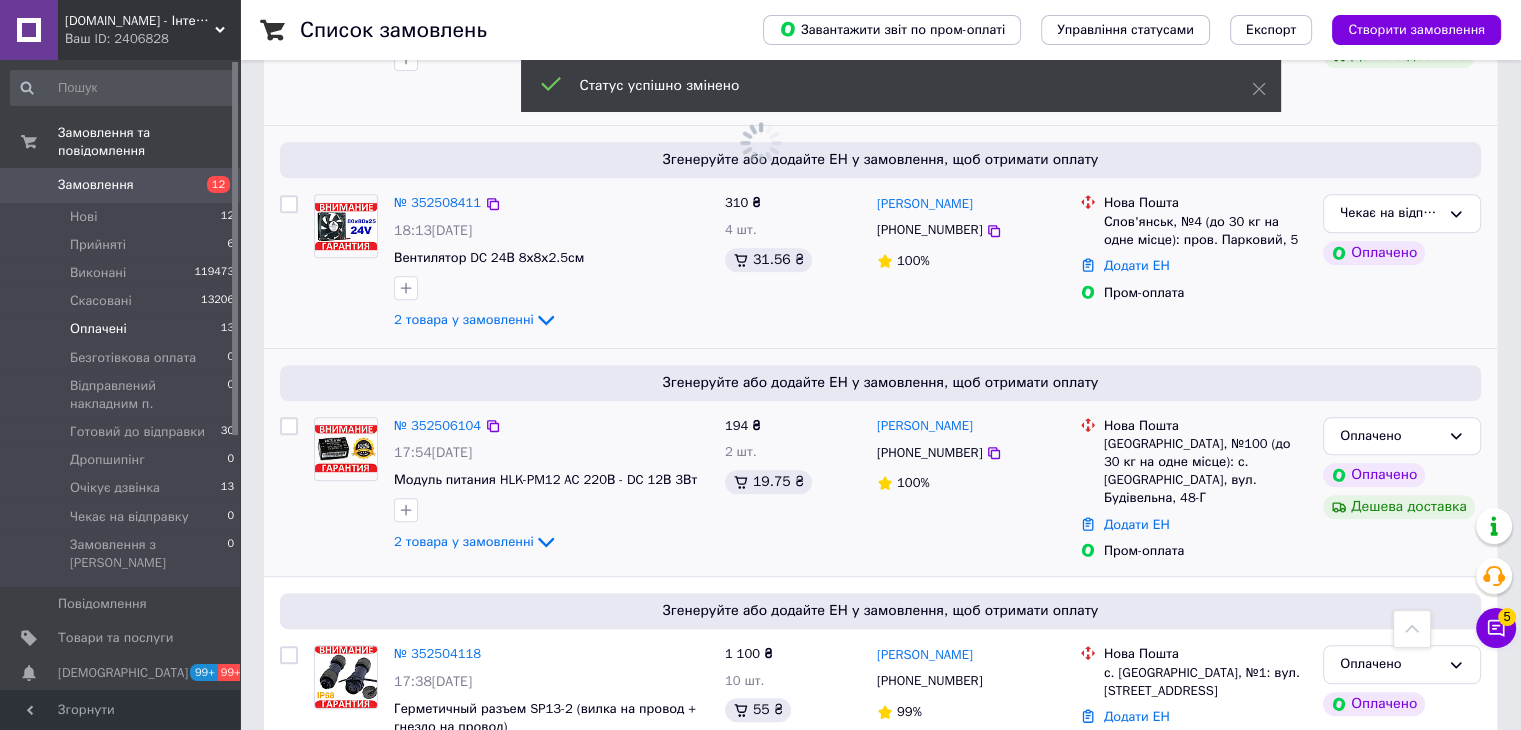 scroll, scrollTop: 185, scrollLeft: 0, axis: vertical 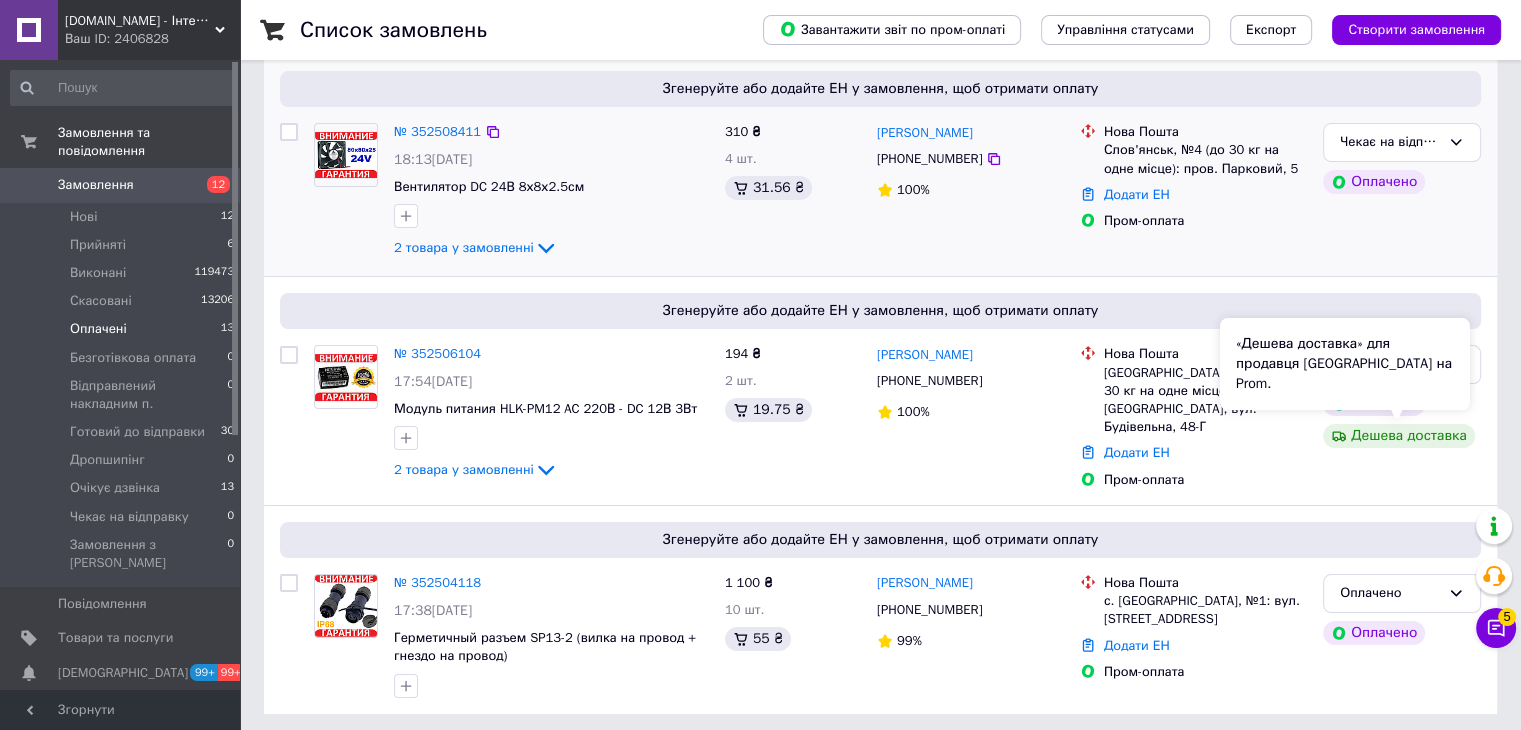 click on "«Дешева доставка» для продавця [GEOGRAPHIC_DATA] на Prom." at bounding box center [1345, 364] 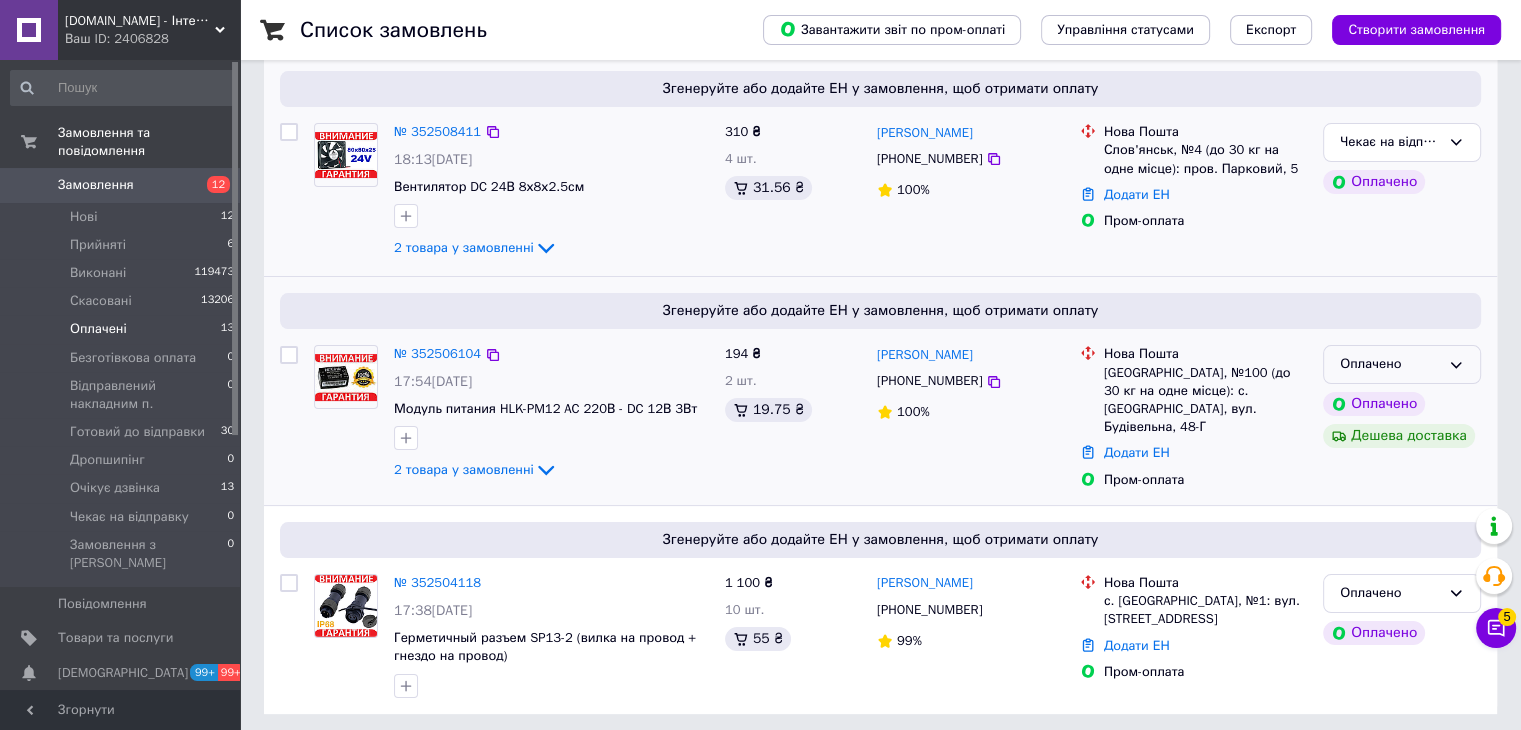 click on "Оплачено" at bounding box center [1402, 364] 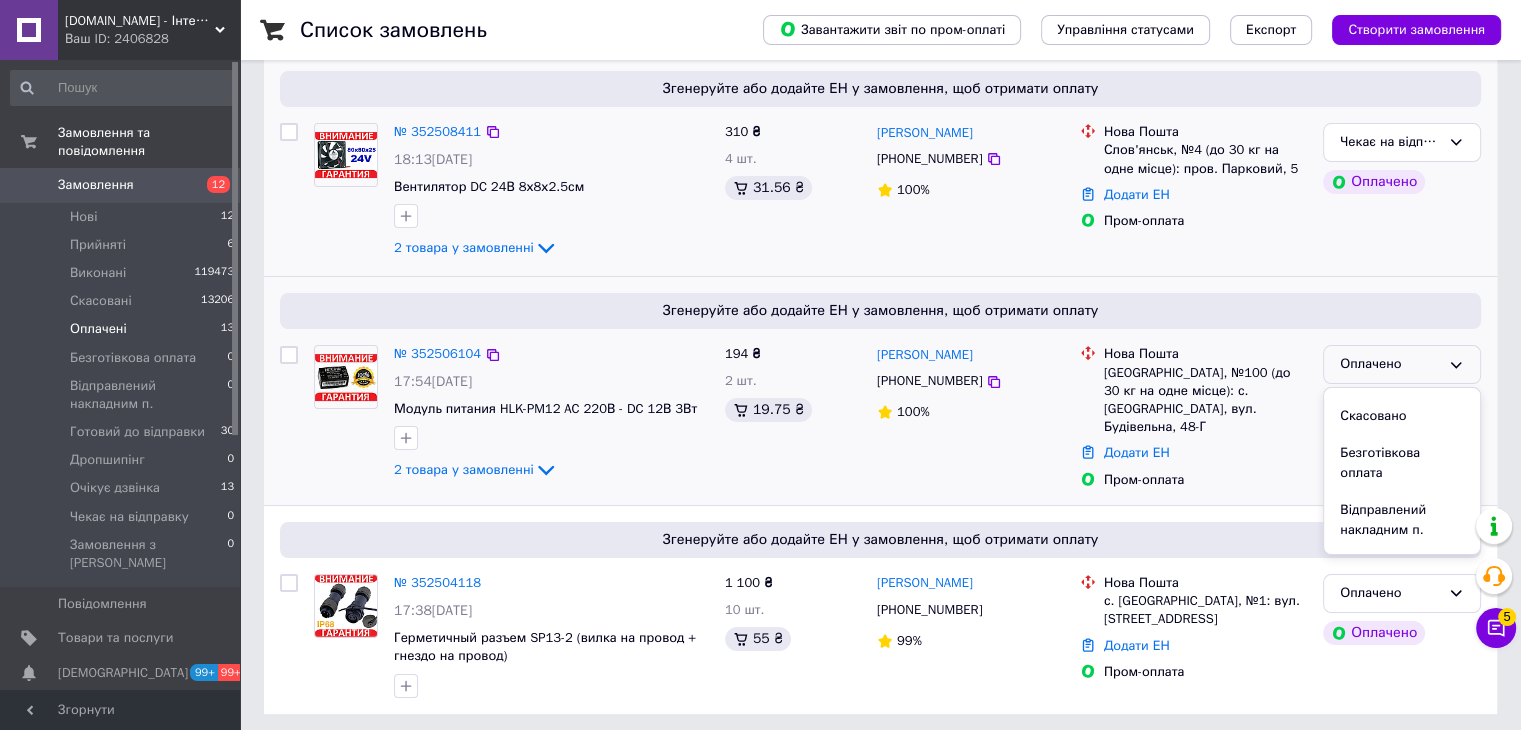 scroll, scrollTop: 224, scrollLeft: 0, axis: vertical 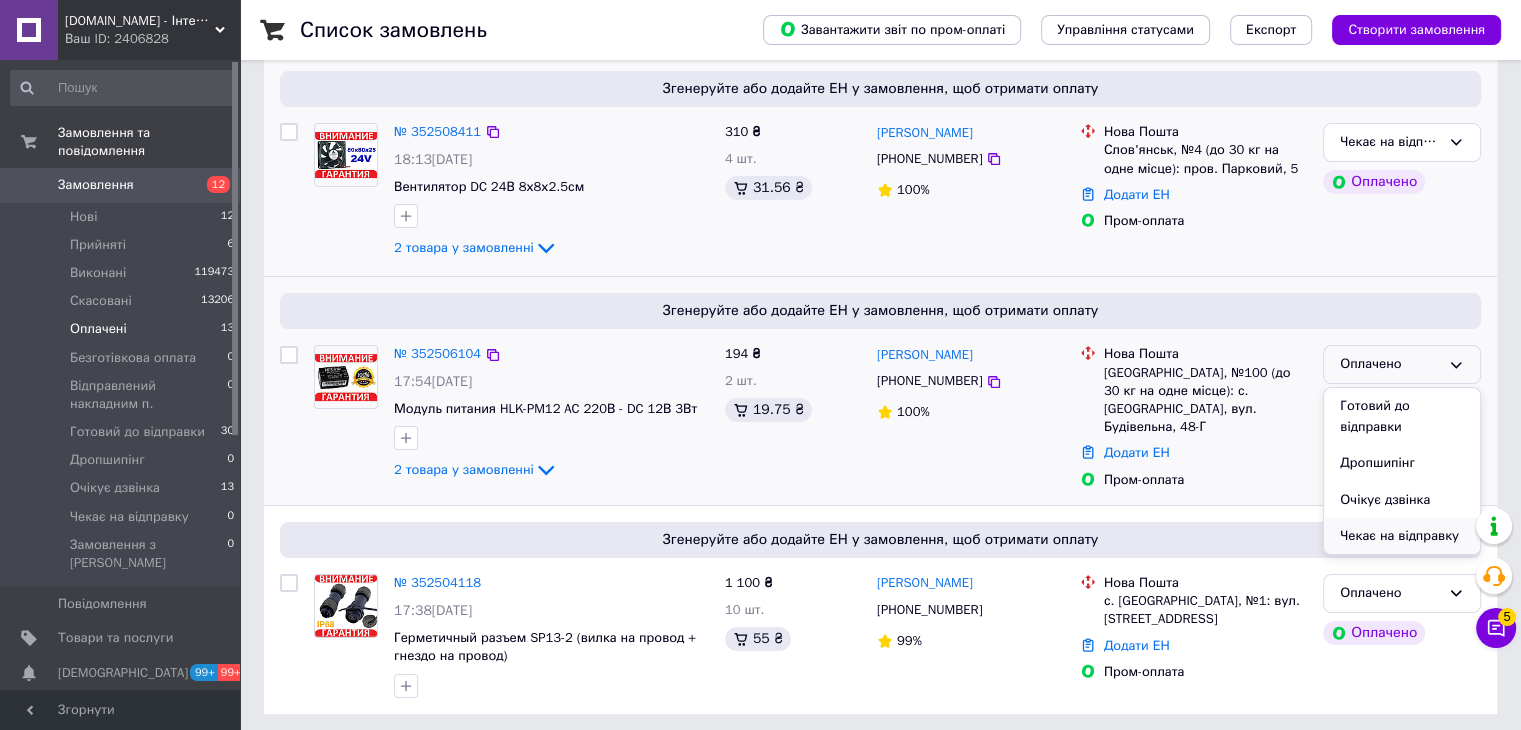 click on "Чекає на відправку" at bounding box center (1402, 536) 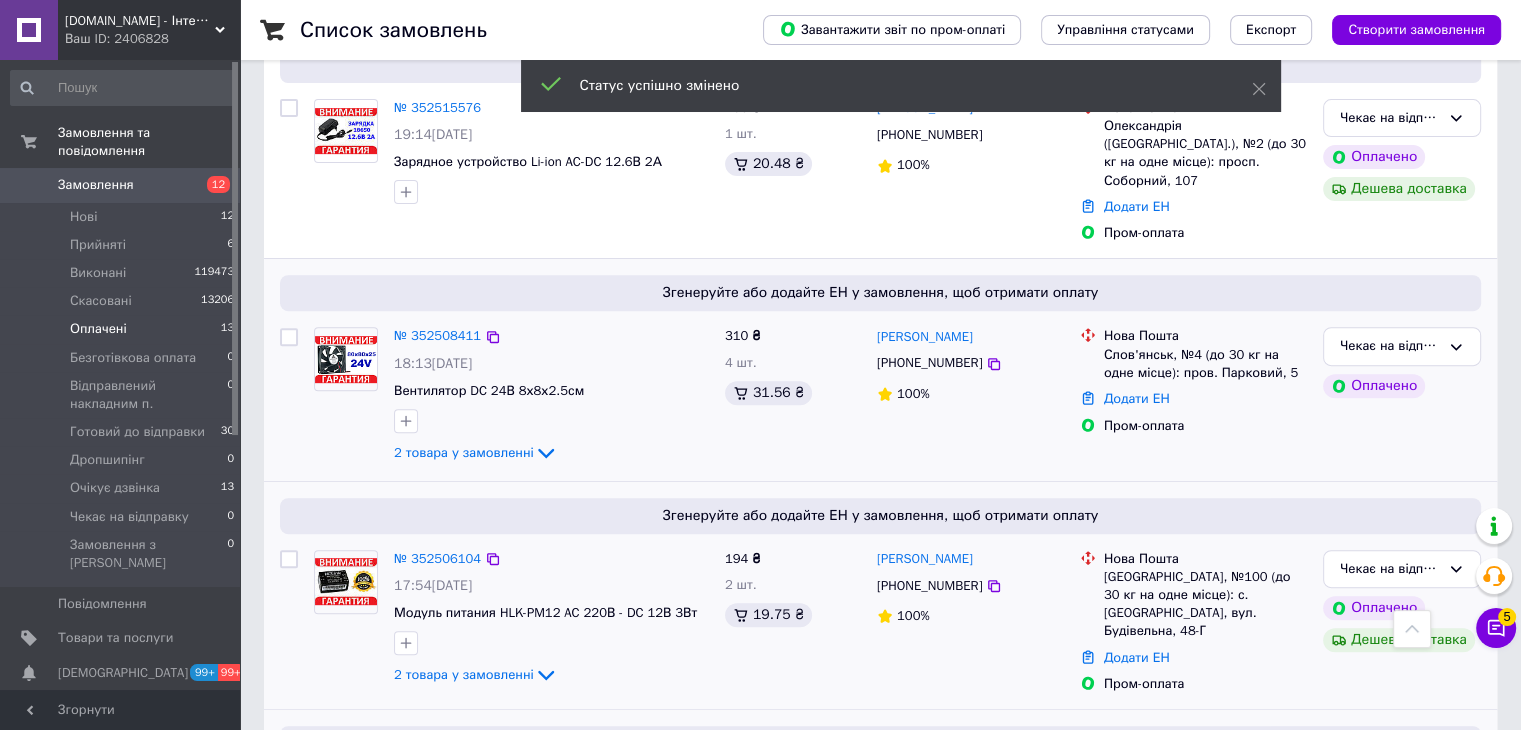 scroll, scrollTop: 923, scrollLeft: 0, axis: vertical 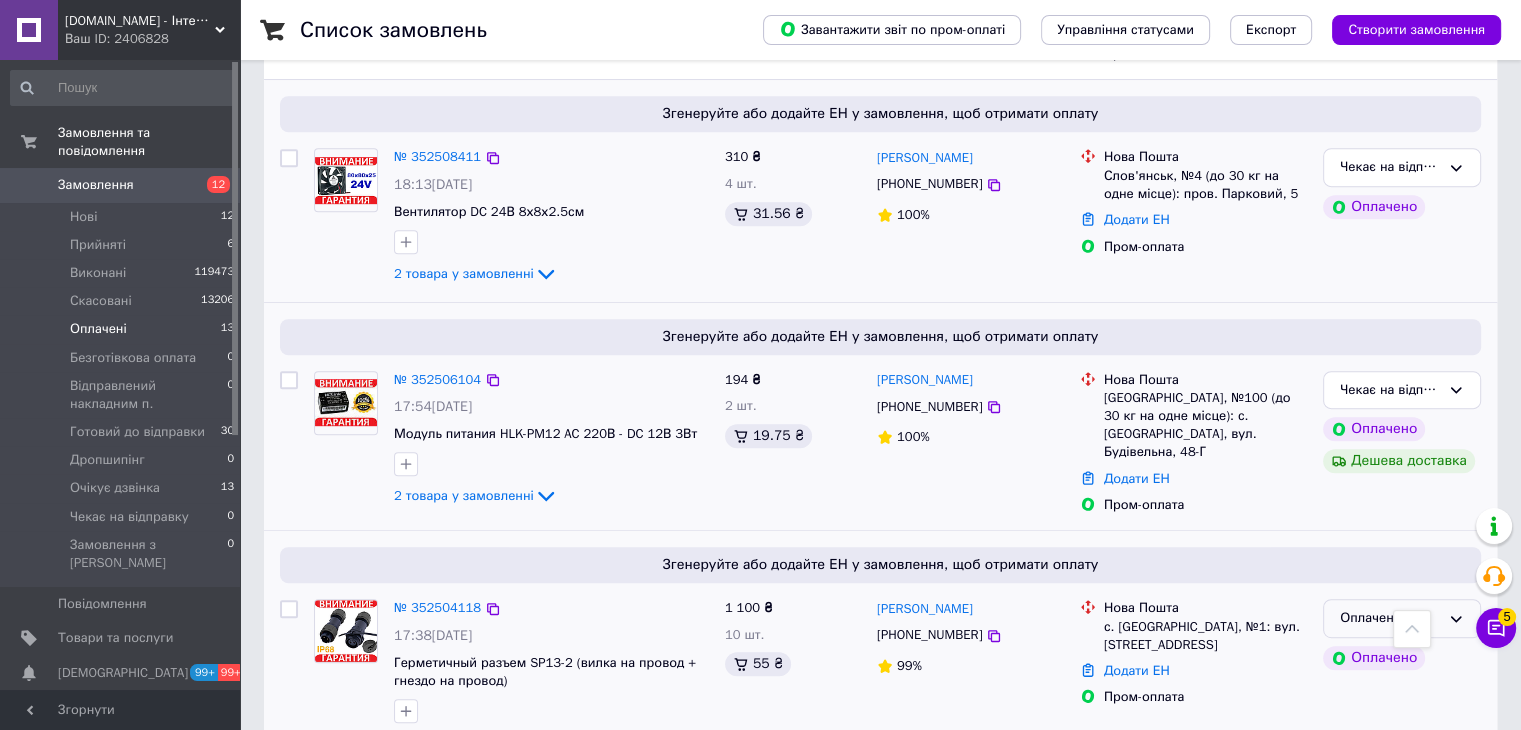 click on "Оплачено" at bounding box center (1390, 618) 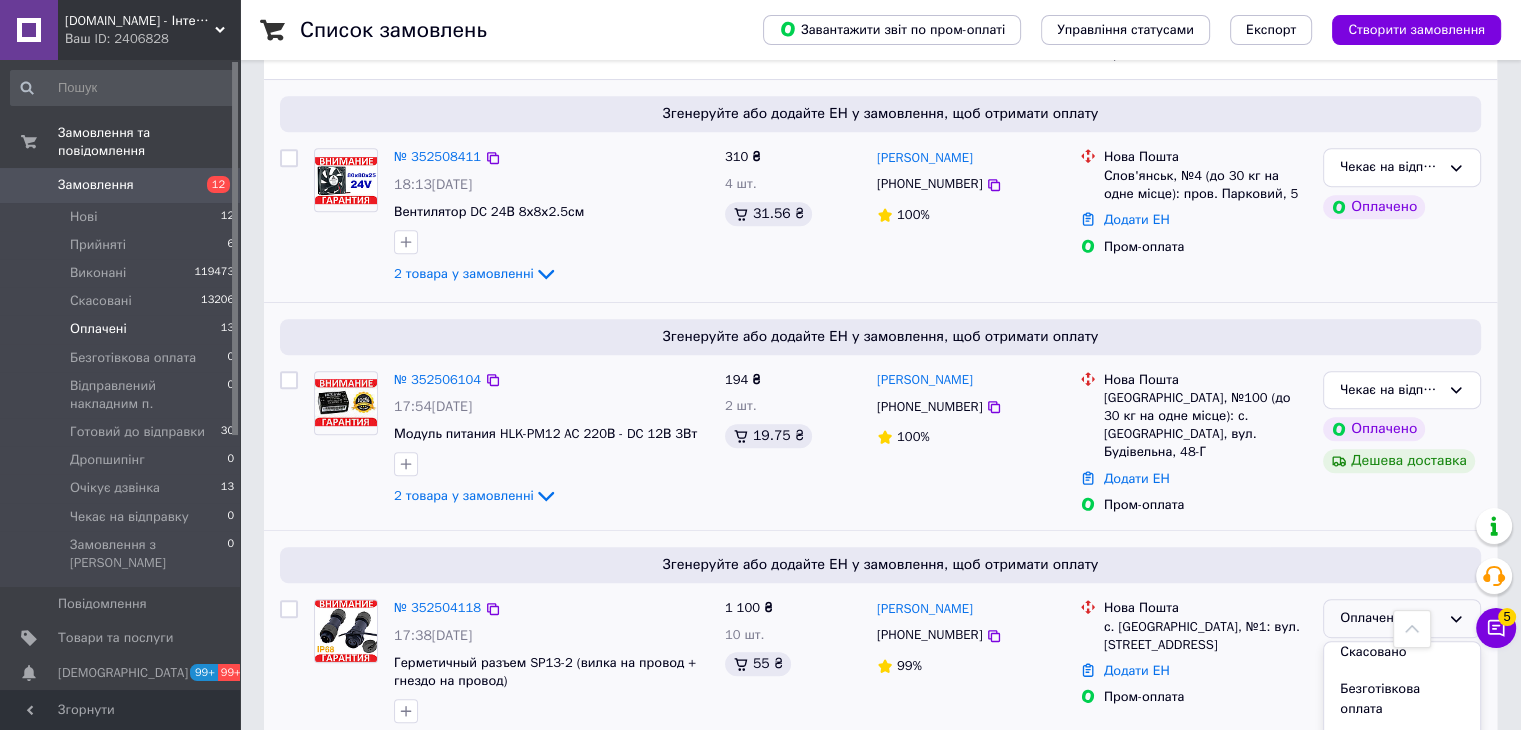 scroll, scrollTop: 225, scrollLeft: 0, axis: vertical 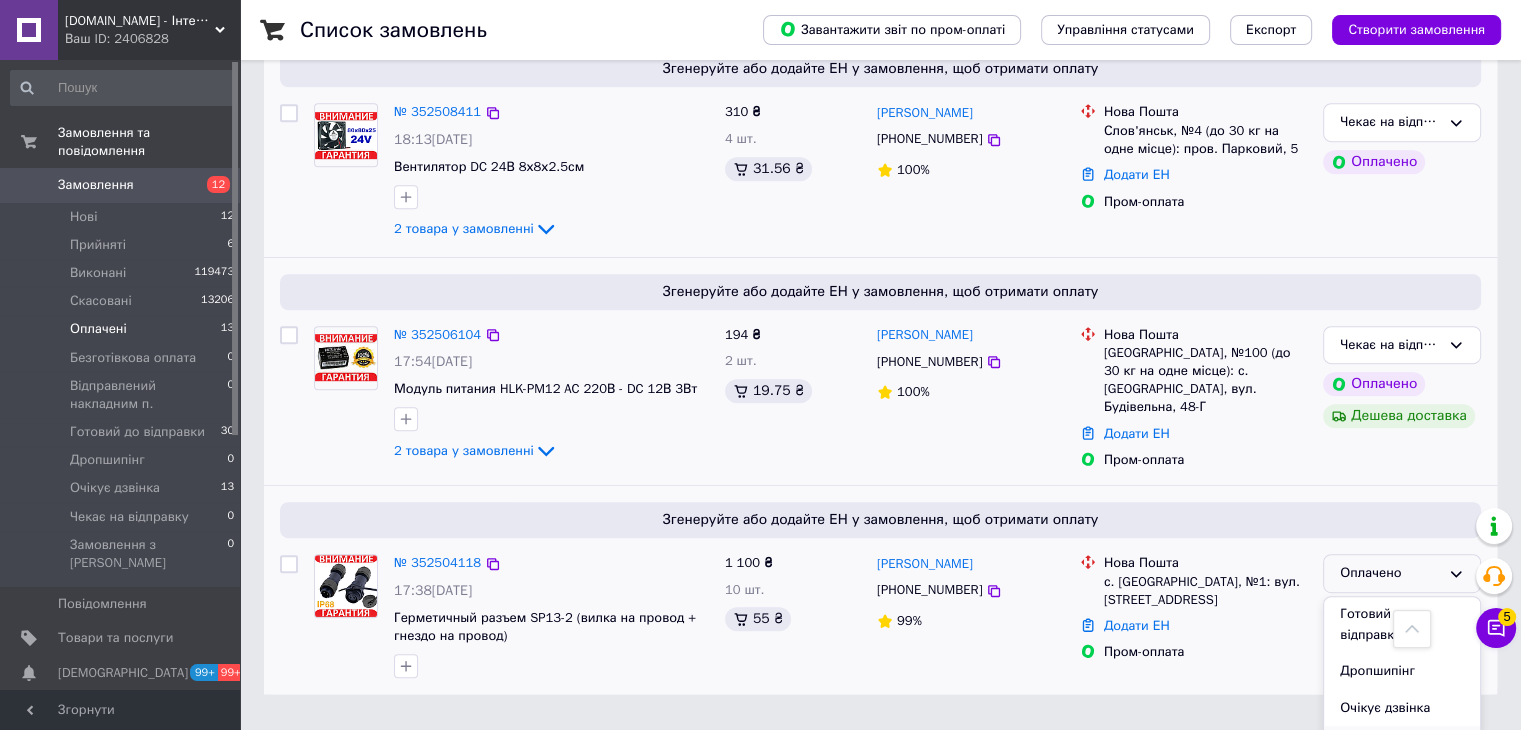 click on "Чекає на відправку" at bounding box center [1402, 744] 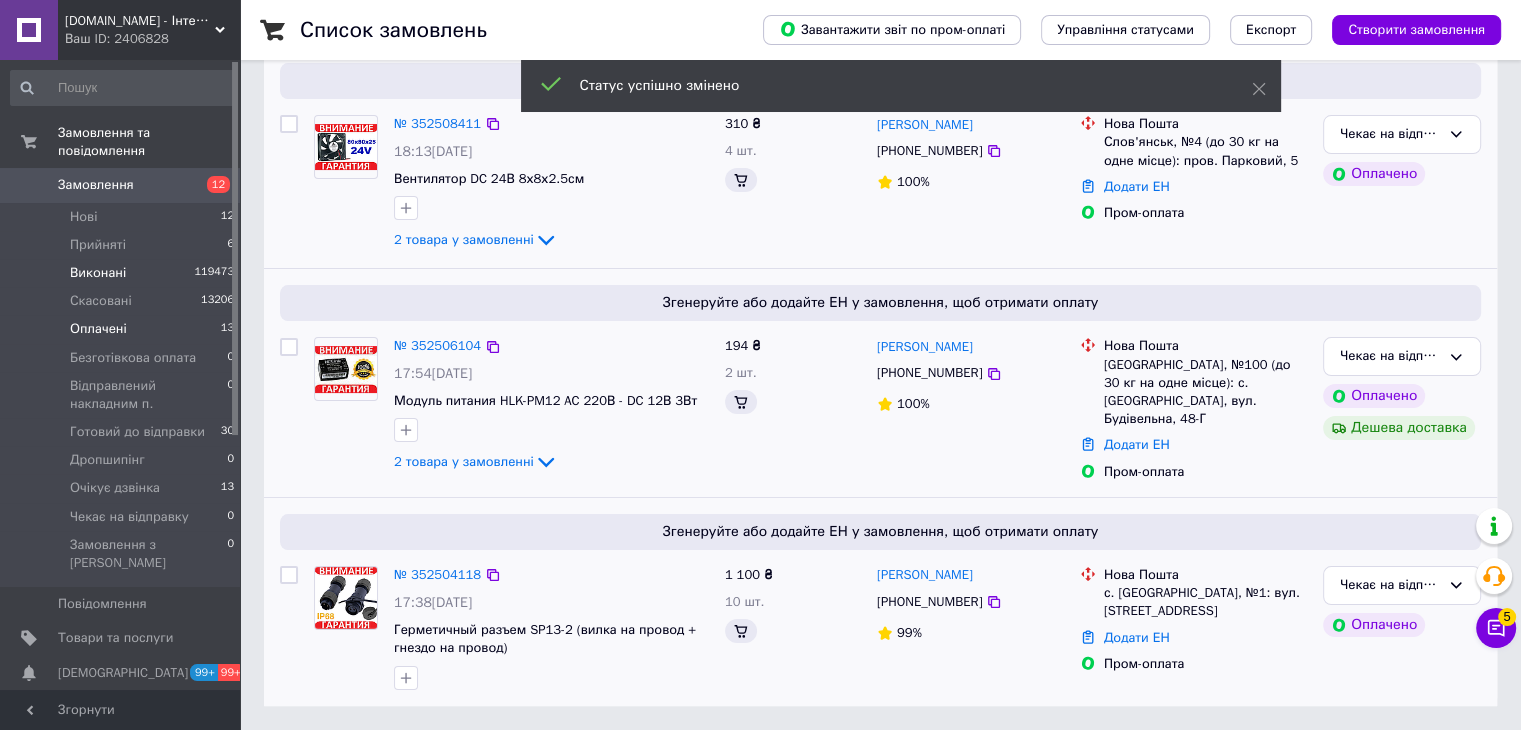 scroll, scrollTop: 231, scrollLeft: 0, axis: vertical 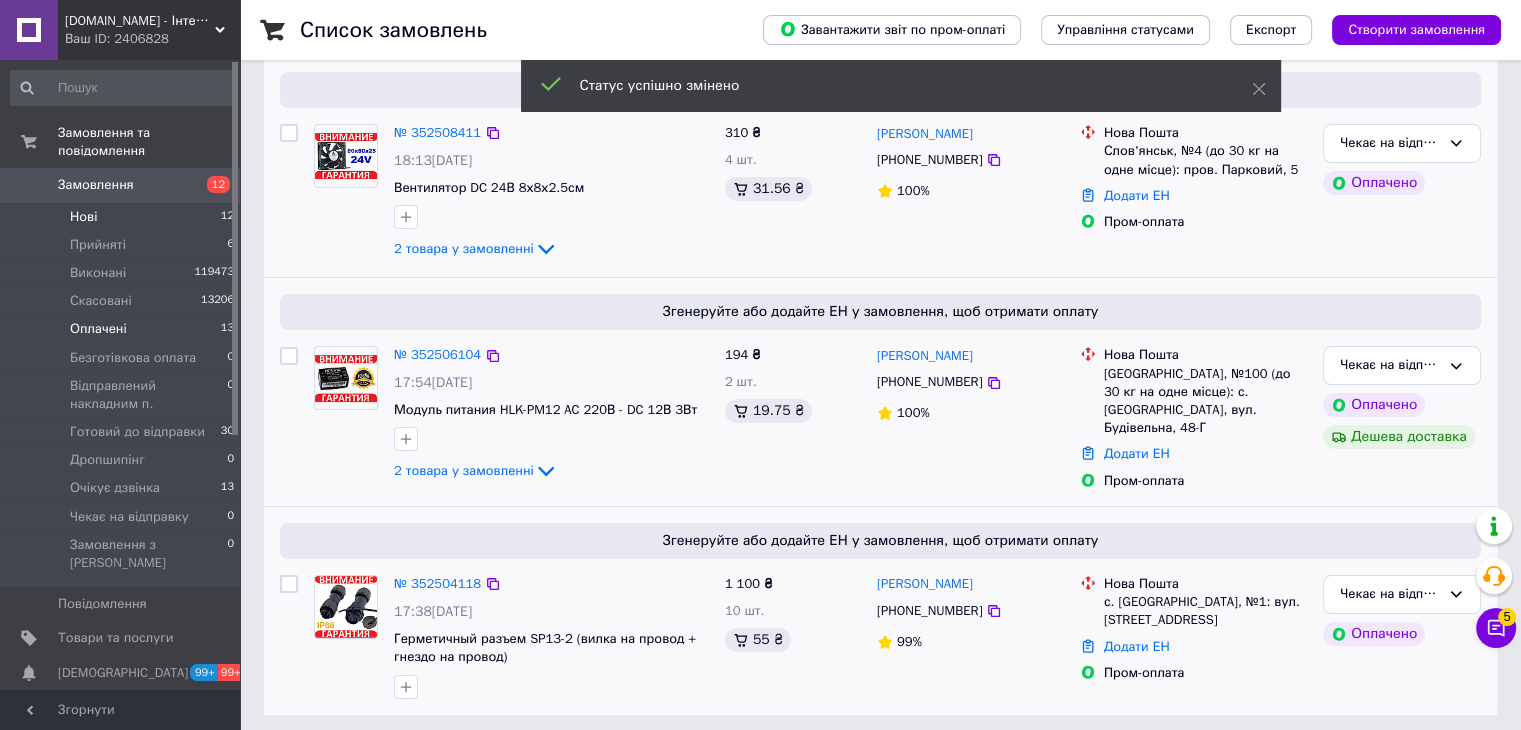 click on "Нові 12" at bounding box center [123, 217] 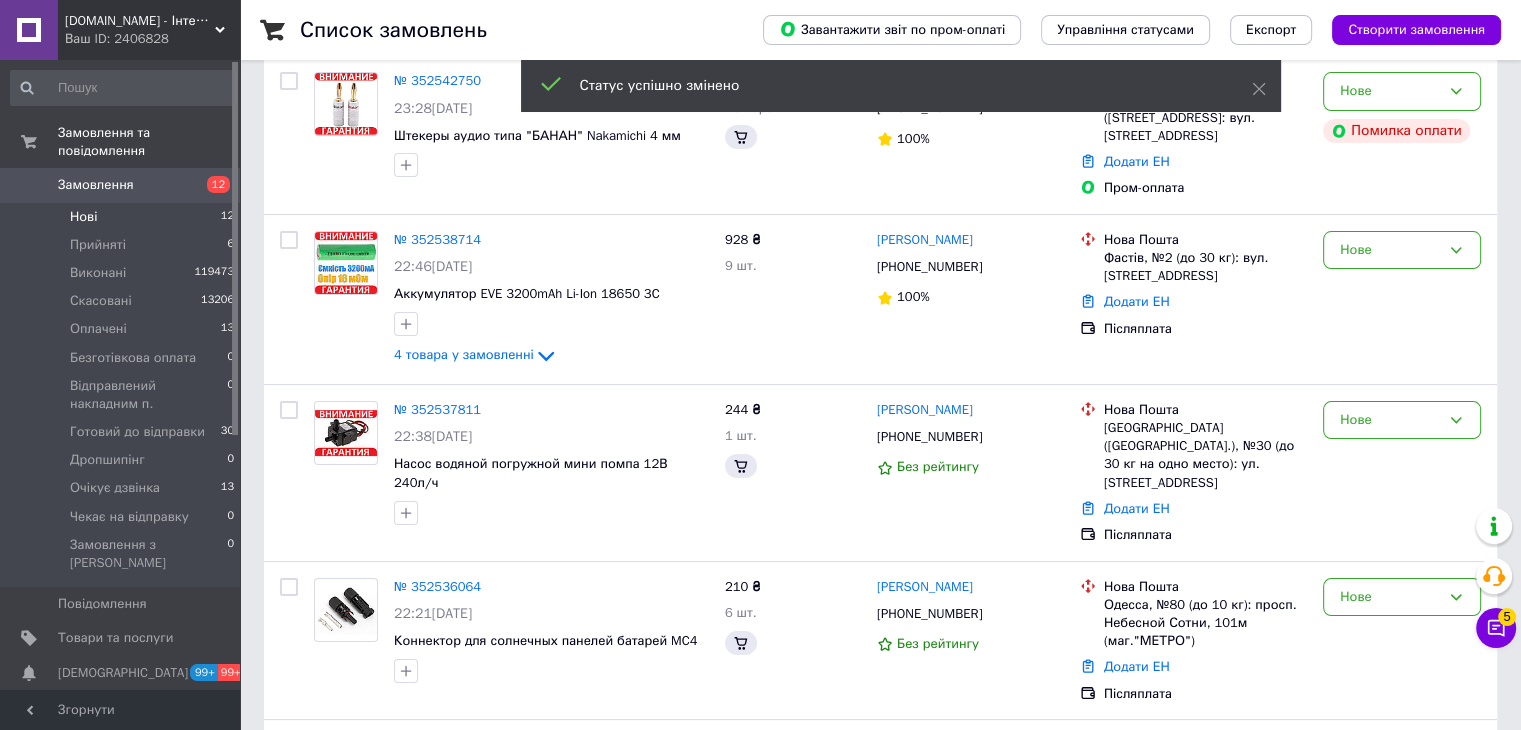 scroll, scrollTop: 0, scrollLeft: 0, axis: both 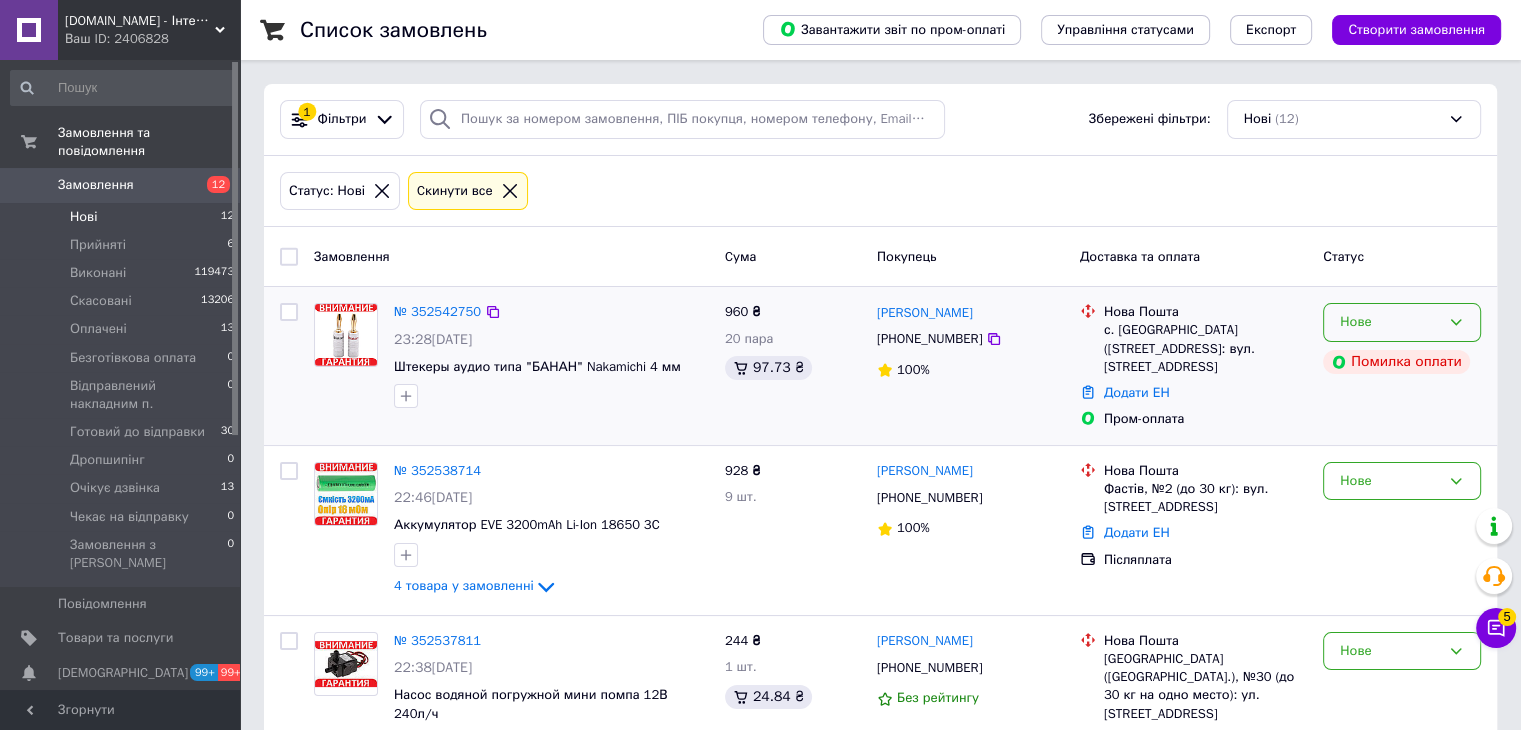 click 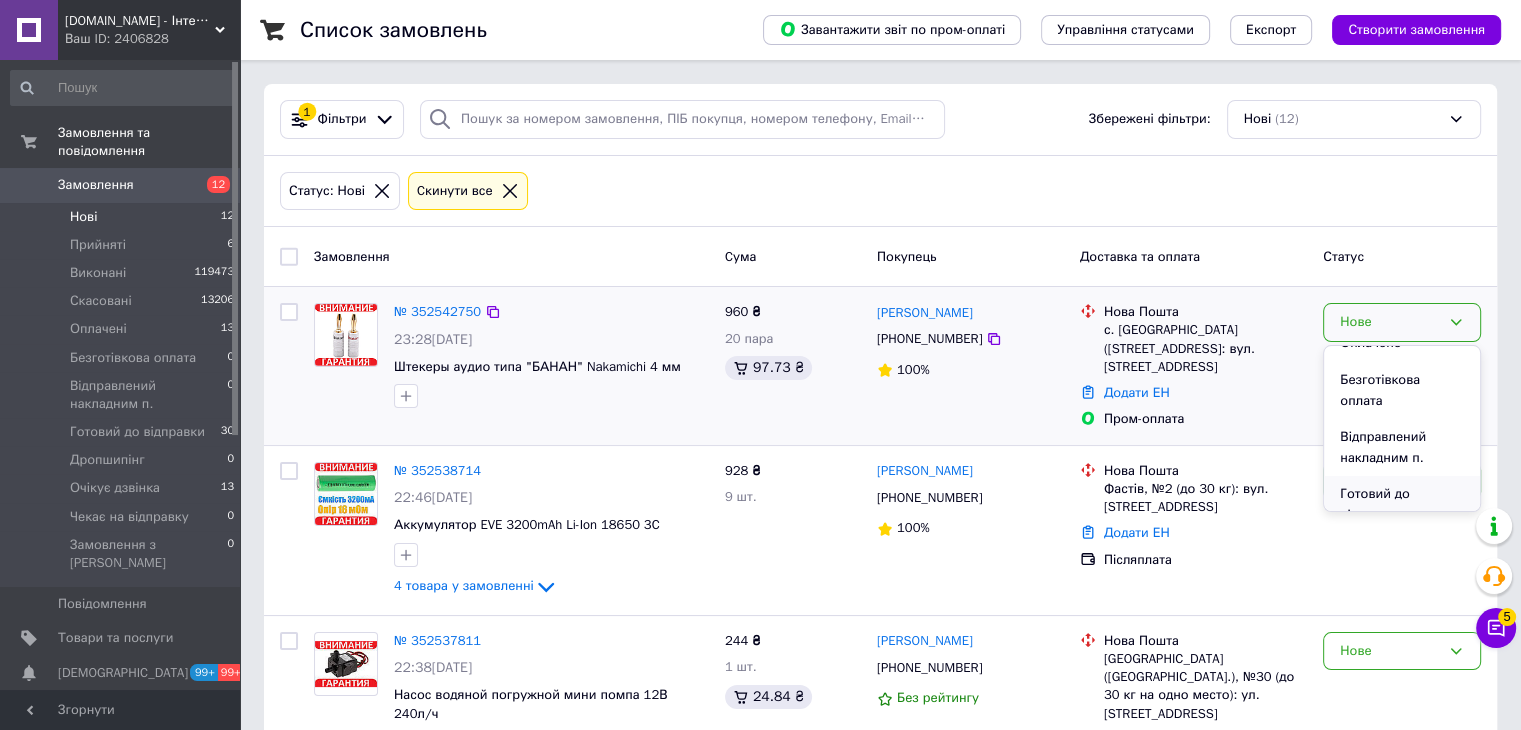 scroll, scrollTop: 261, scrollLeft: 0, axis: vertical 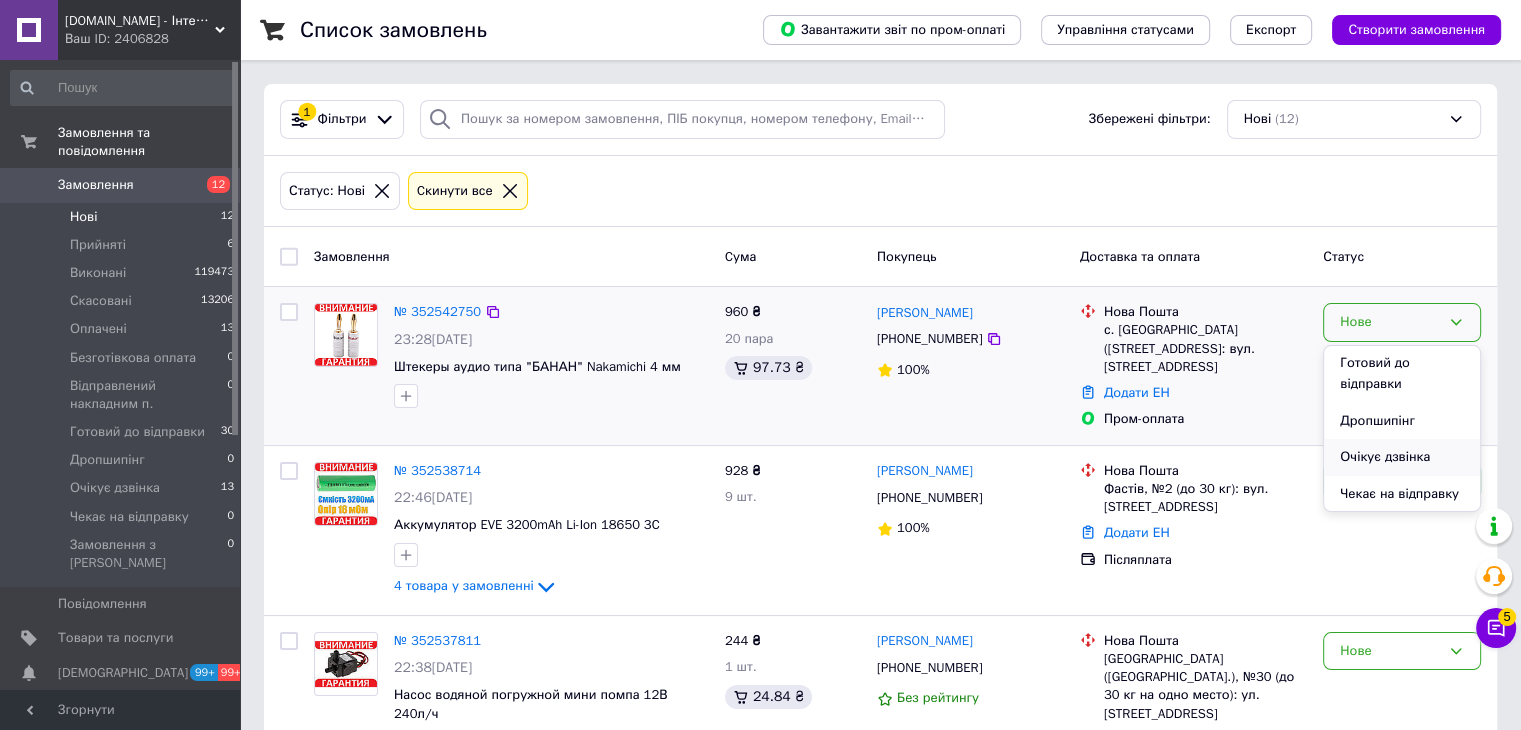 click on "Очікує дзвінка" at bounding box center (1402, 457) 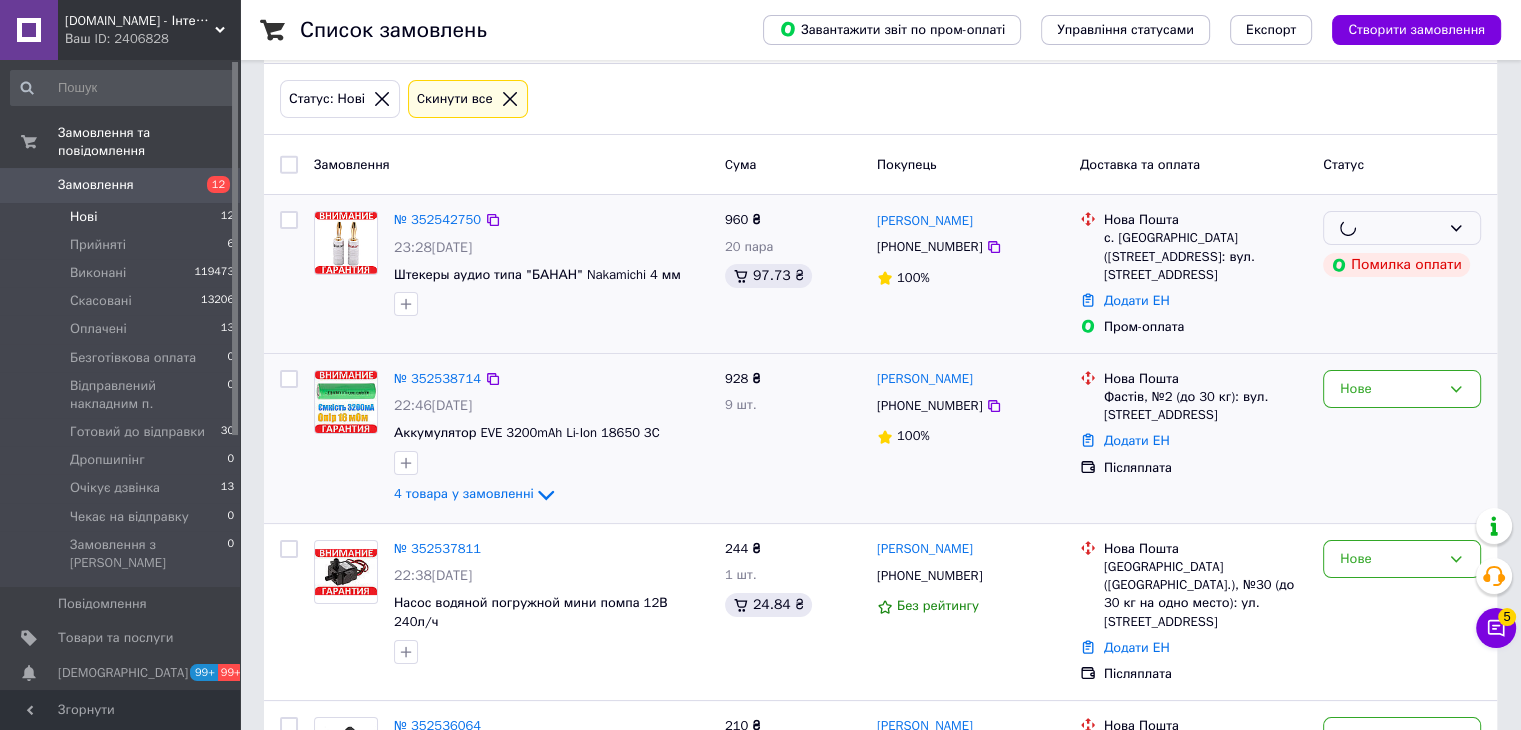 scroll, scrollTop: 100, scrollLeft: 0, axis: vertical 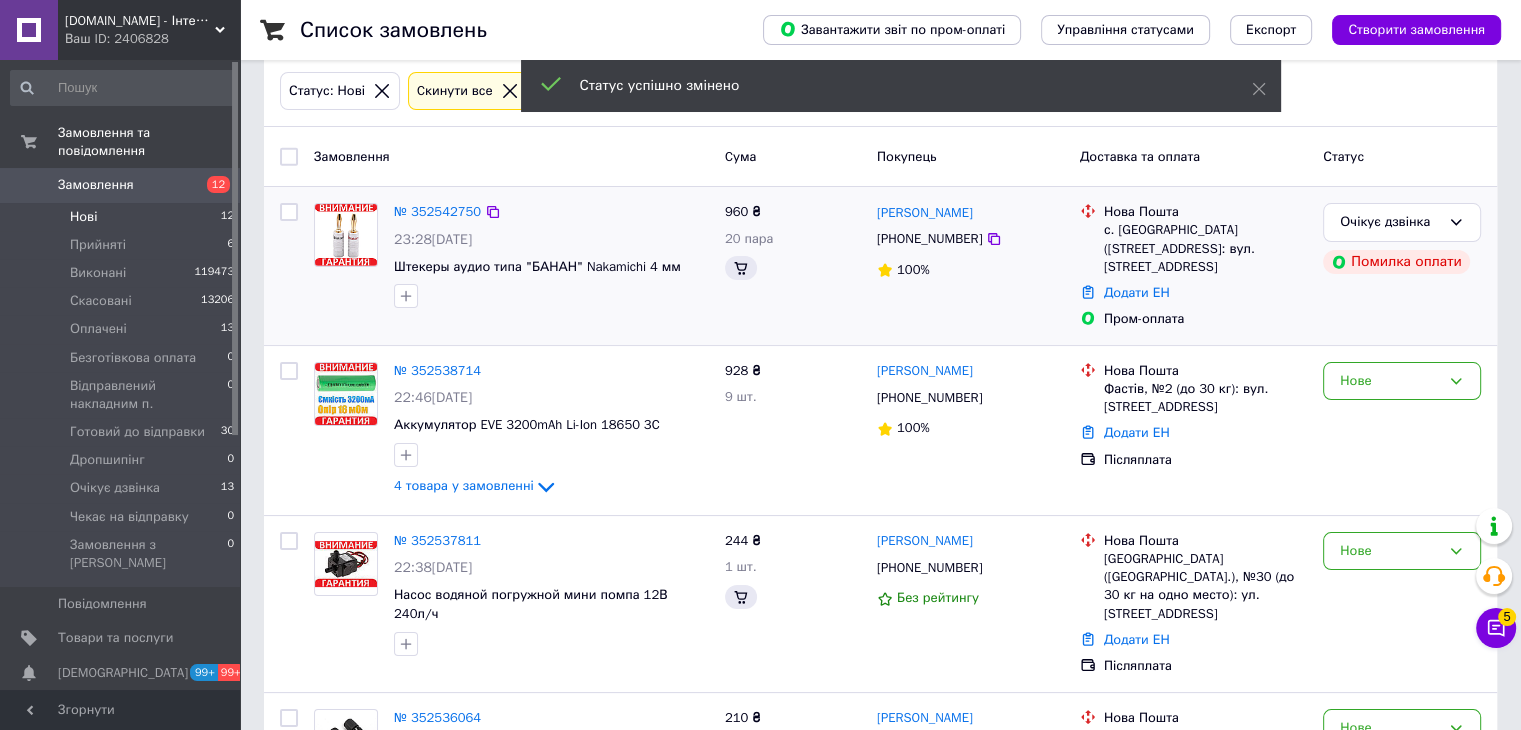 click on "Нове" at bounding box center (1390, 381) 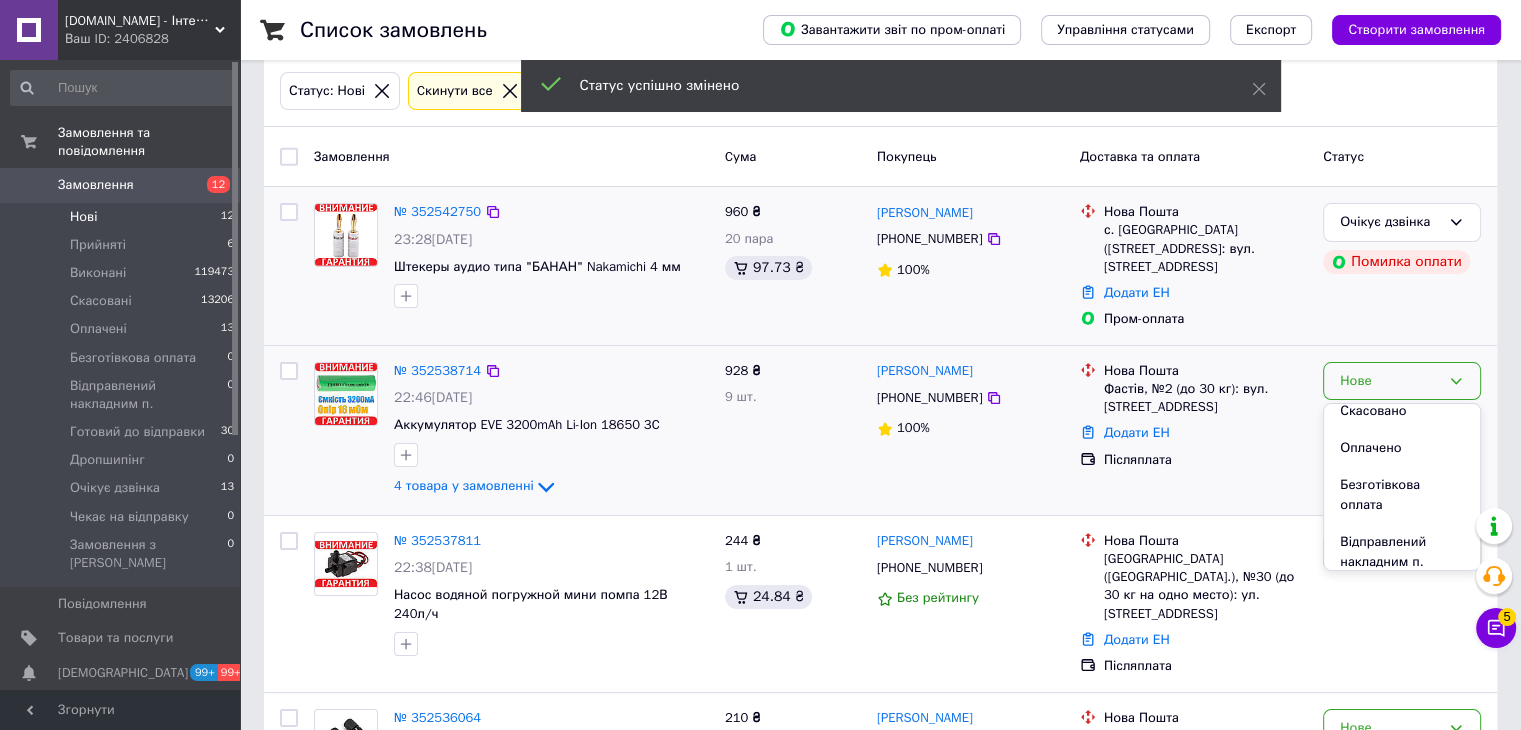 scroll, scrollTop: 261, scrollLeft: 0, axis: vertical 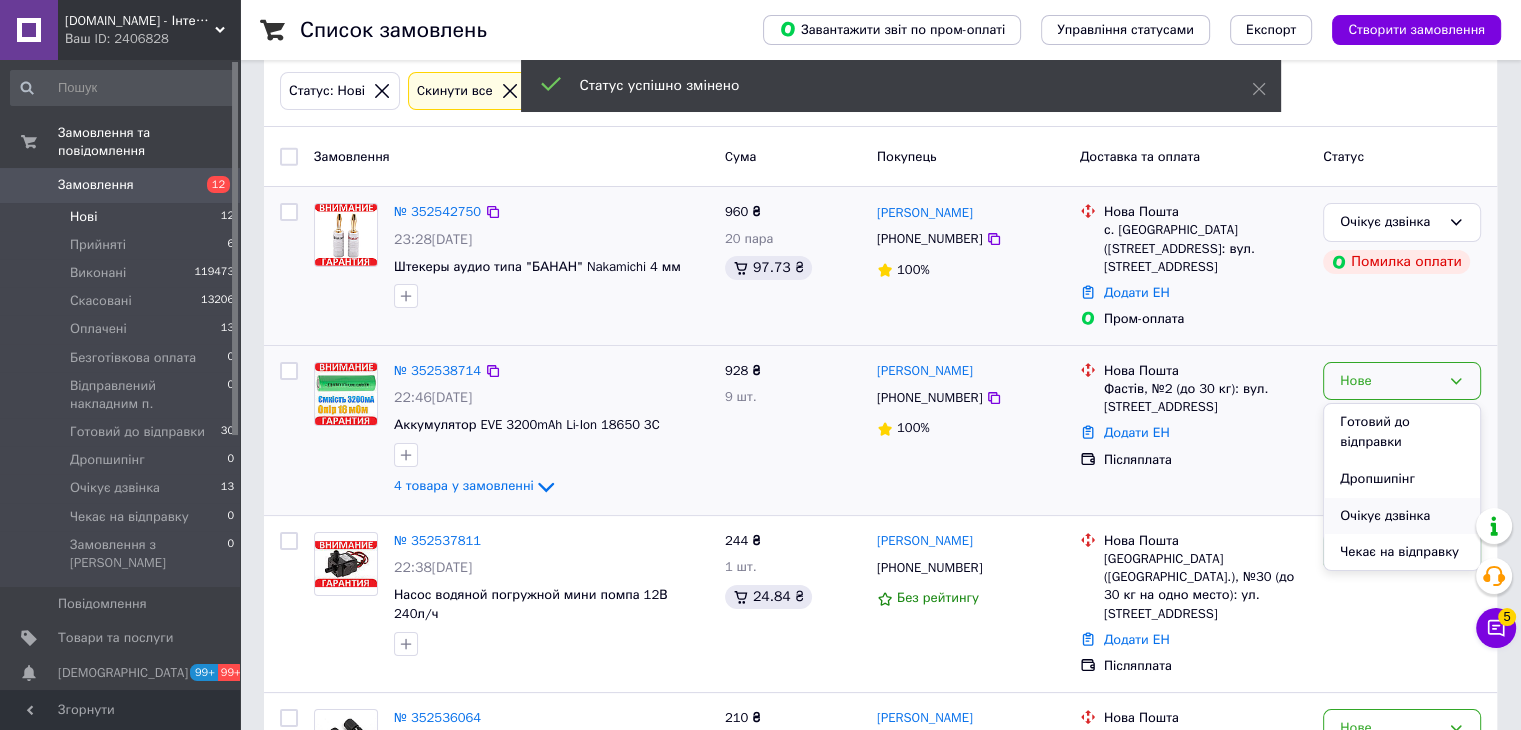 click on "Очікує дзвінка" at bounding box center (1402, 516) 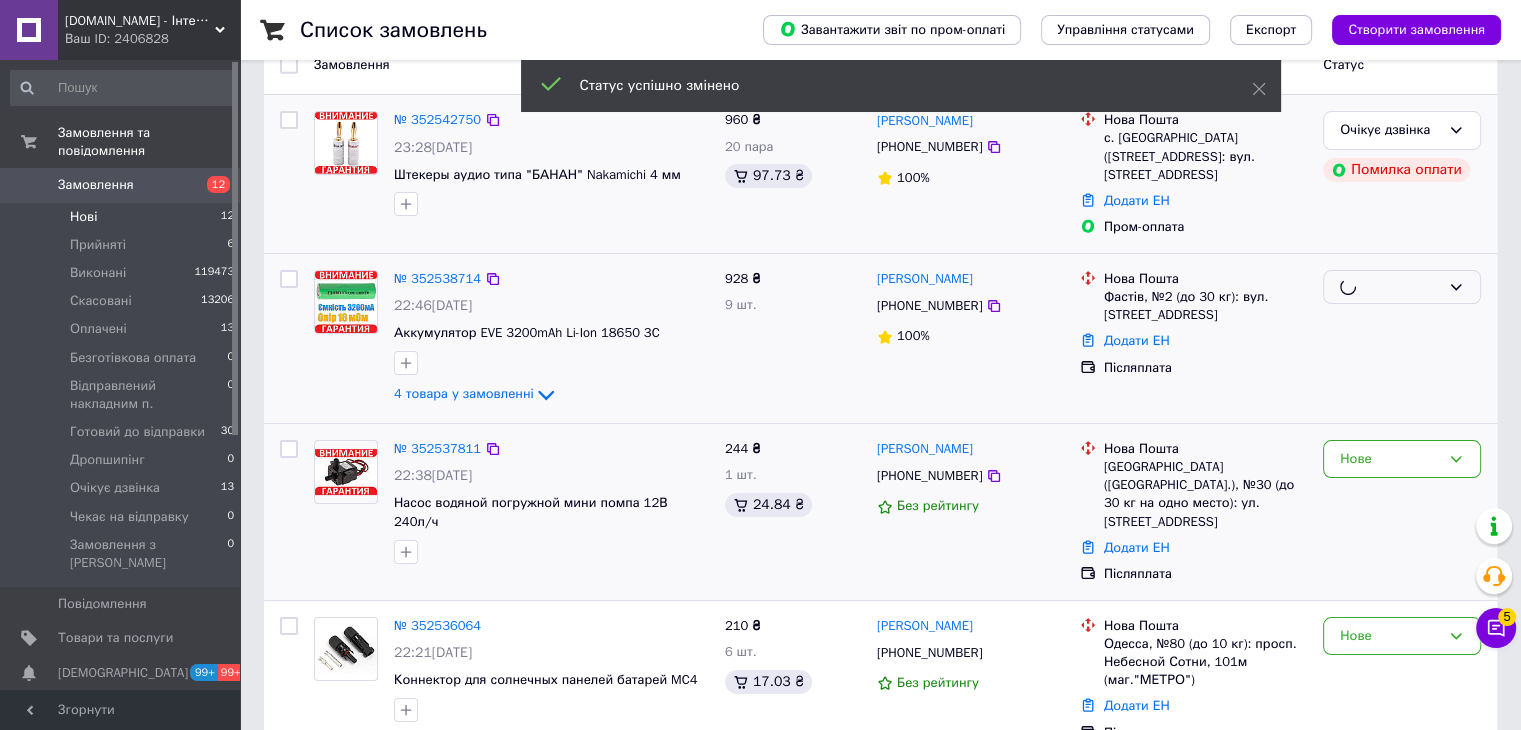 scroll, scrollTop: 200, scrollLeft: 0, axis: vertical 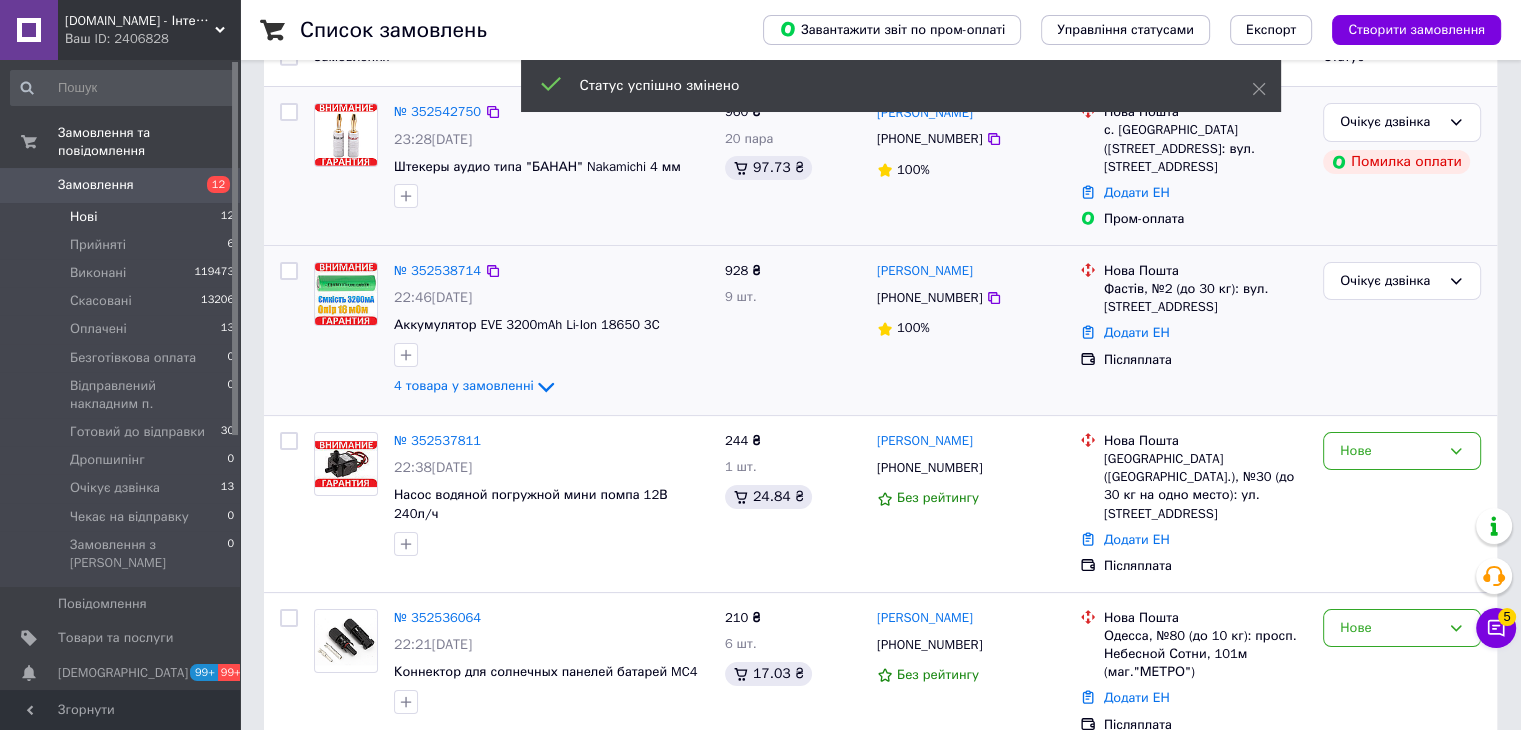 click on "Нове" at bounding box center (1390, 451) 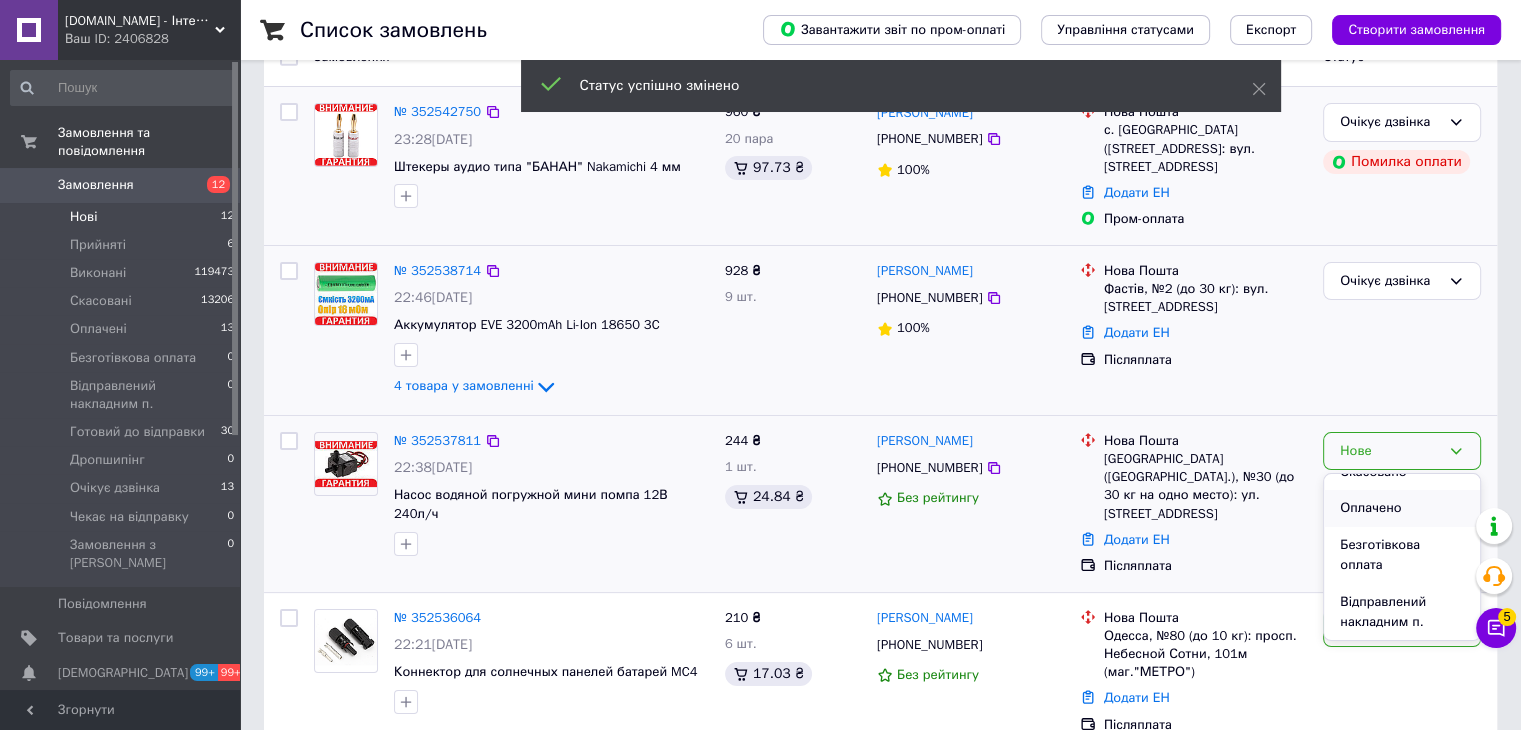 scroll, scrollTop: 261, scrollLeft: 0, axis: vertical 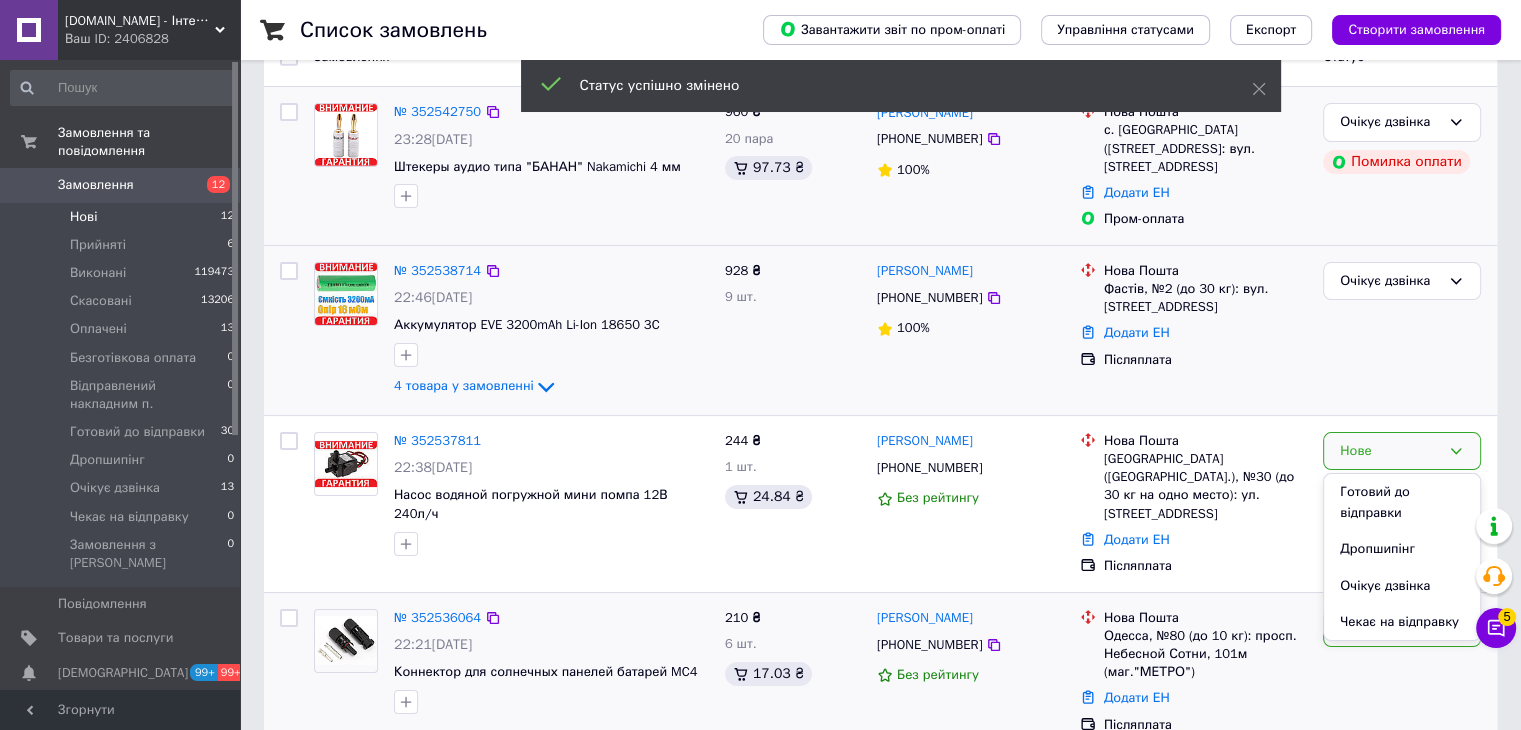 click on "Очікує дзвінка" at bounding box center (1402, 586) 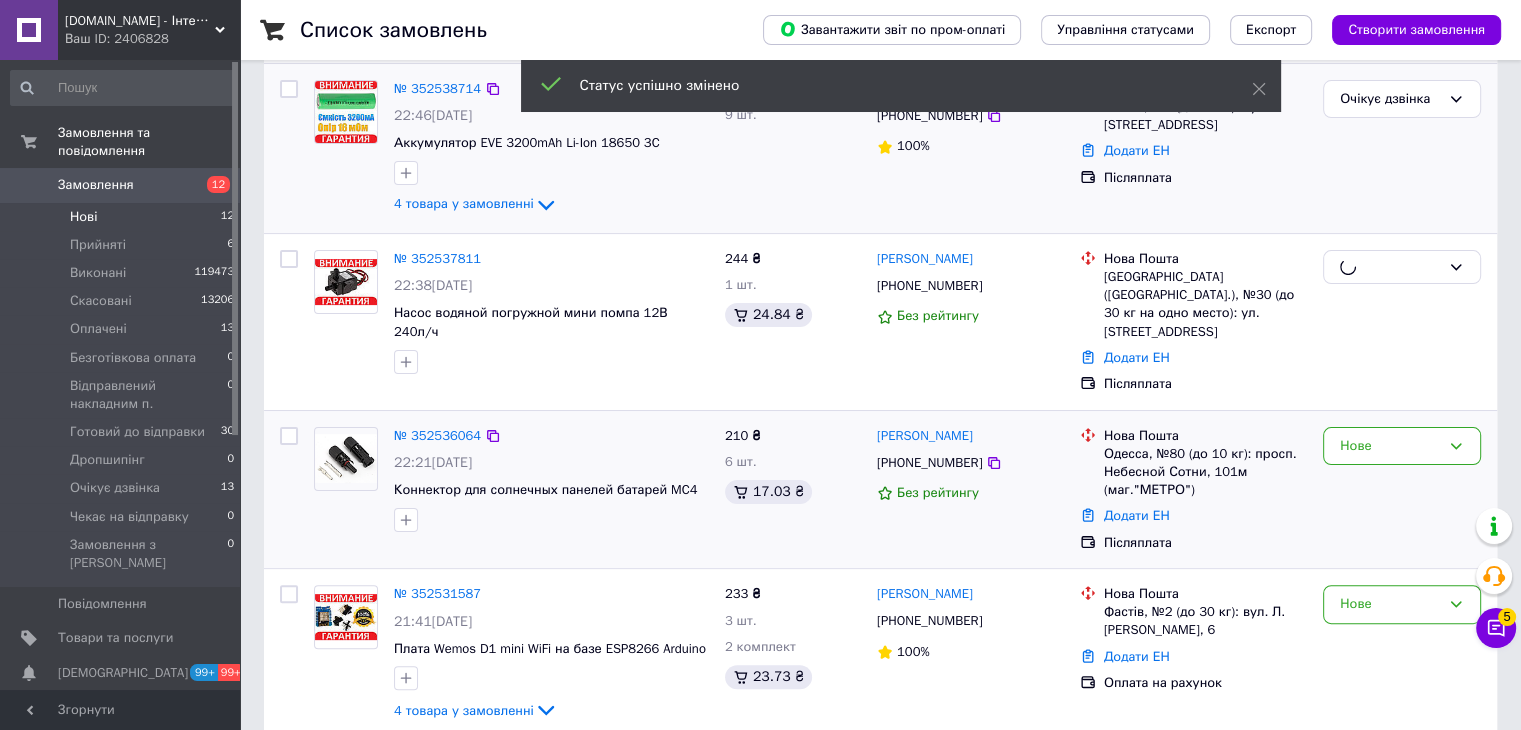scroll, scrollTop: 400, scrollLeft: 0, axis: vertical 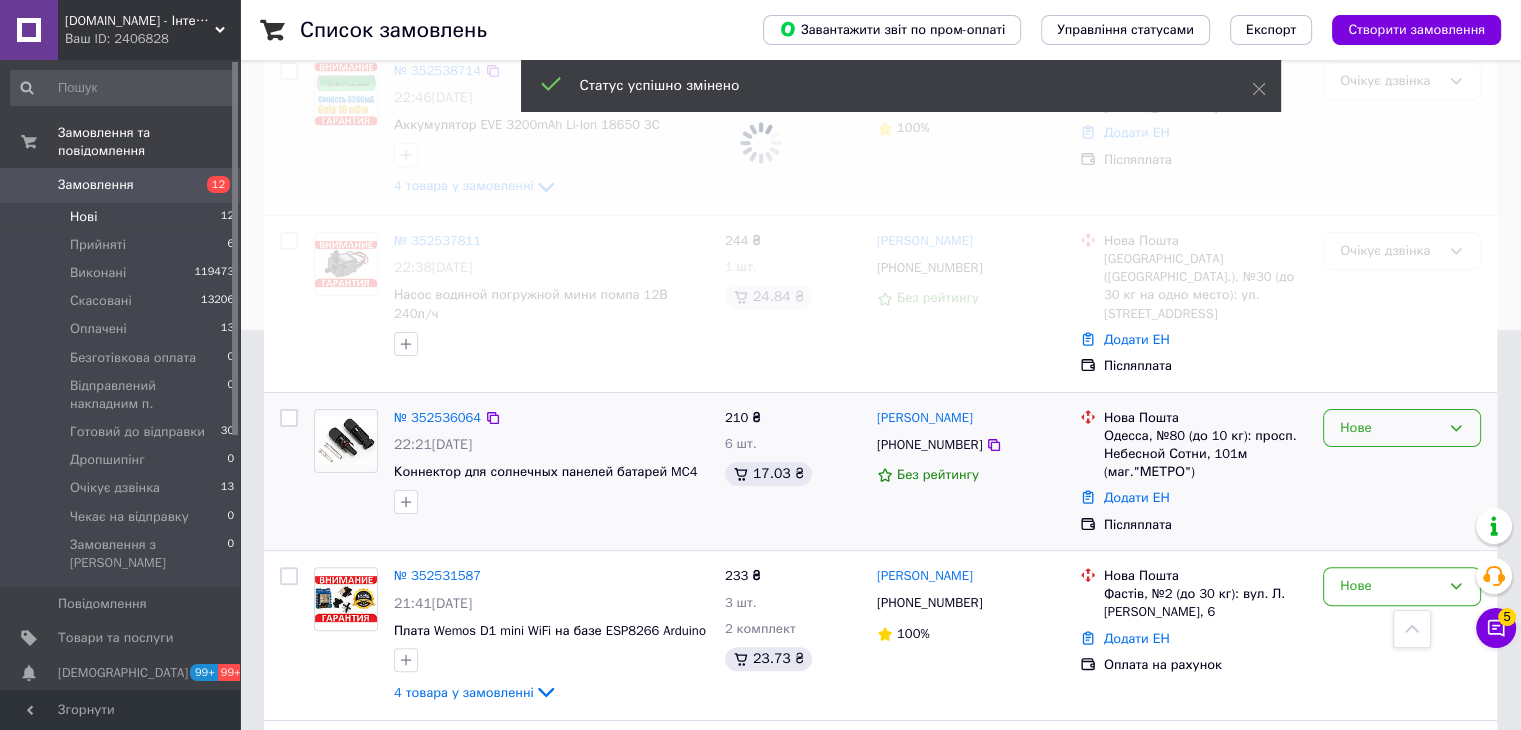 click on "Нове" at bounding box center (1390, 428) 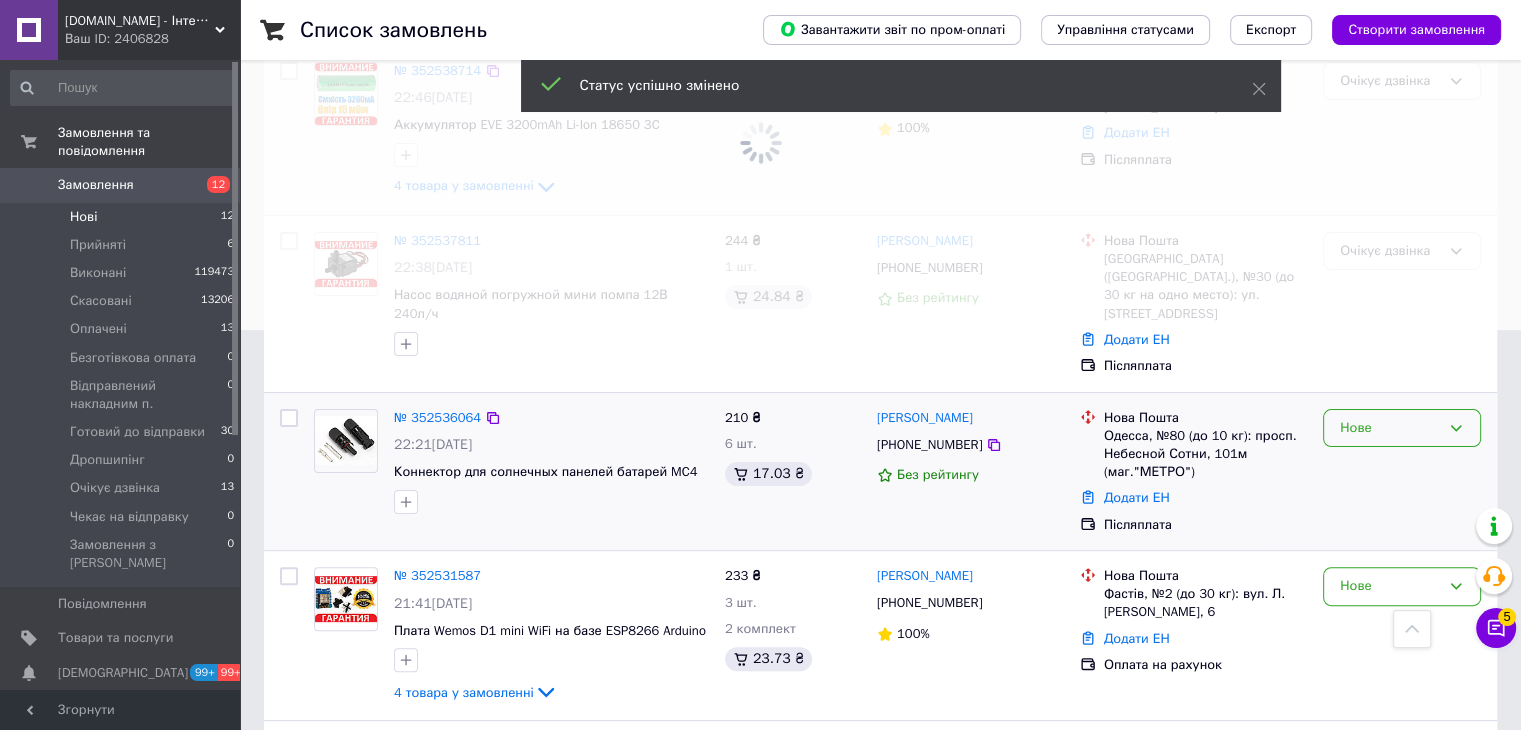scroll, scrollTop: 71, scrollLeft: 0, axis: vertical 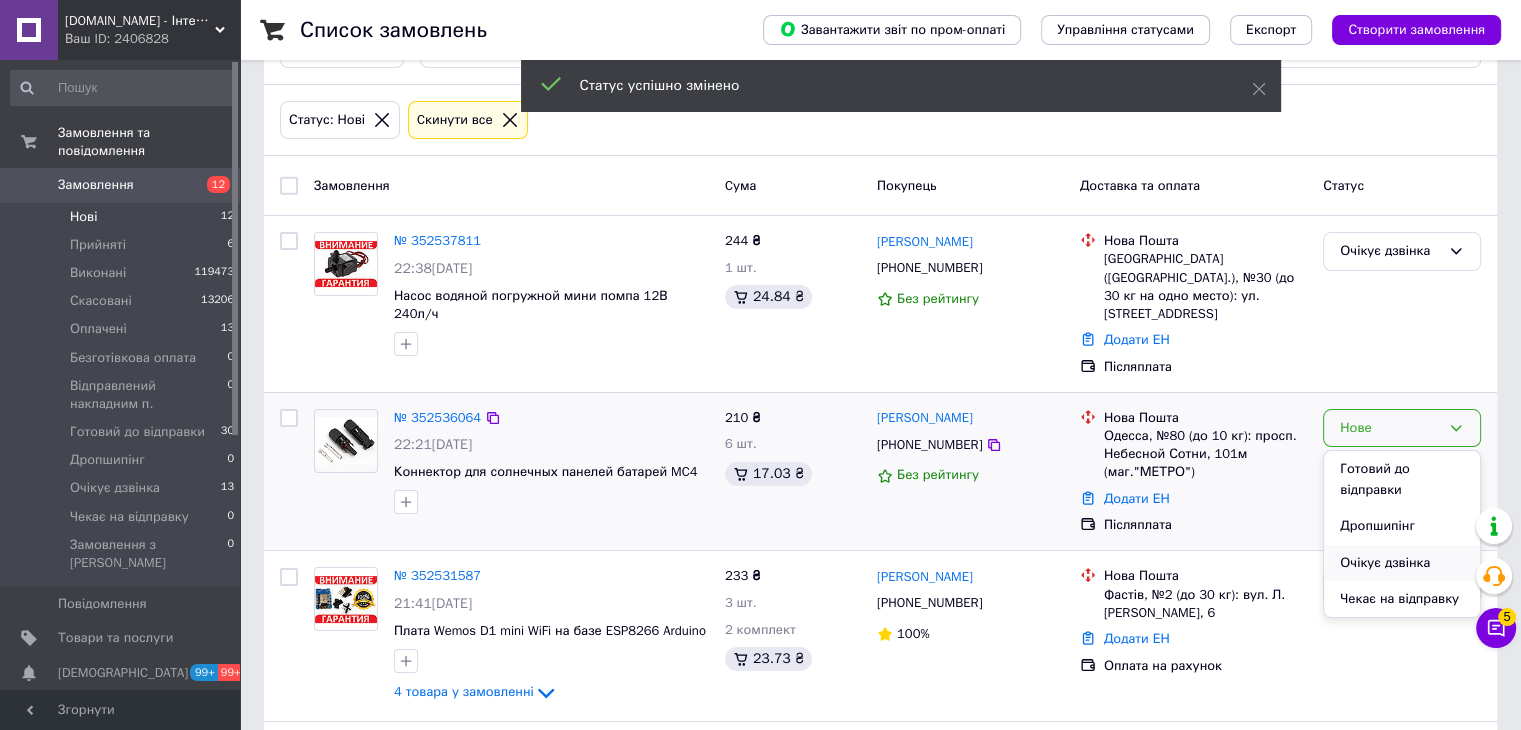 click on "Очікує дзвінка" at bounding box center (1402, 563) 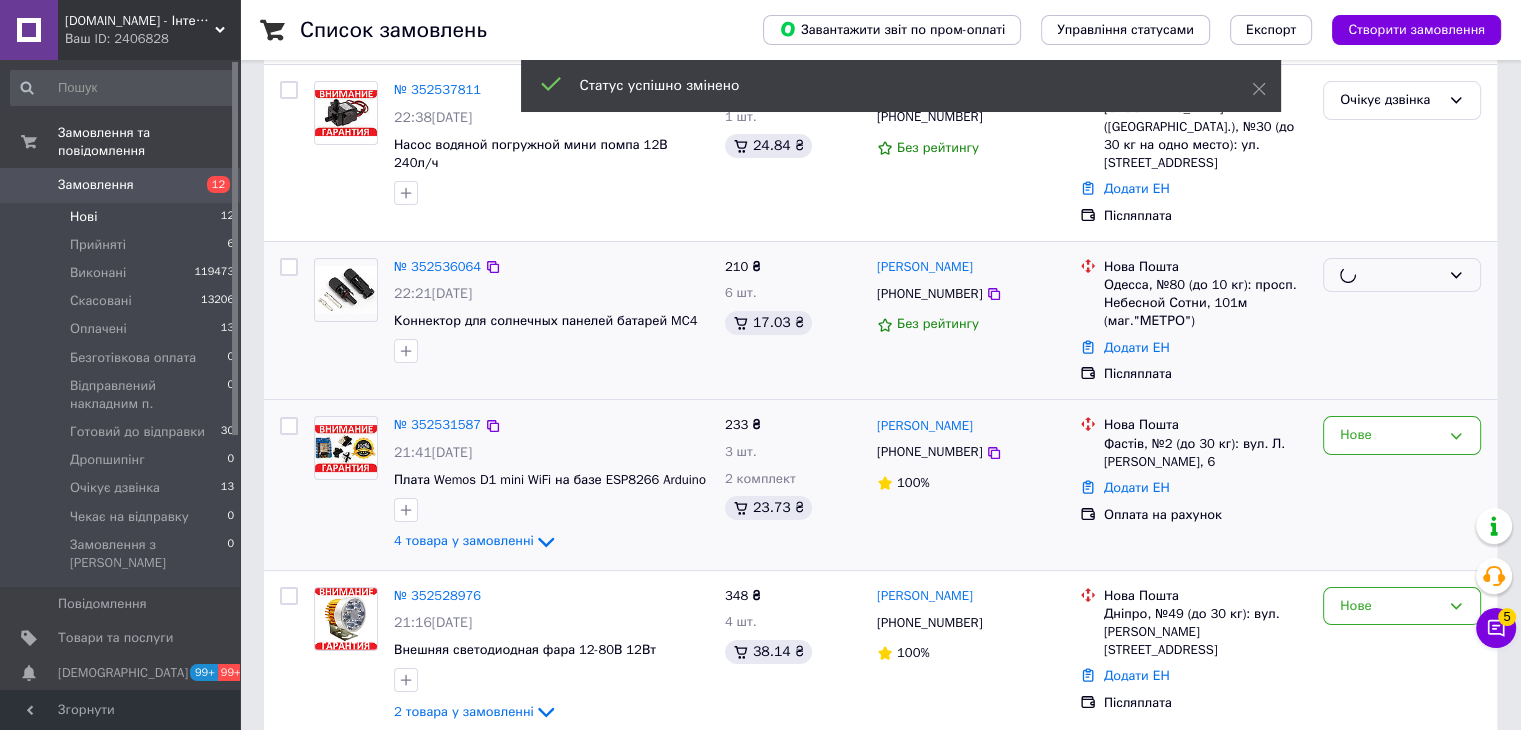 scroll, scrollTop: 271, scrollLeft: 0, axis: vertical 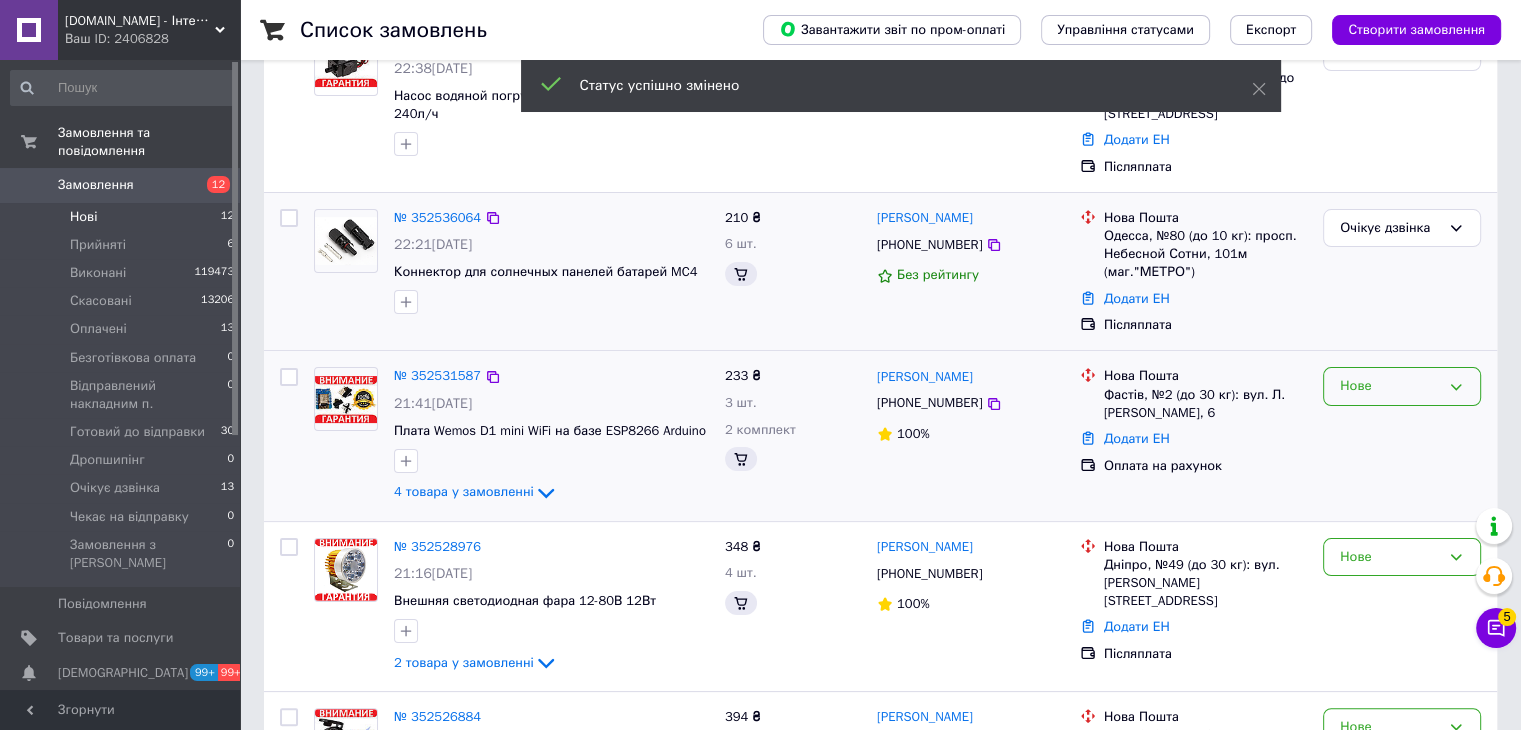 click on "Нове" at bounding box center (1402, 386) 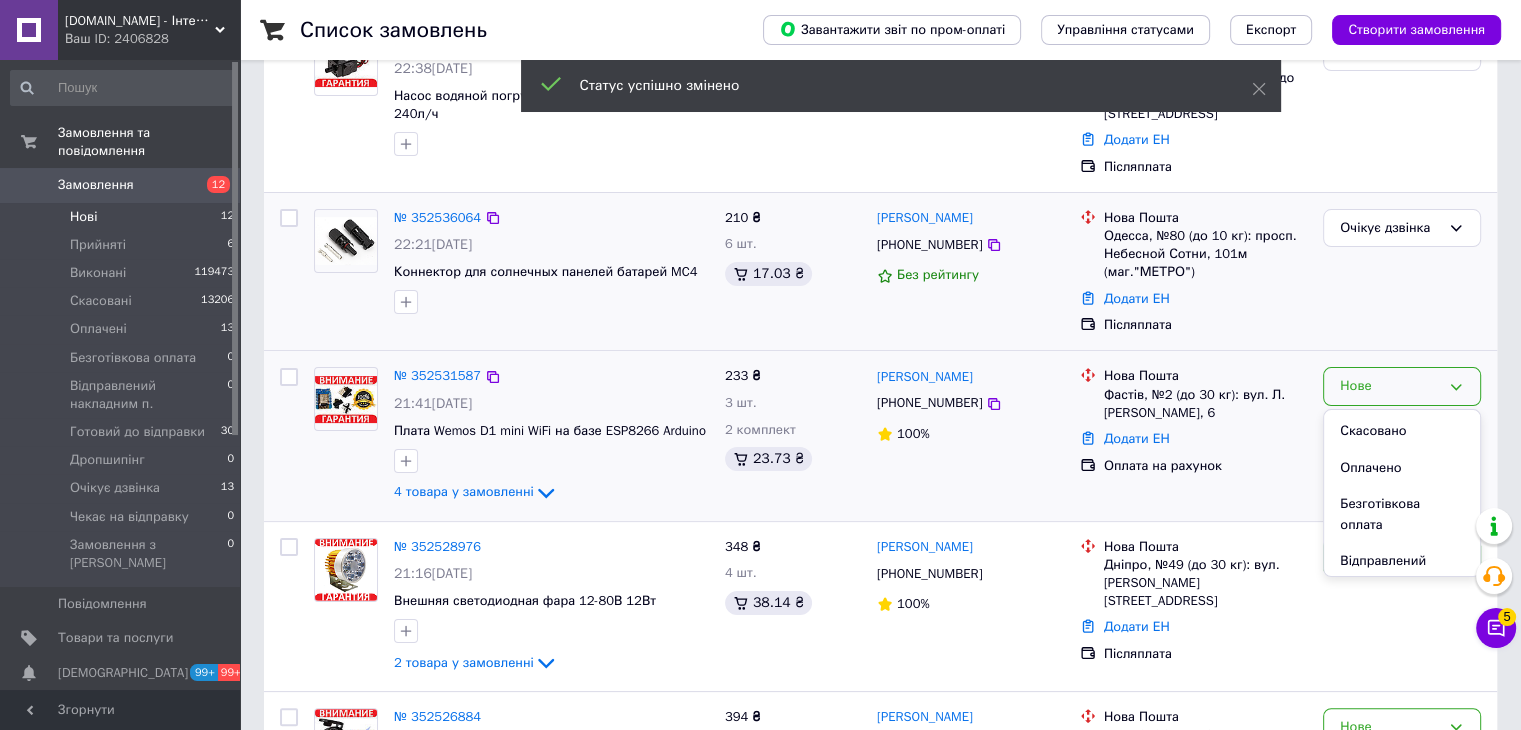 scroll, scrollTop: 261, scrollLeft: 0, axis: vertical 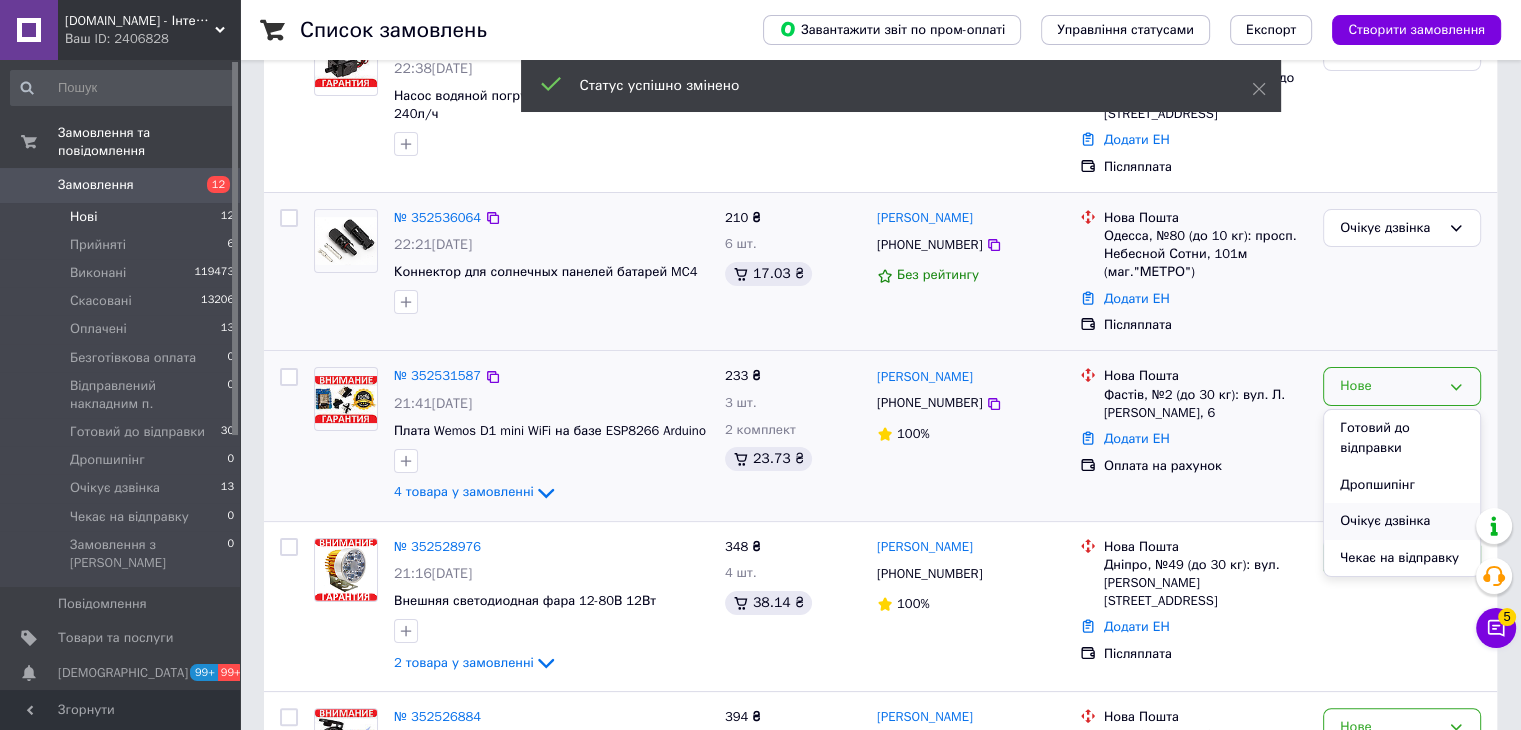 click on "Очікує дзвінка" at bounding box center (1402, 521) 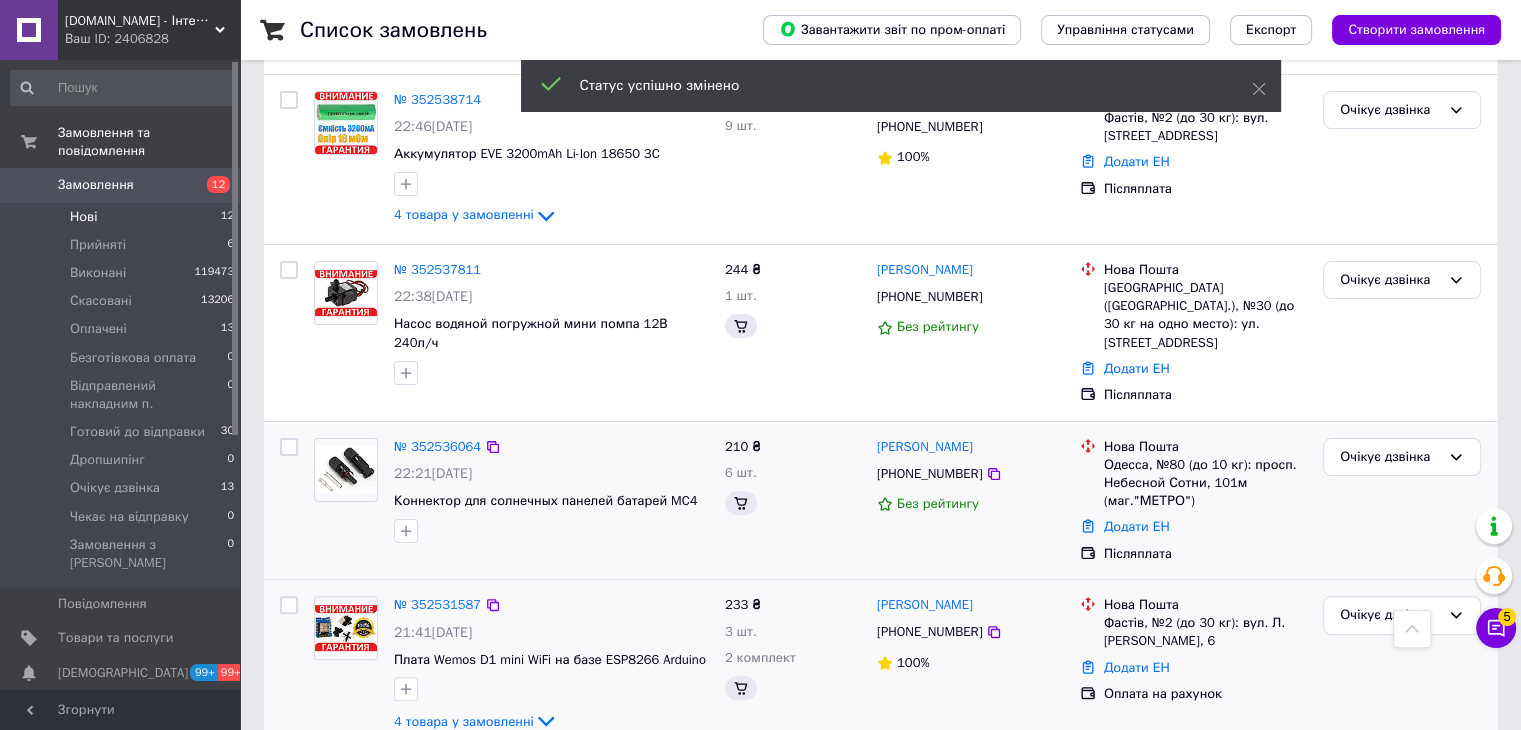 scroll, scrollTop: 700, scrollLeft: 0, axis: vertical 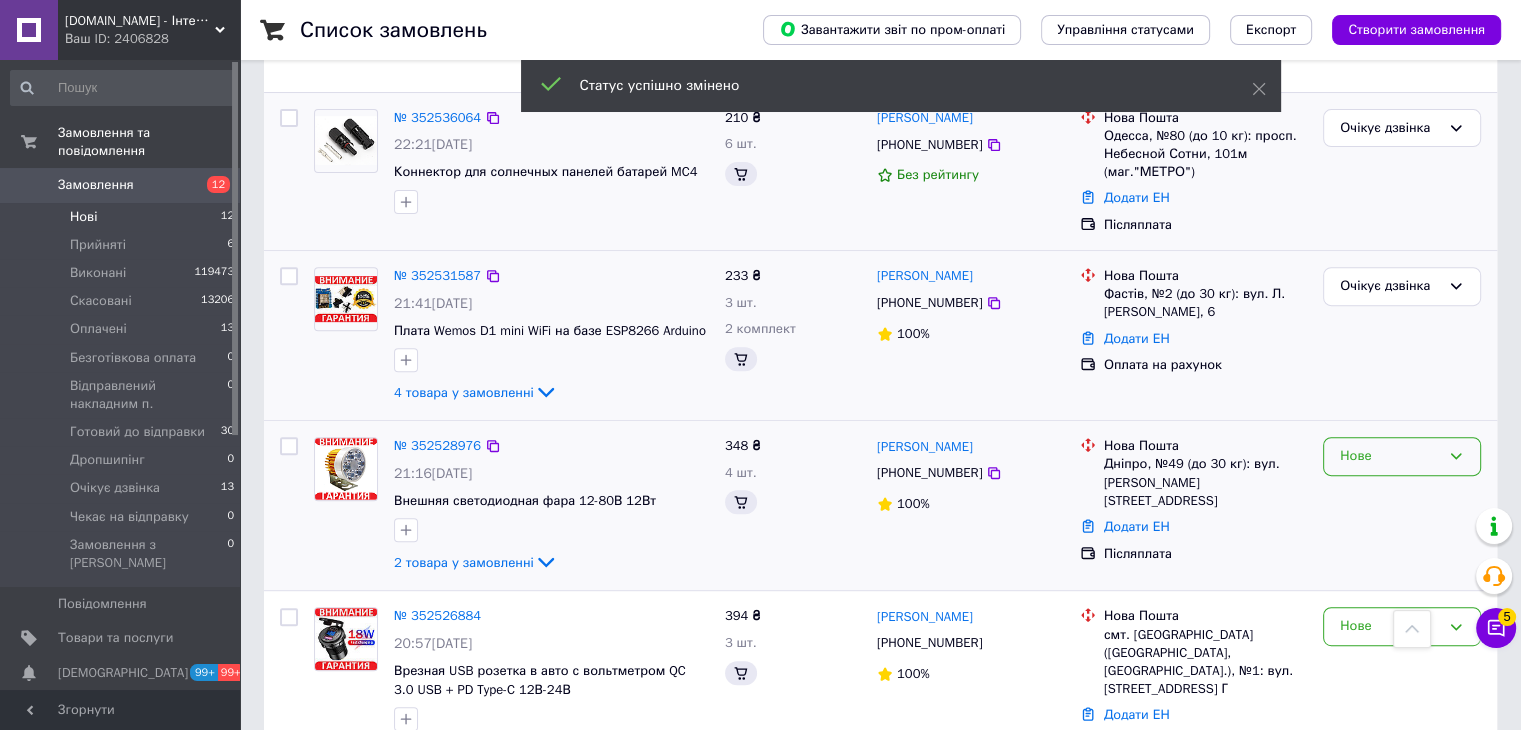 click on "Нове" at bounding box center [1390, 456] 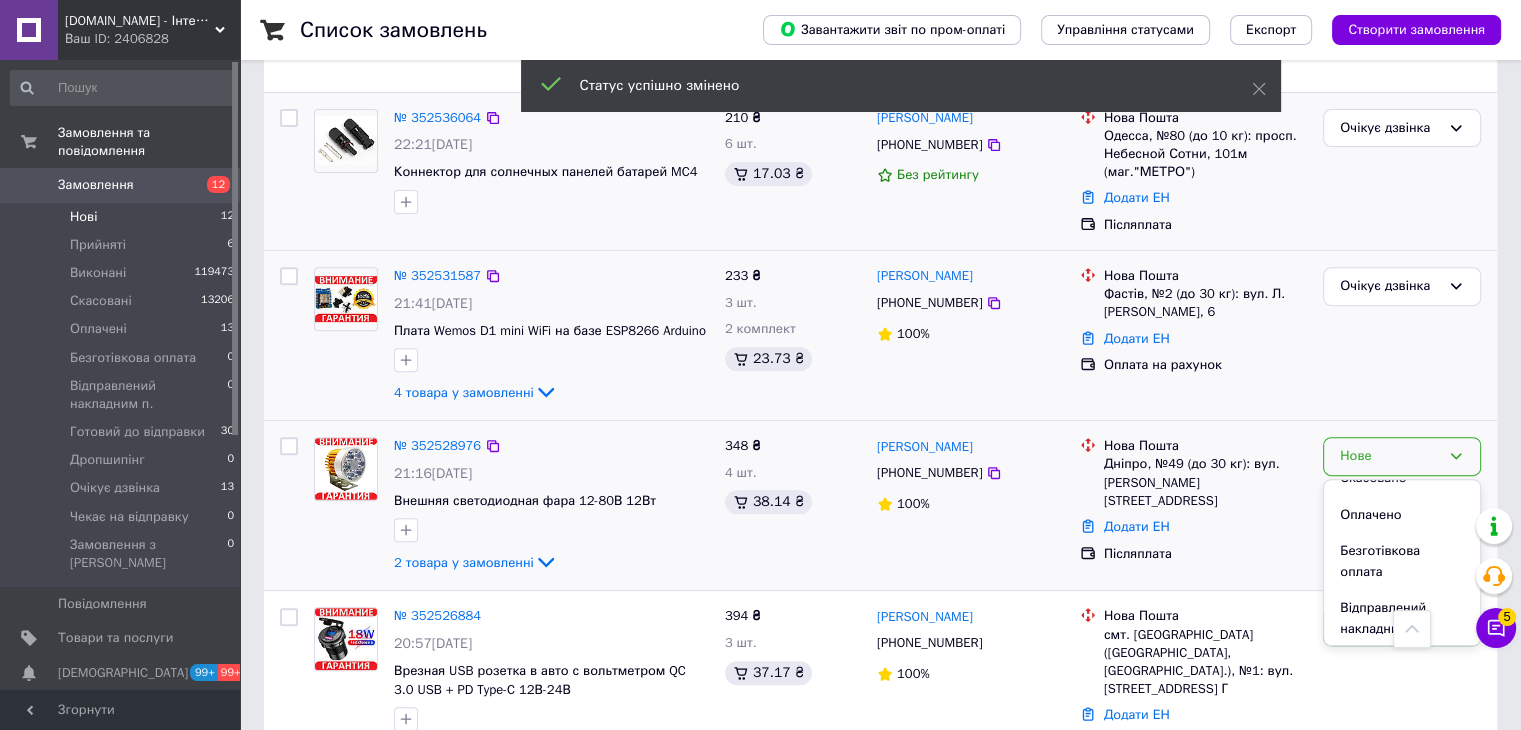 scroll, scrollTop: 261, scrollLeft: 0, axis: vertical 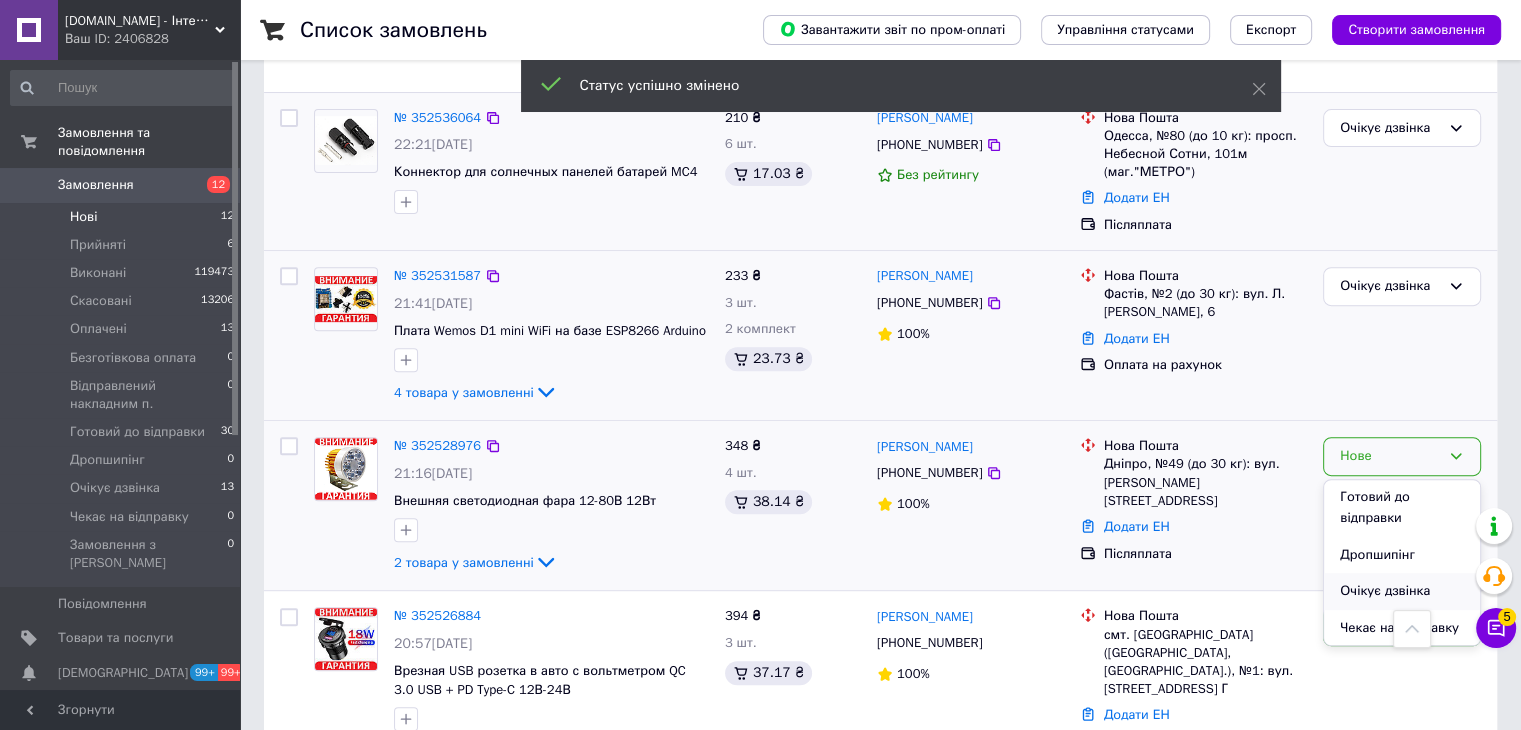 click on "Очікує дзвінка" at bounding box center [1402, 591] 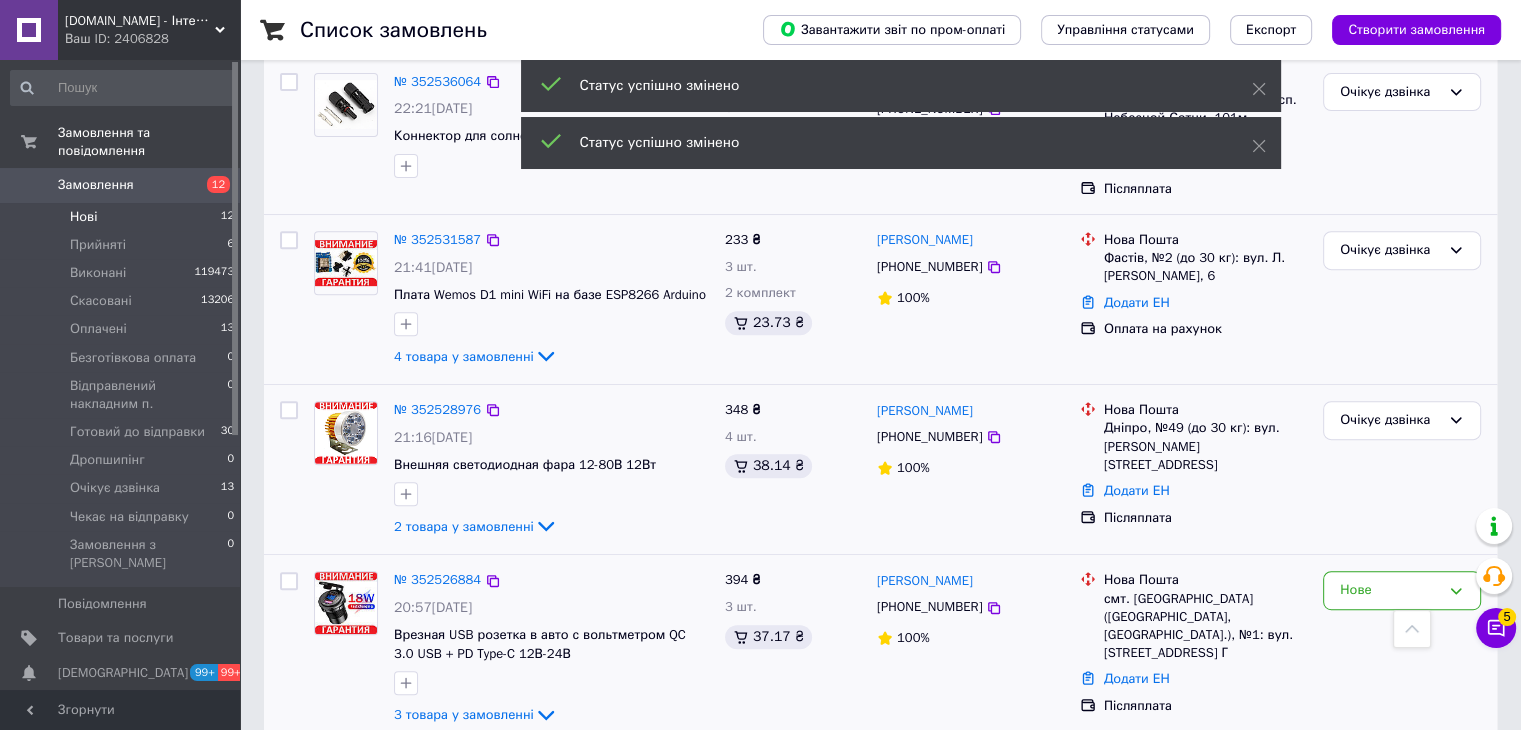 scroll, scrollTop: 800, scrollLeft: 0, axis: vertical 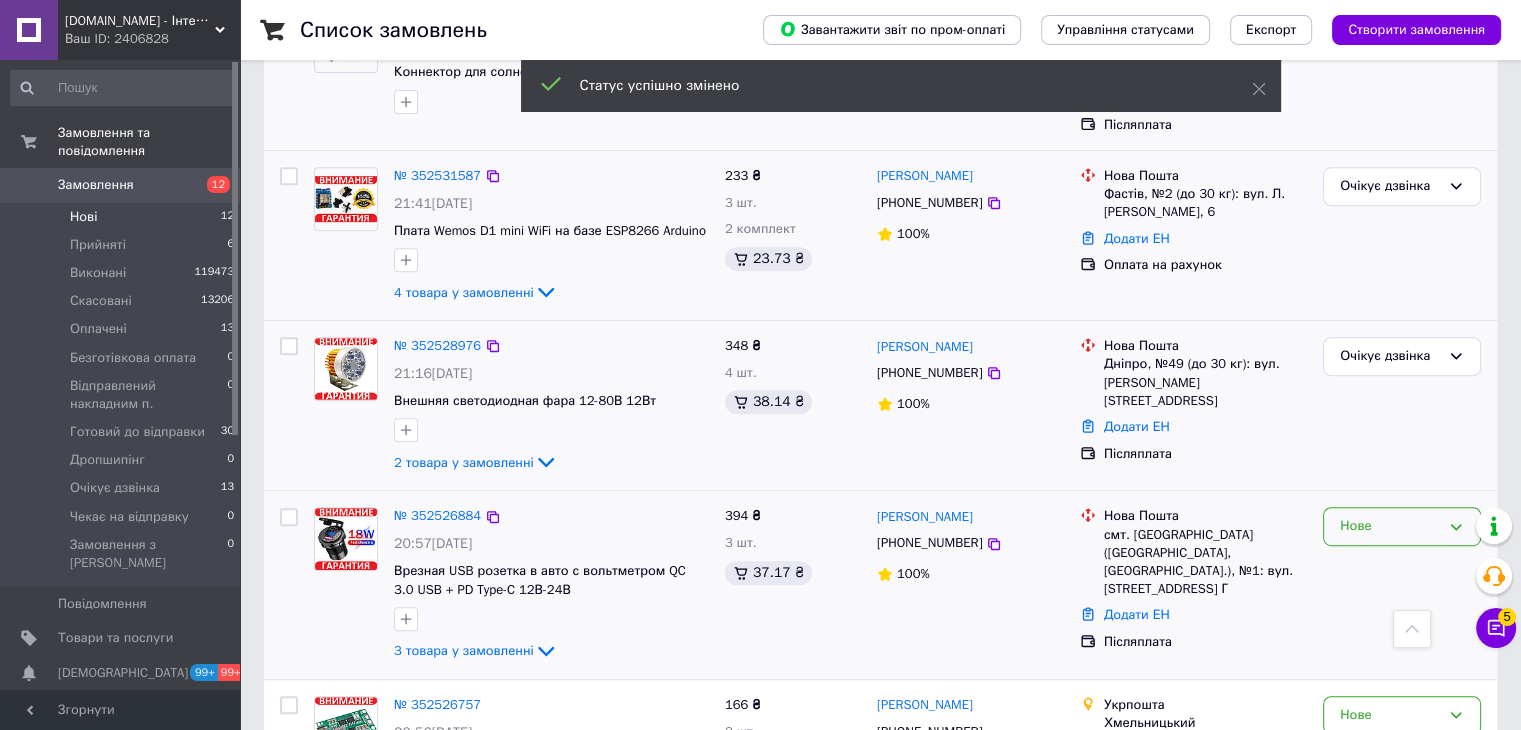 drag, startPoint x: 1380, startPoint y: 500, endPoint x: 1380, endPoint y: 524, distance: 24 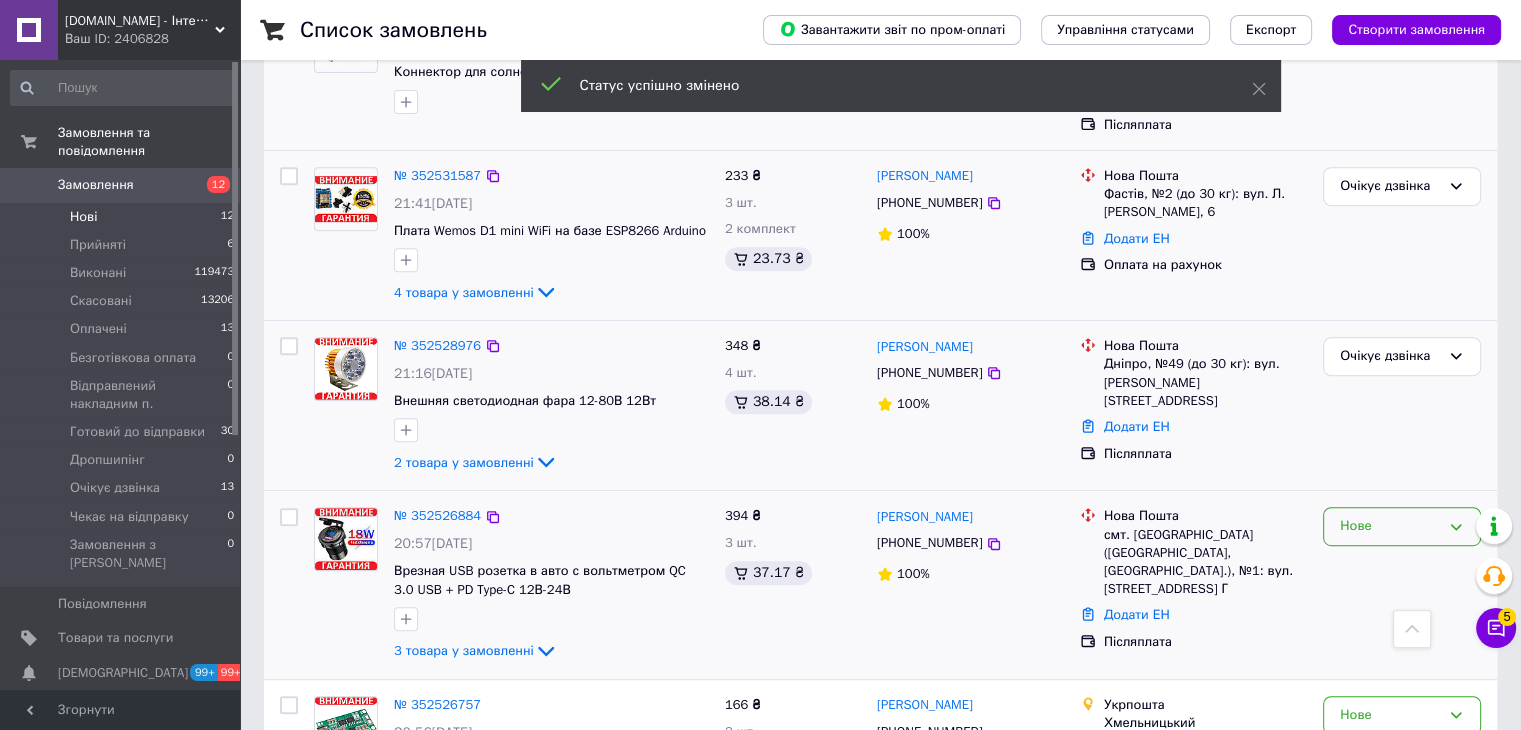 click on "Нове" at bounding box center (1390, 526) 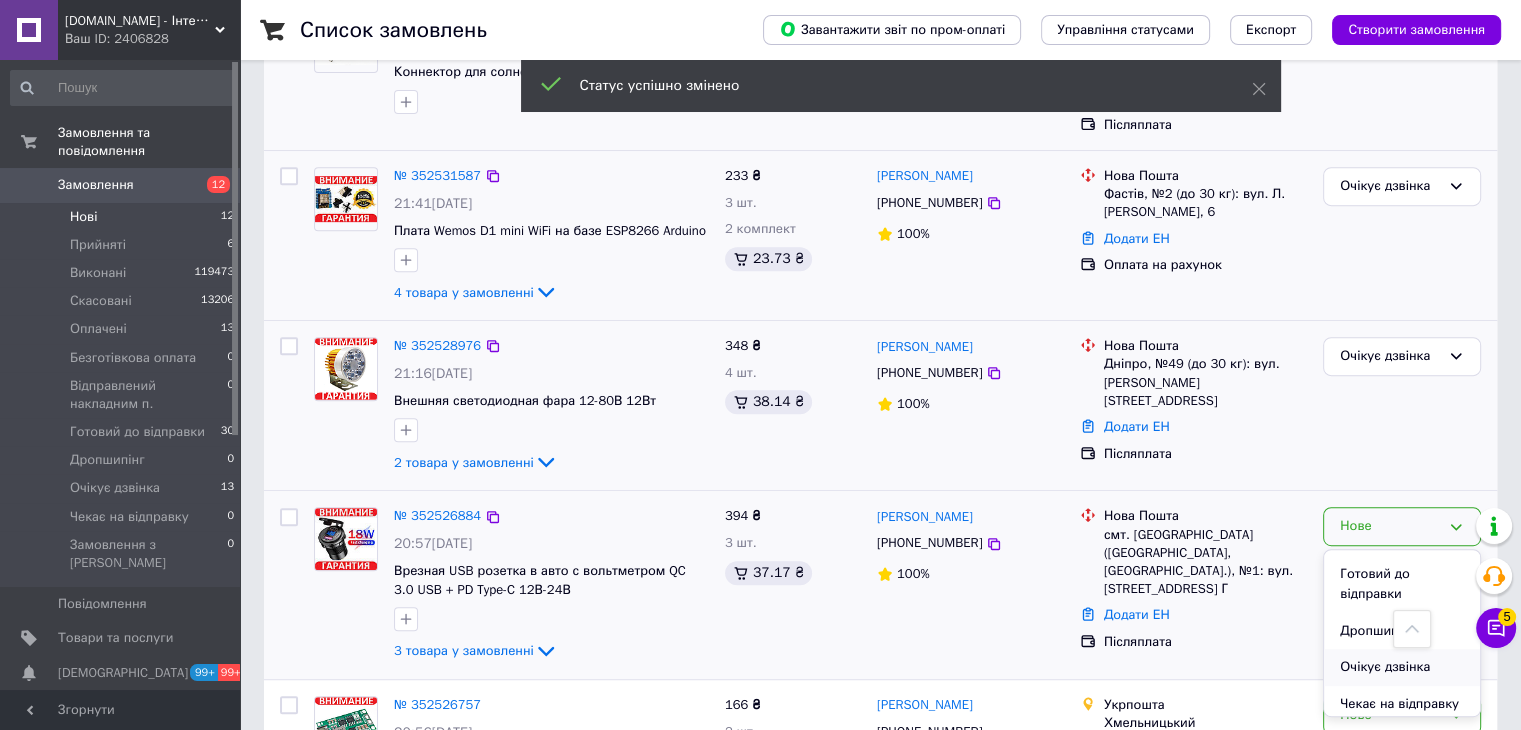 scroll, scrollTop: 261, scrollLeft: 0, axis: vertical 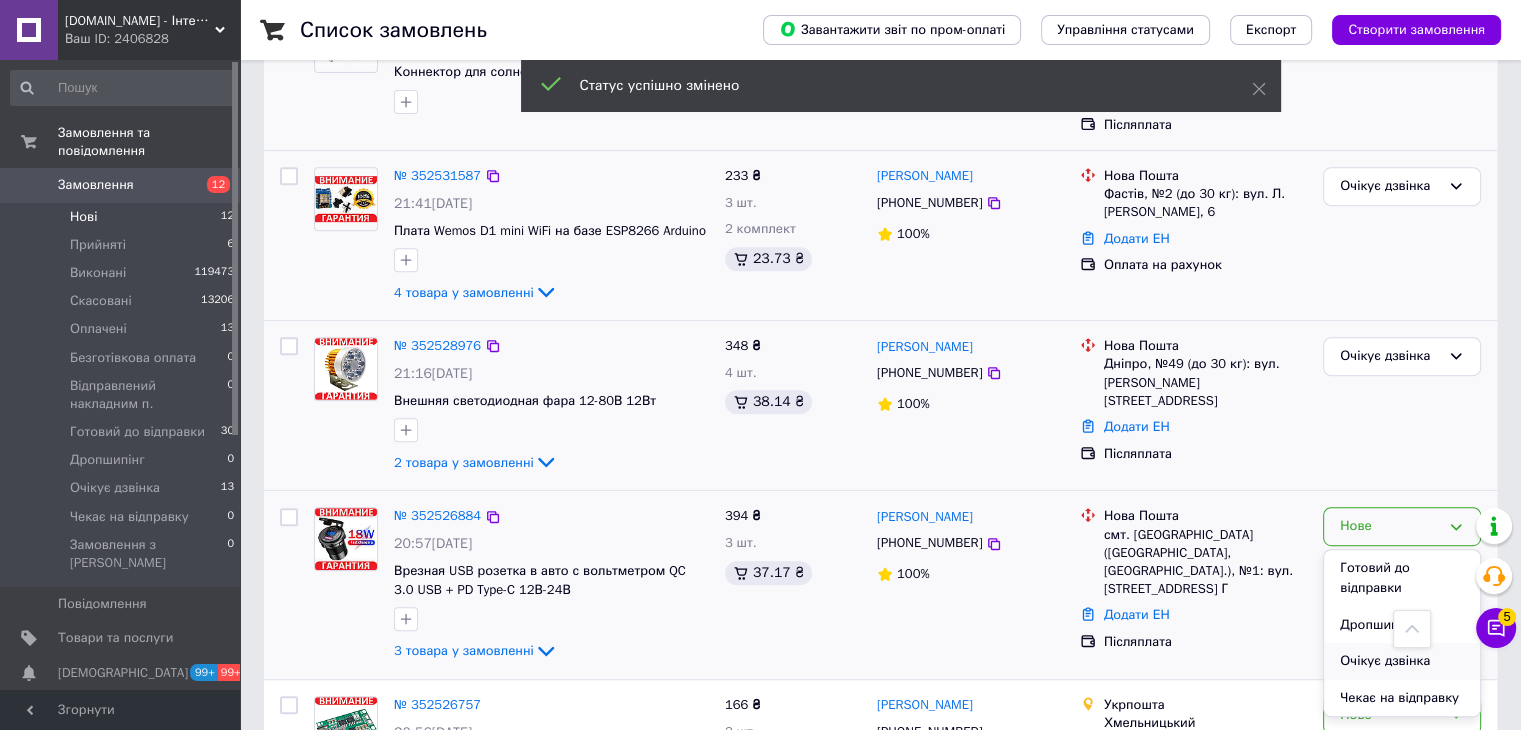 click on "Очікує дзвінка" at bounding box center [1402, 661] 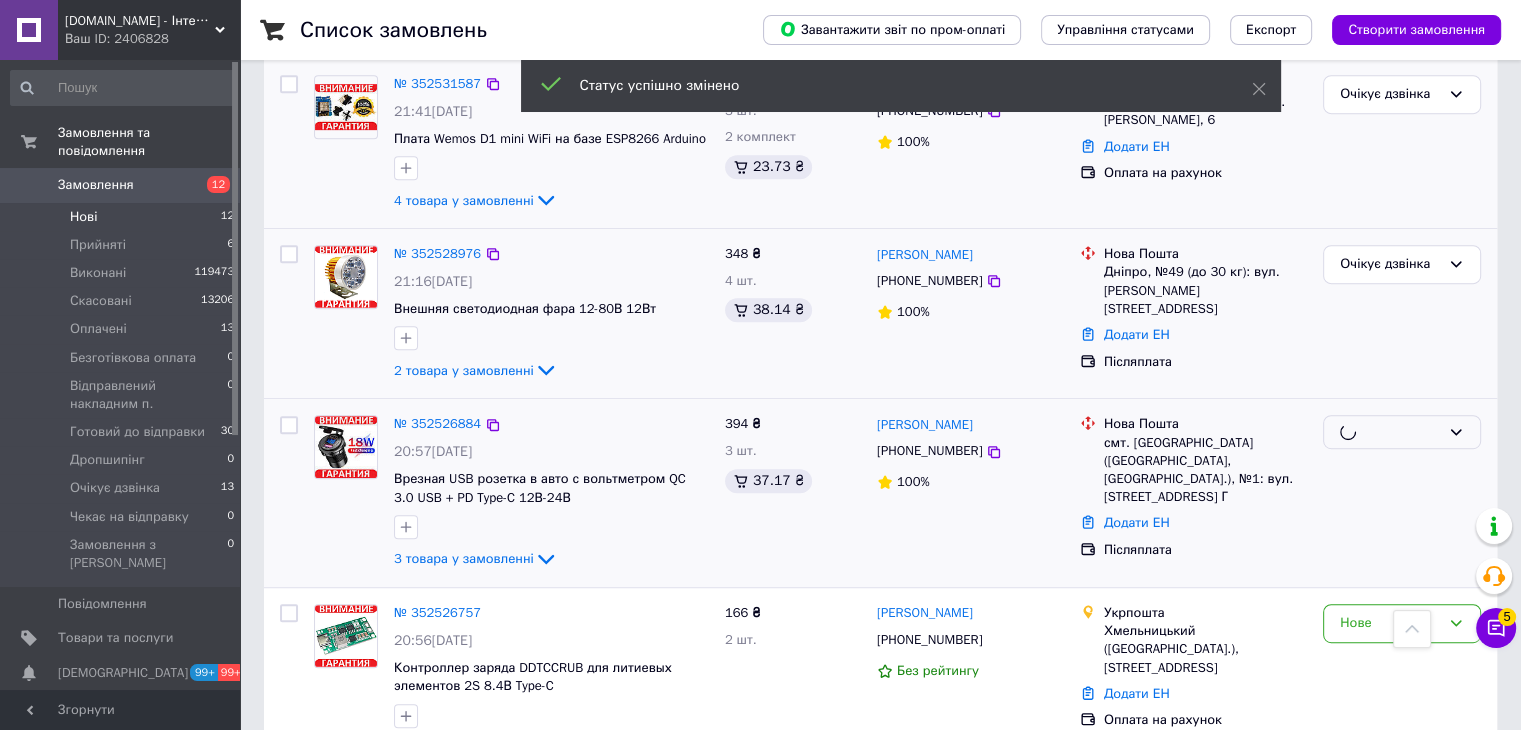 scroll, scrollTop: 900, scrollLeft: 0, axis: vertical 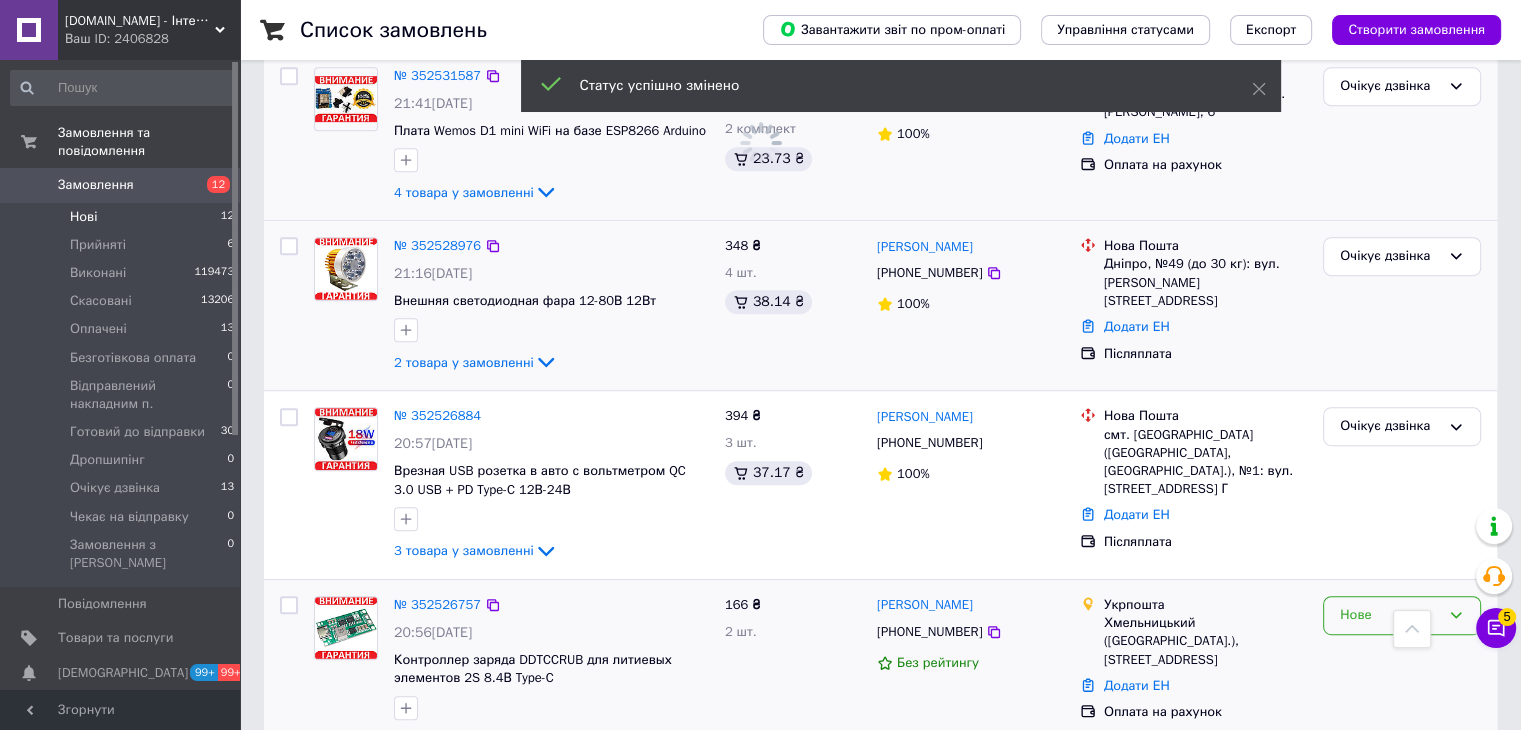 click on "Нове" at bounding box center [1390, 615] 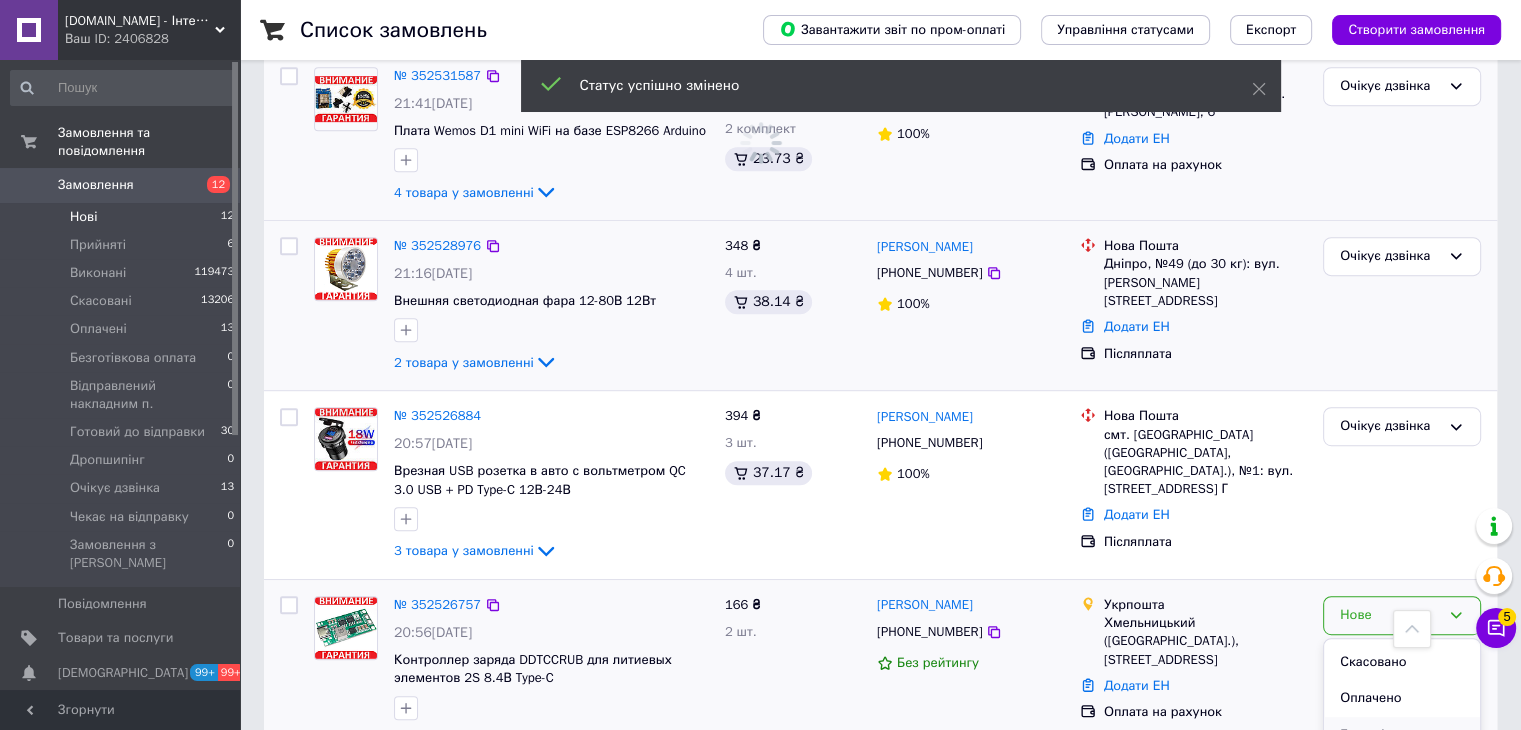scroll, scrollTop: 261, scrollLeft: 0, axis: vertical 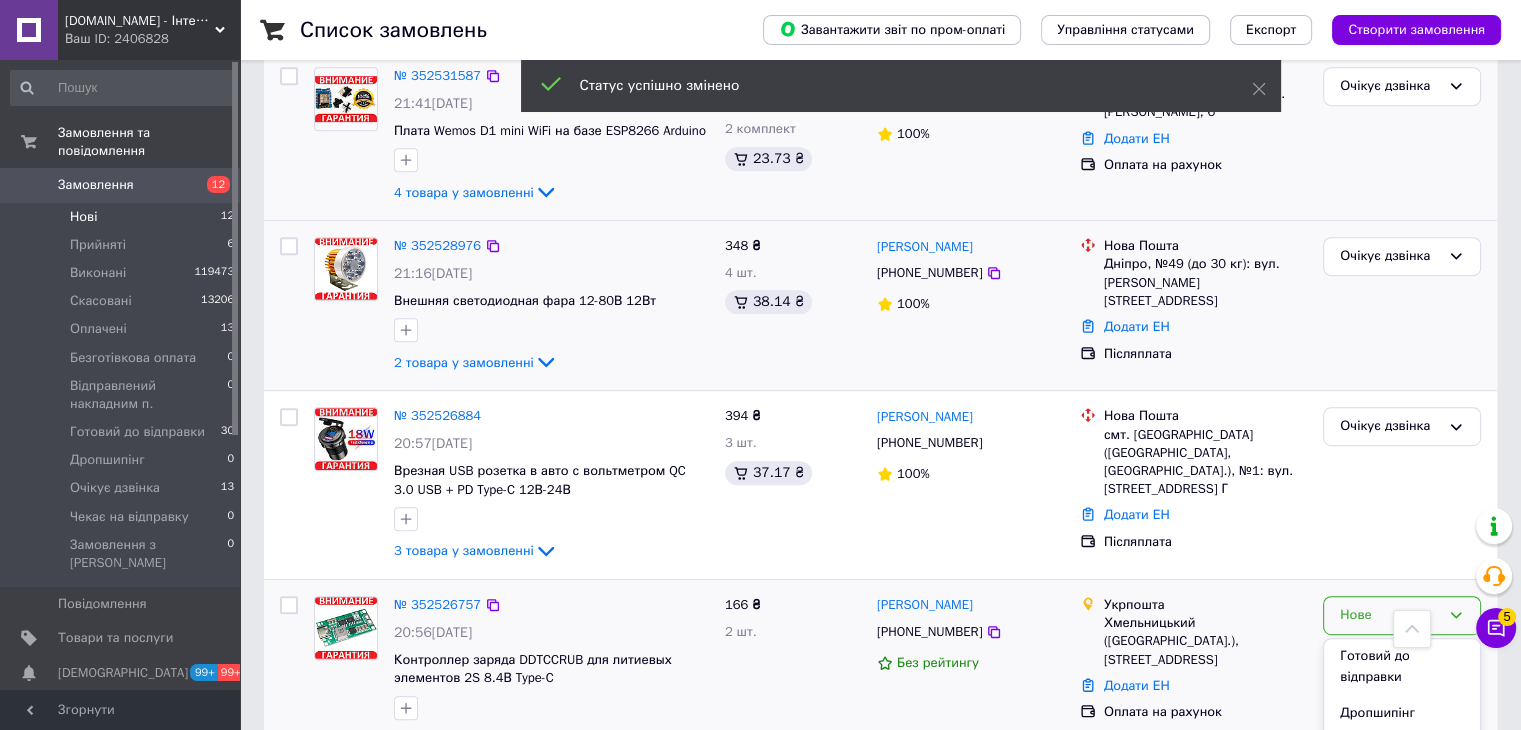 click on "Очікує дзвінка" at bounding box center [1402, 750] 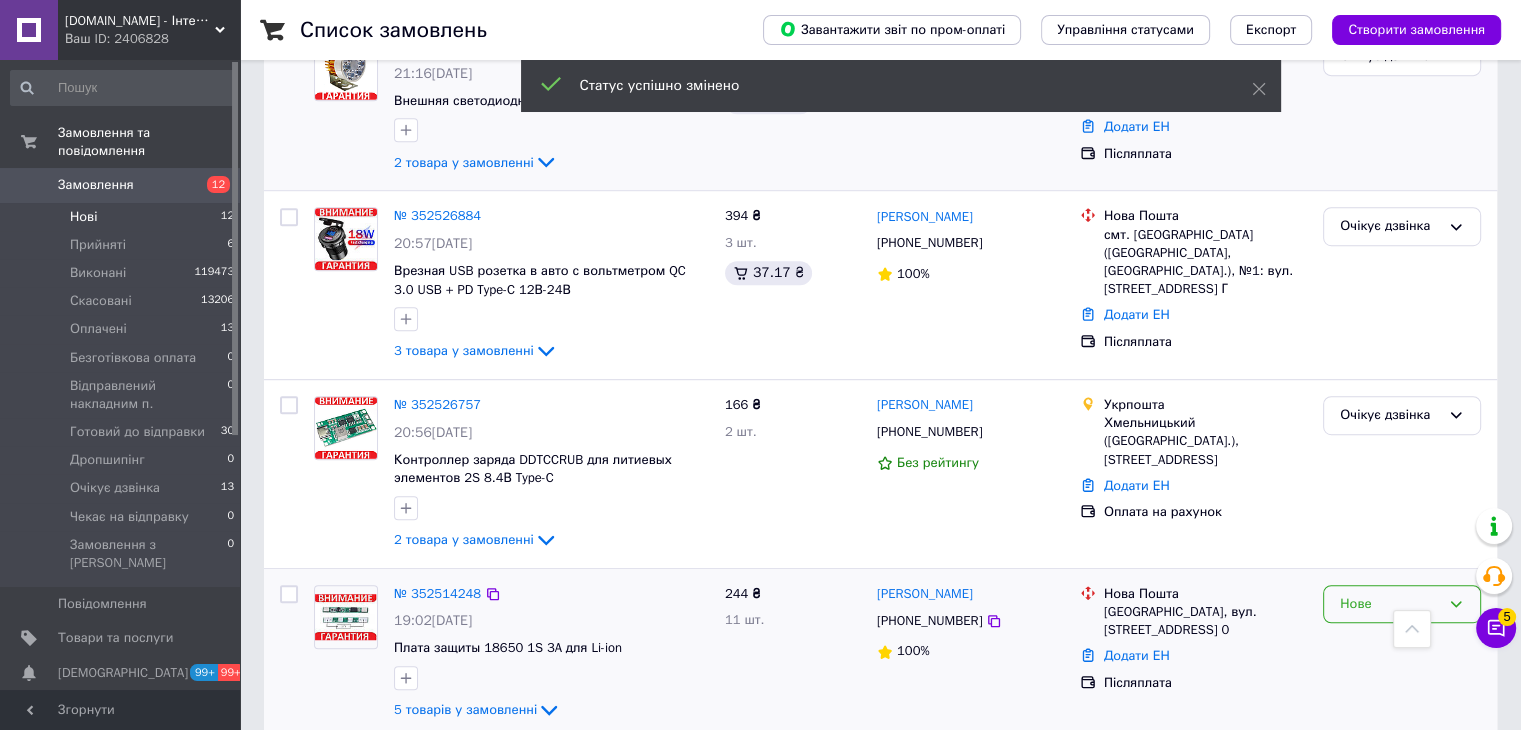 click on "Нове" at bounding box center [1390, 604] 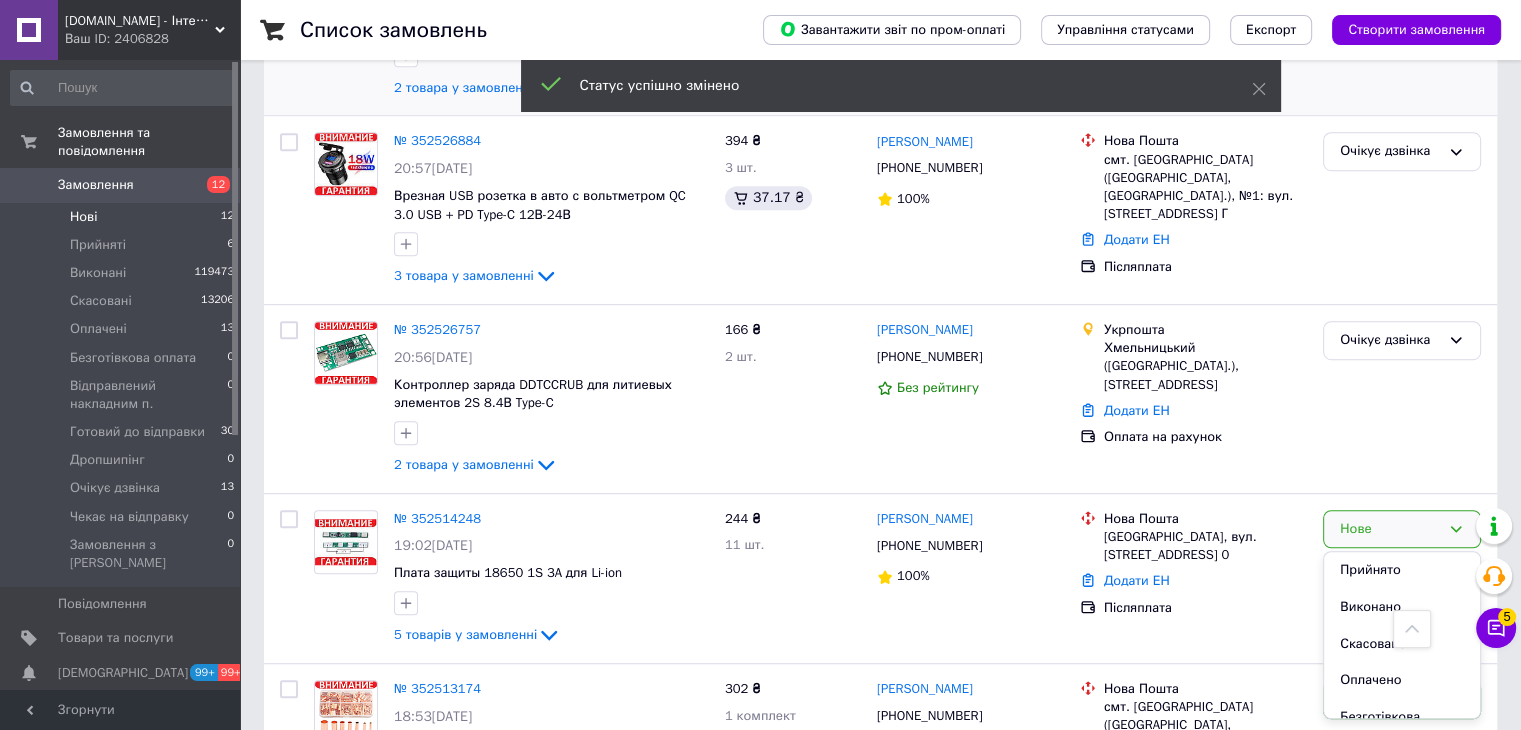 scroll, scrollTop: 1500, scrollLeft: 0, axis: vertical 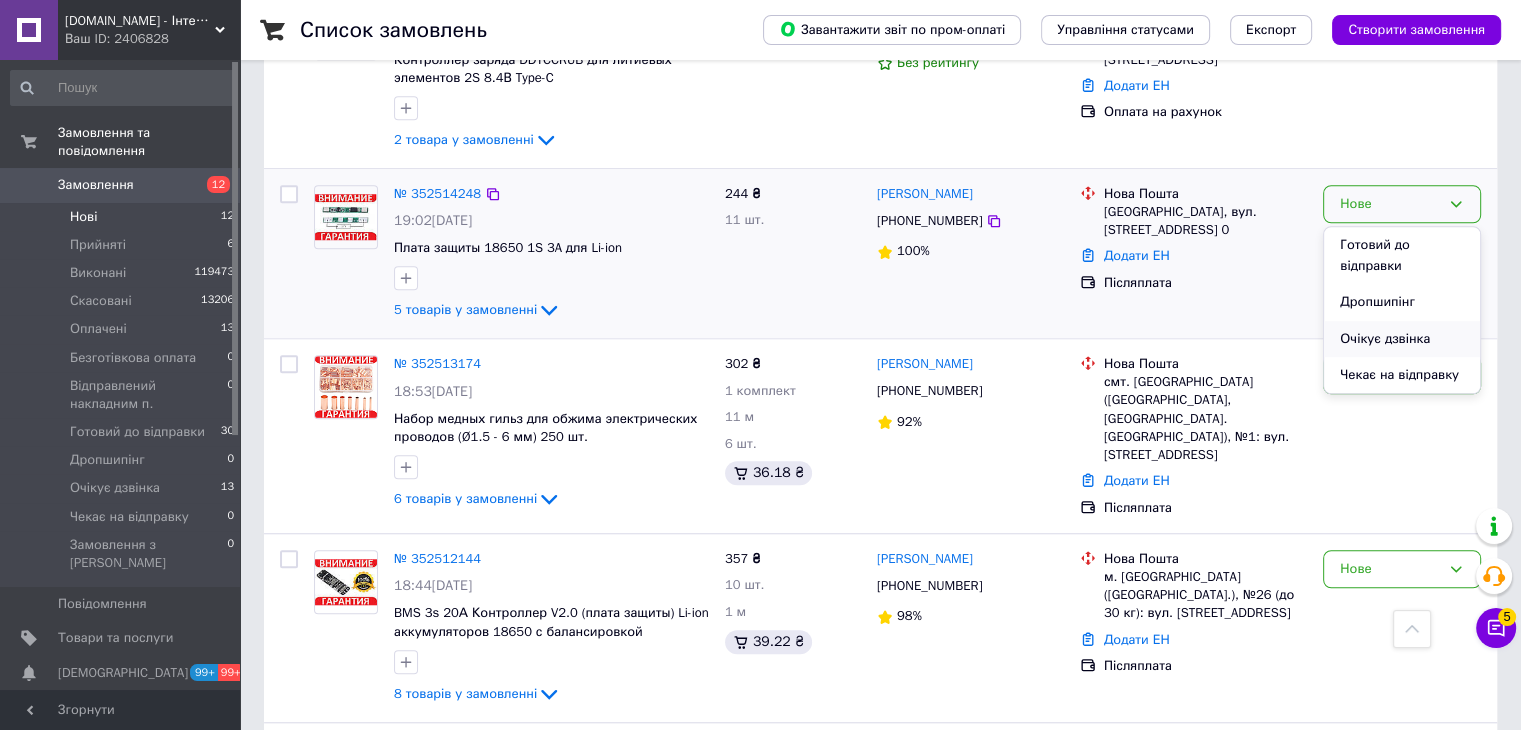 click on "Очікує дзвінка" at bounding box center [1402, 339] 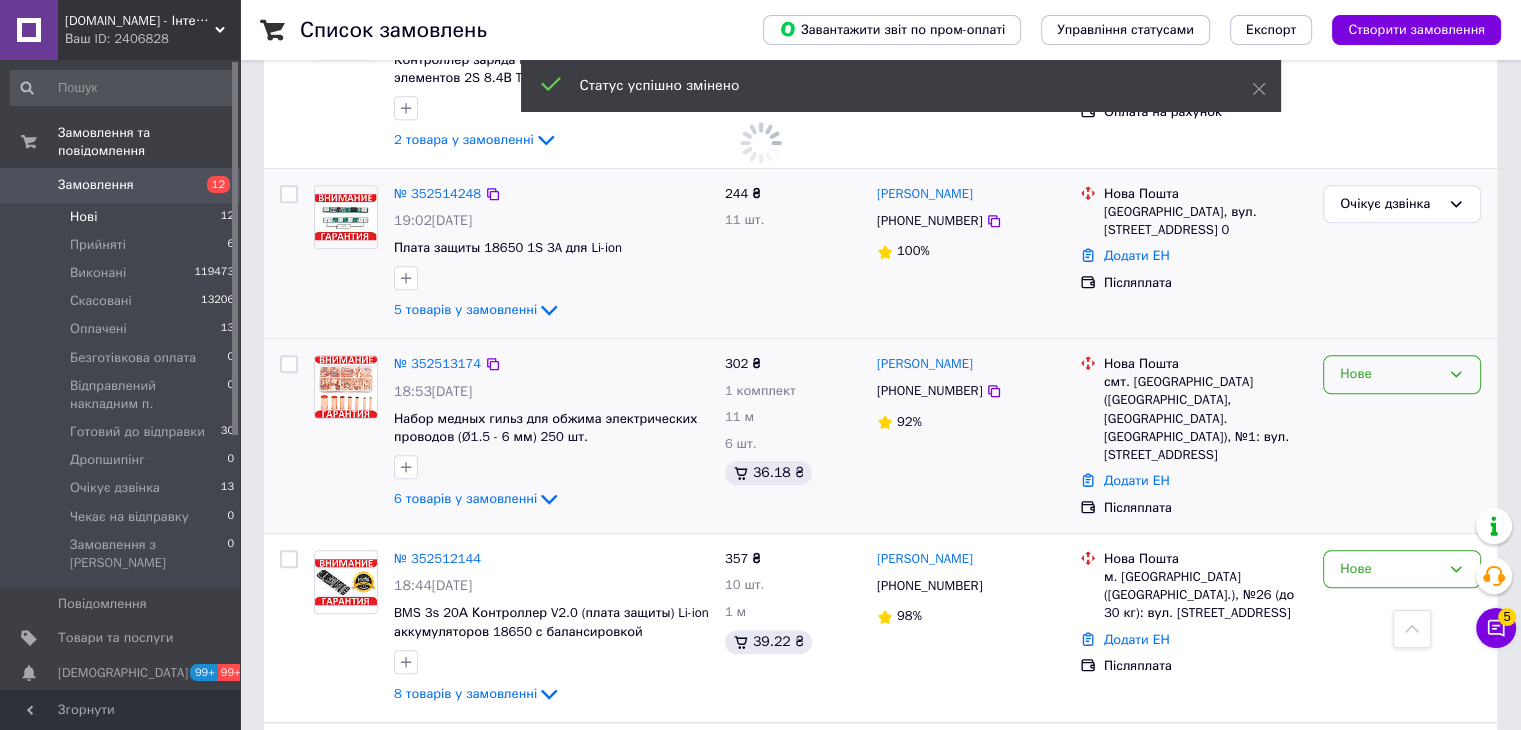 scroll, scrollTop: 1172, scrollLeft: 0, axis: vertical 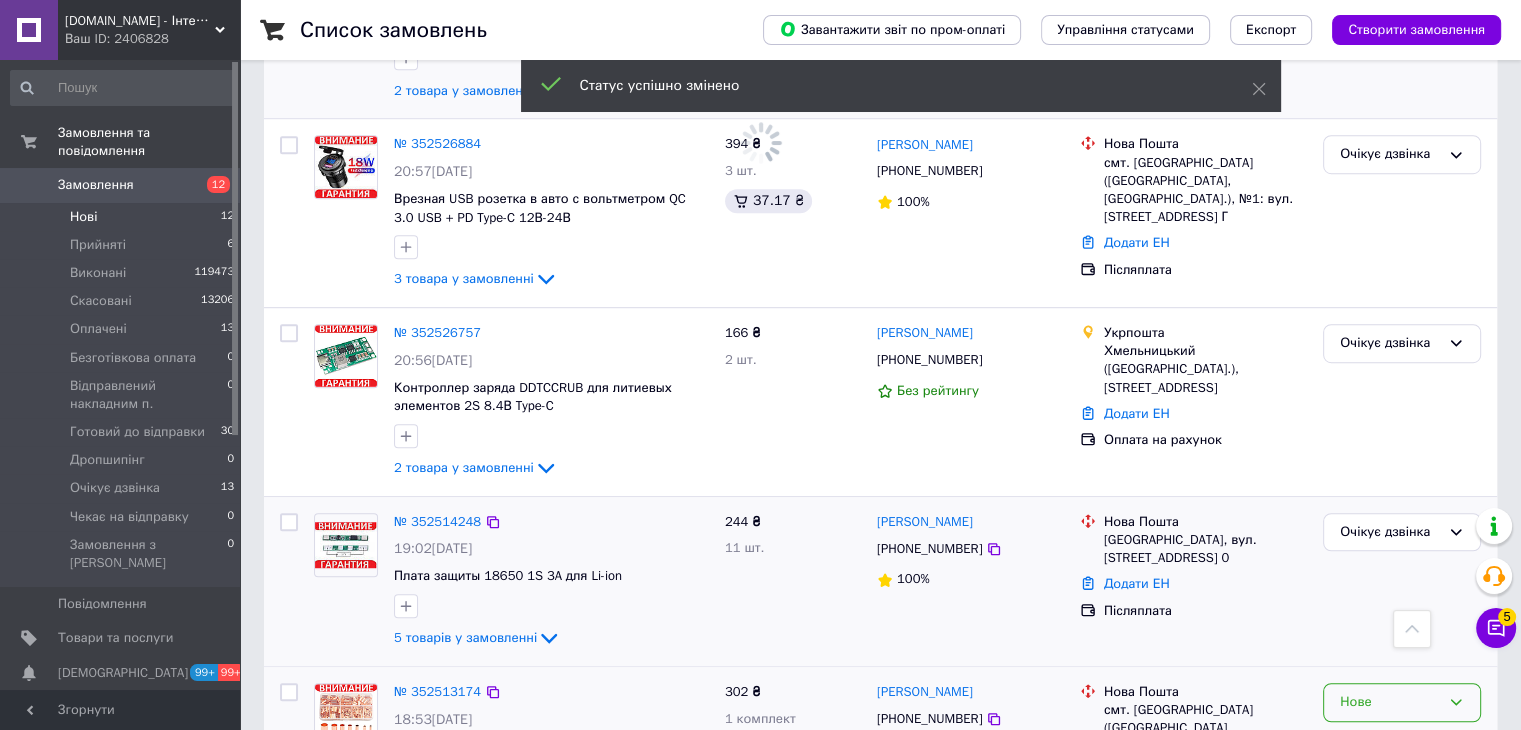 click on "Нове" at bounding box center [1390, 702] 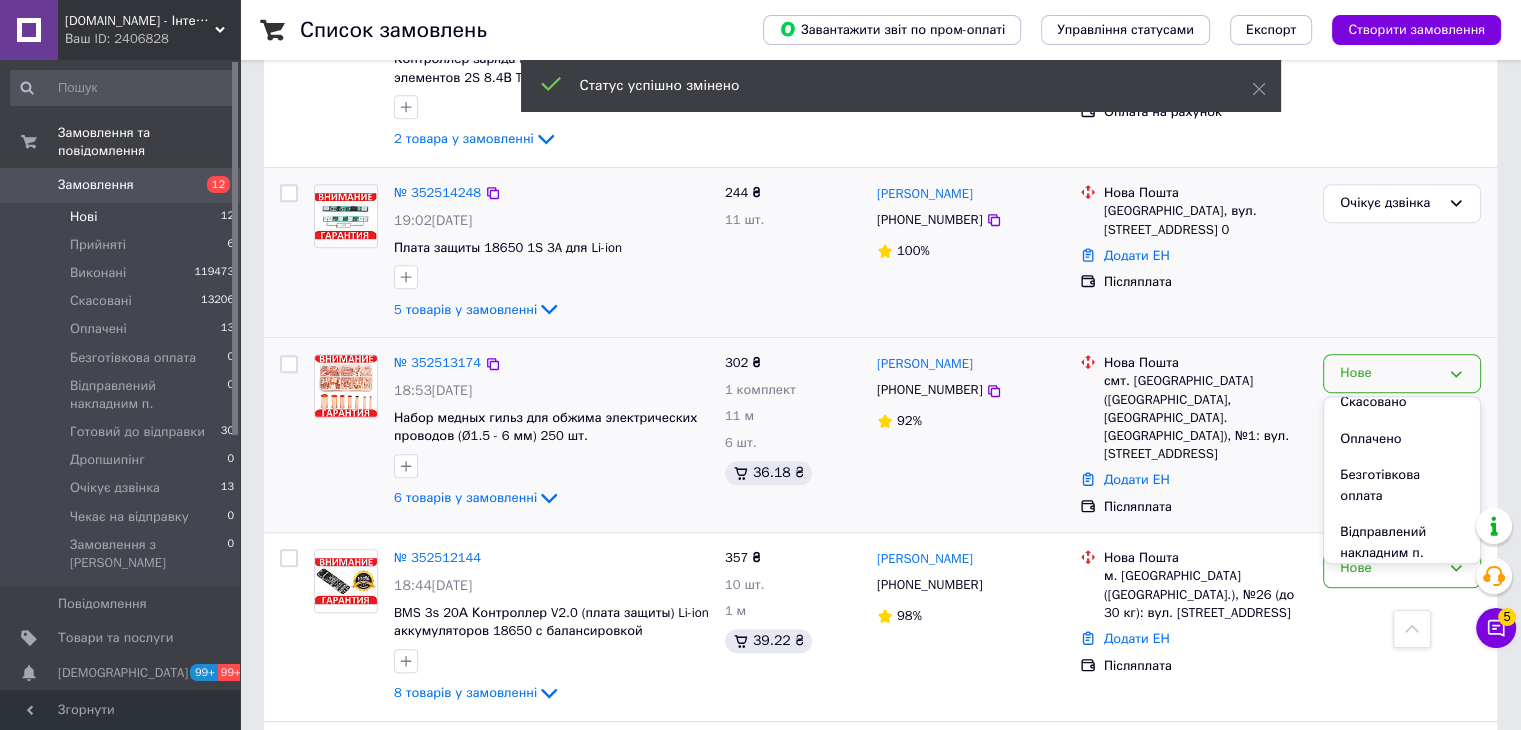 scroll, scrollTop: 261, scrollLeft: 0, axis: vertical 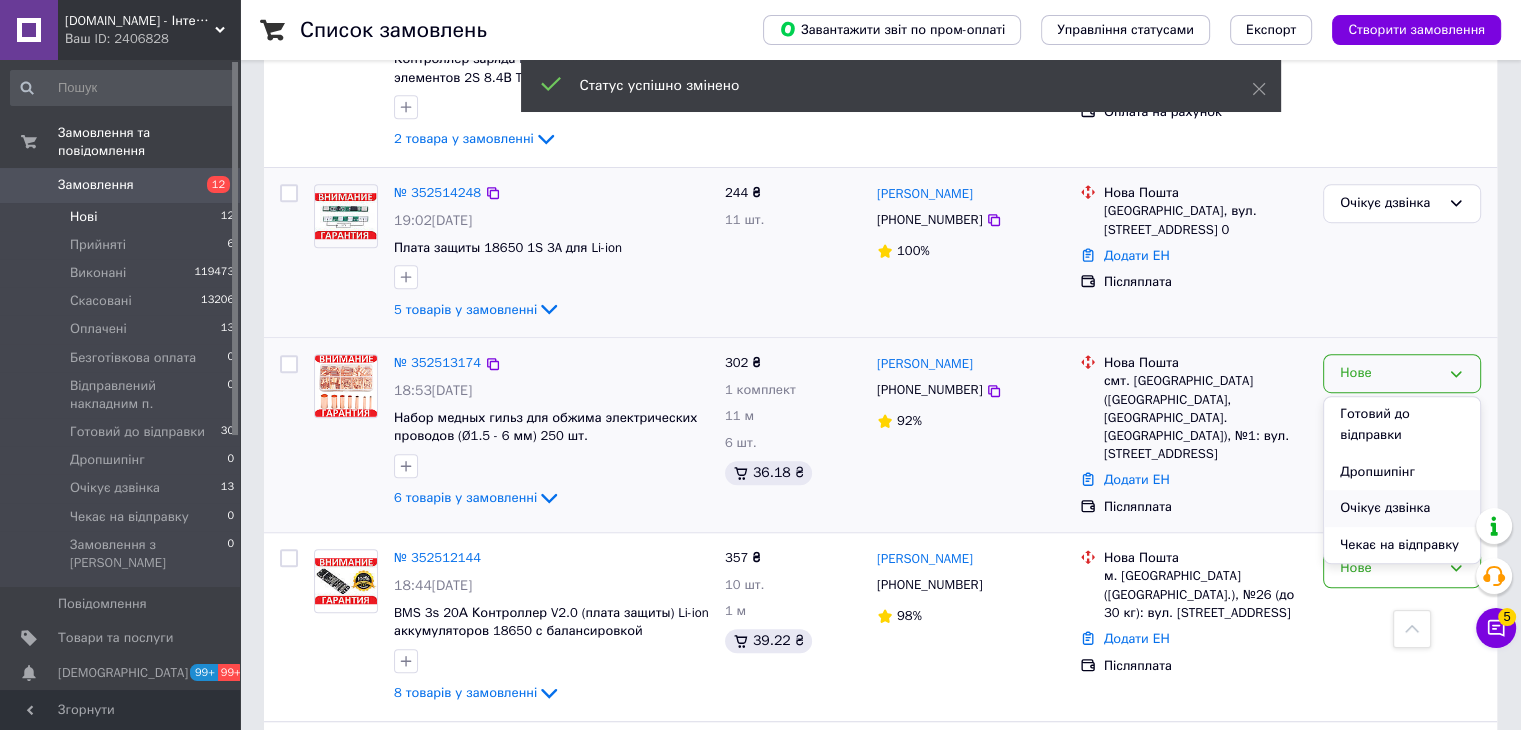click on "Очікує дзвінка" at bounding box center (1402, 508) 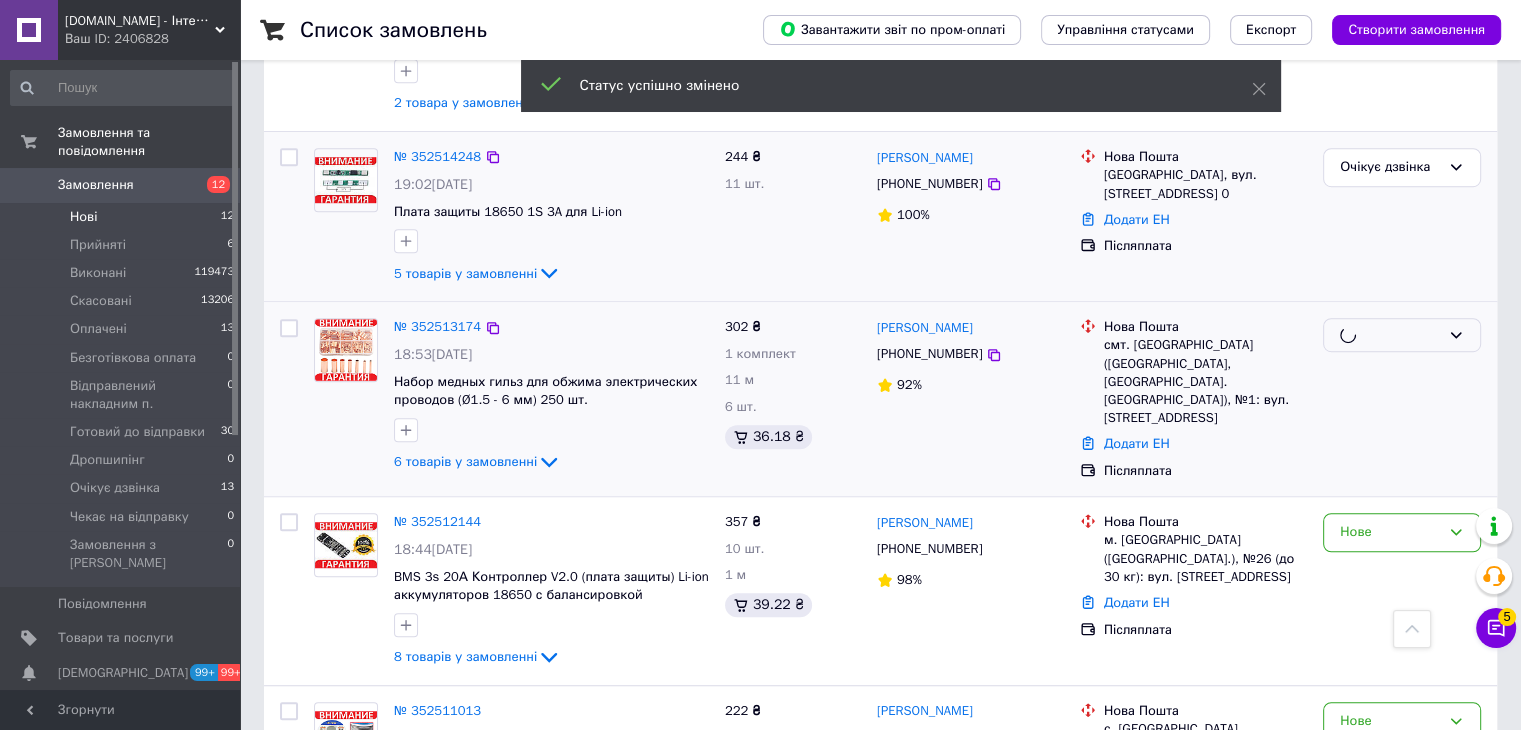 scroll, scrollTop: 1272, scrollLeft: 0, axis: vertical 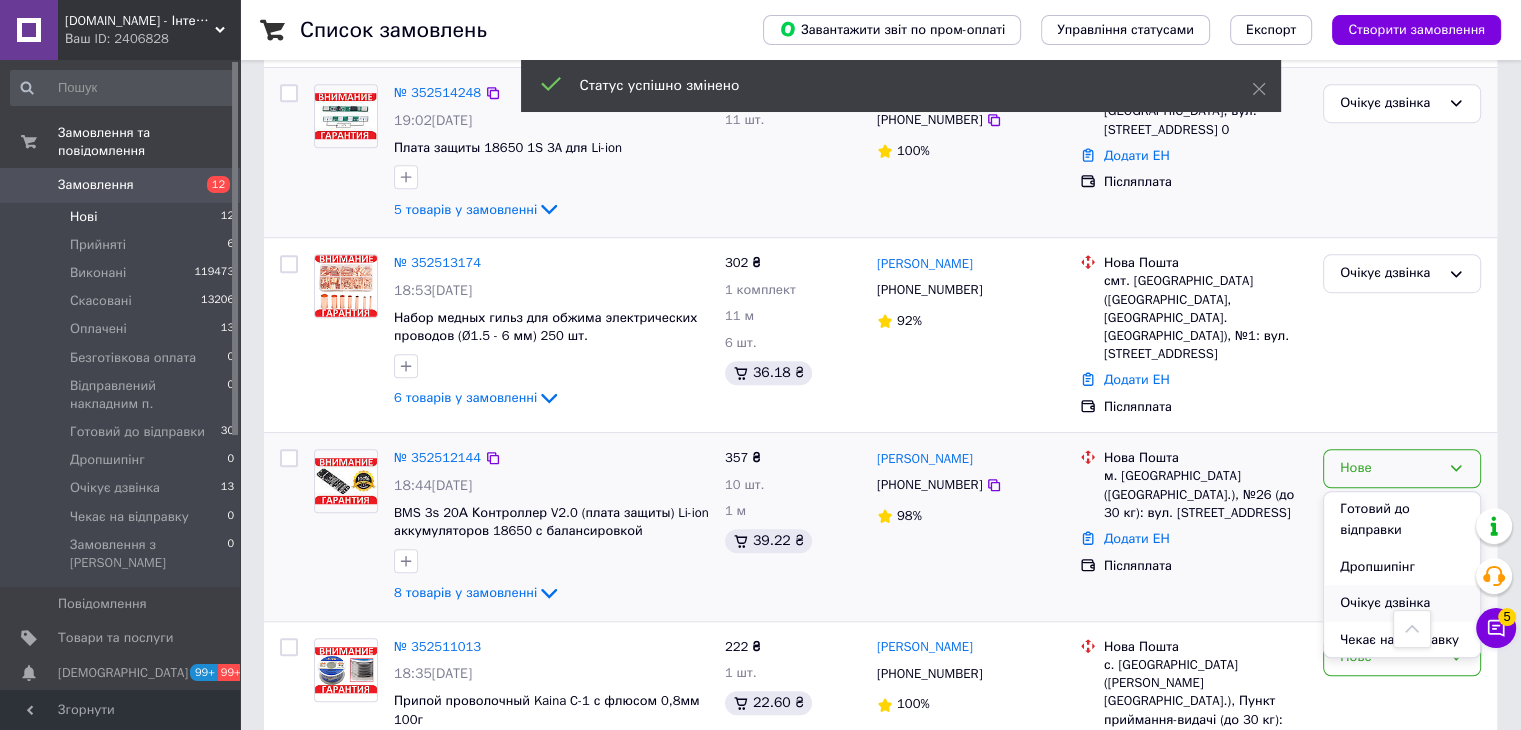 click on "Очікує дзвінка" at bounding box center [1402, 603] 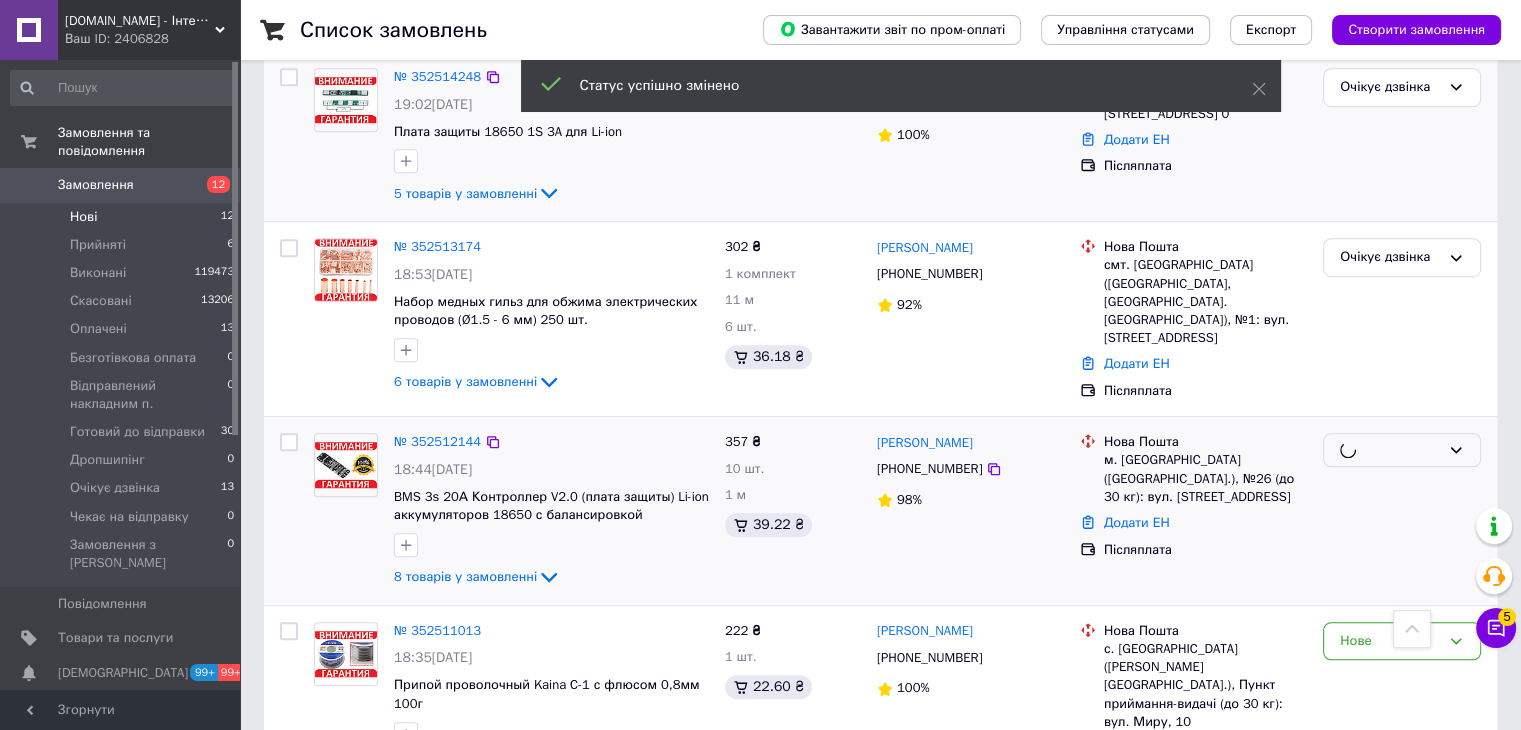 scroll, scrollTop: 1318, scrollLeft: 0, axis: vertical 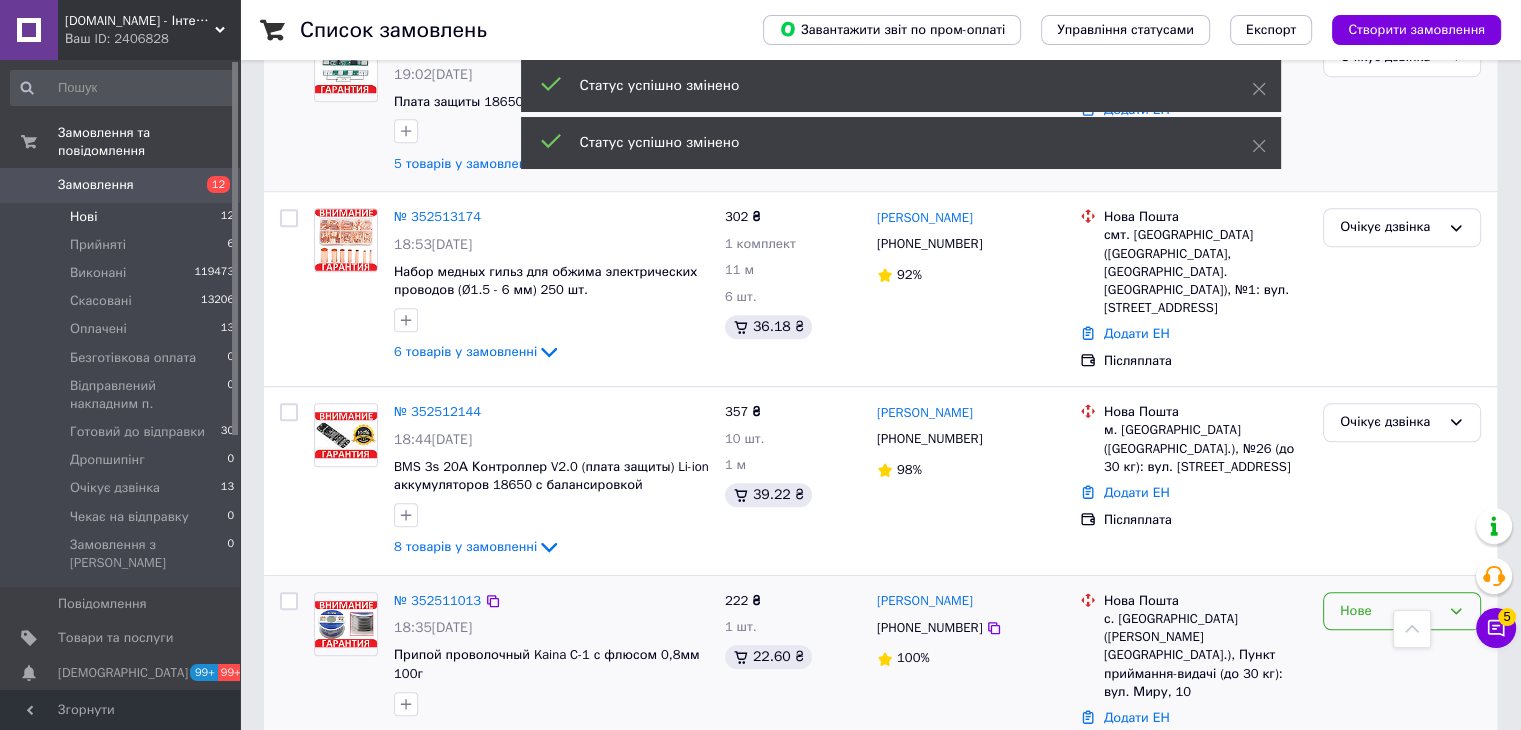 drag, startPoint x: 1375, startPoint y: 584, endPoint x: 1368, endPoint y: 602, distance: 19.313208 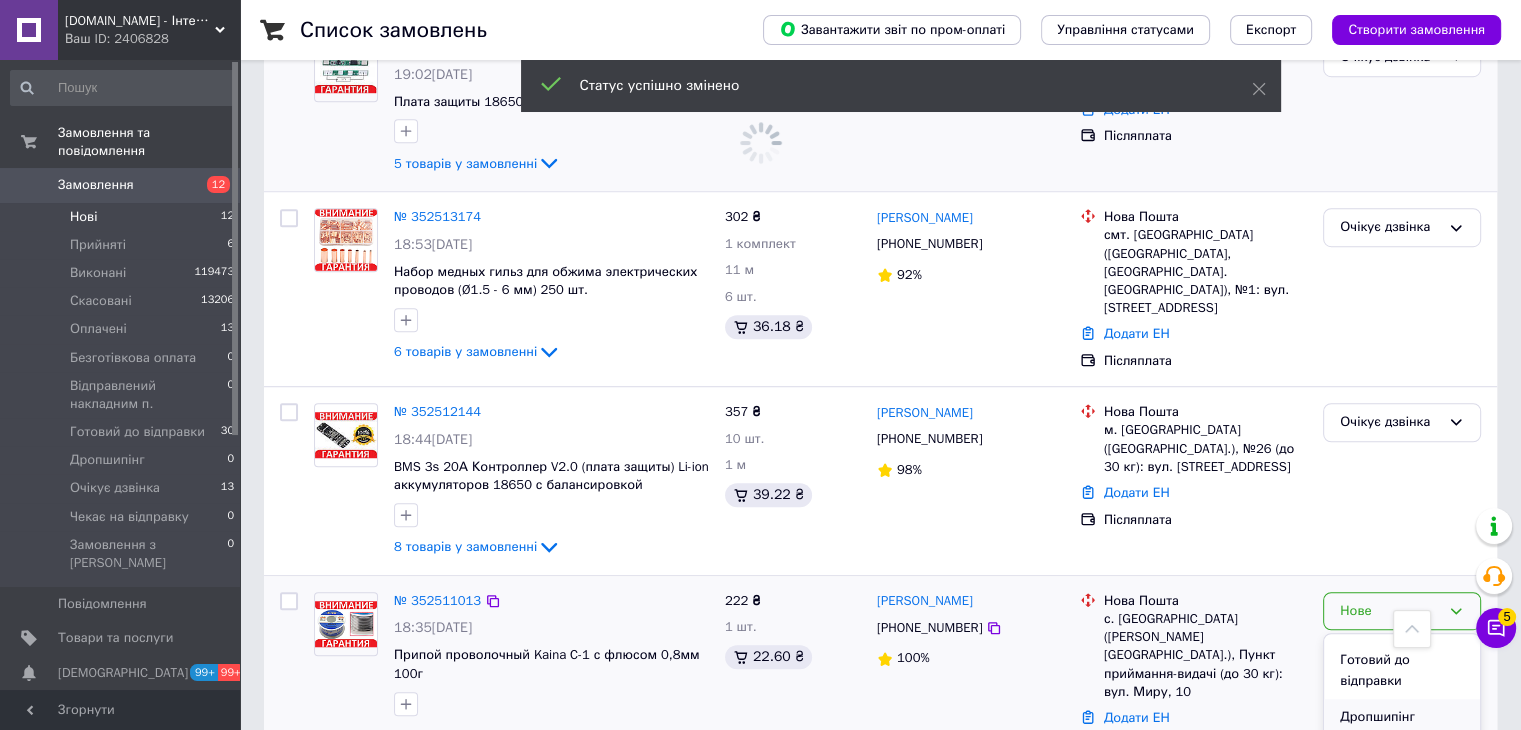 scroll, scrollTop: 261, scrollLeft: 0, axis: vertical 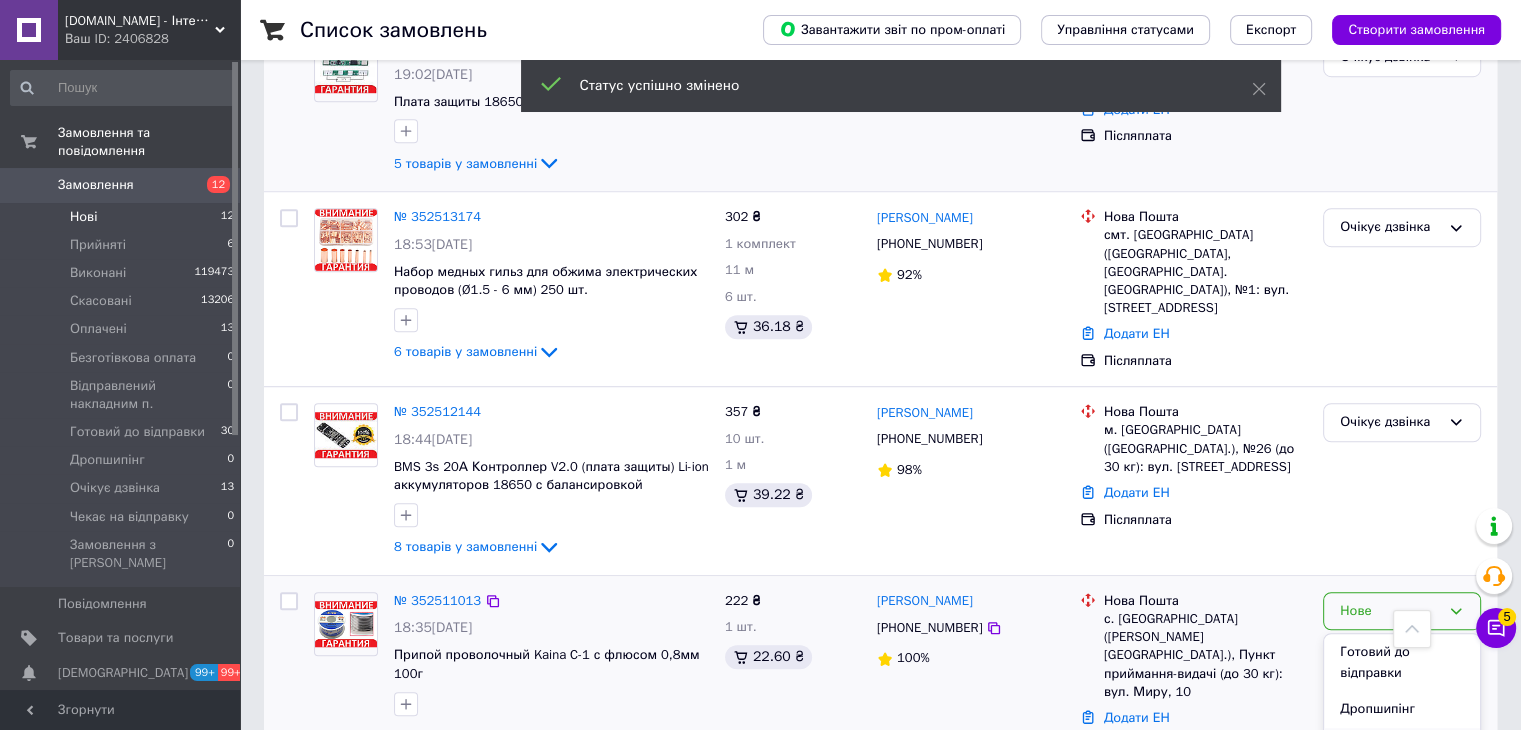 click on "Очікує дзвінка" at bounding box center (1402, 746) 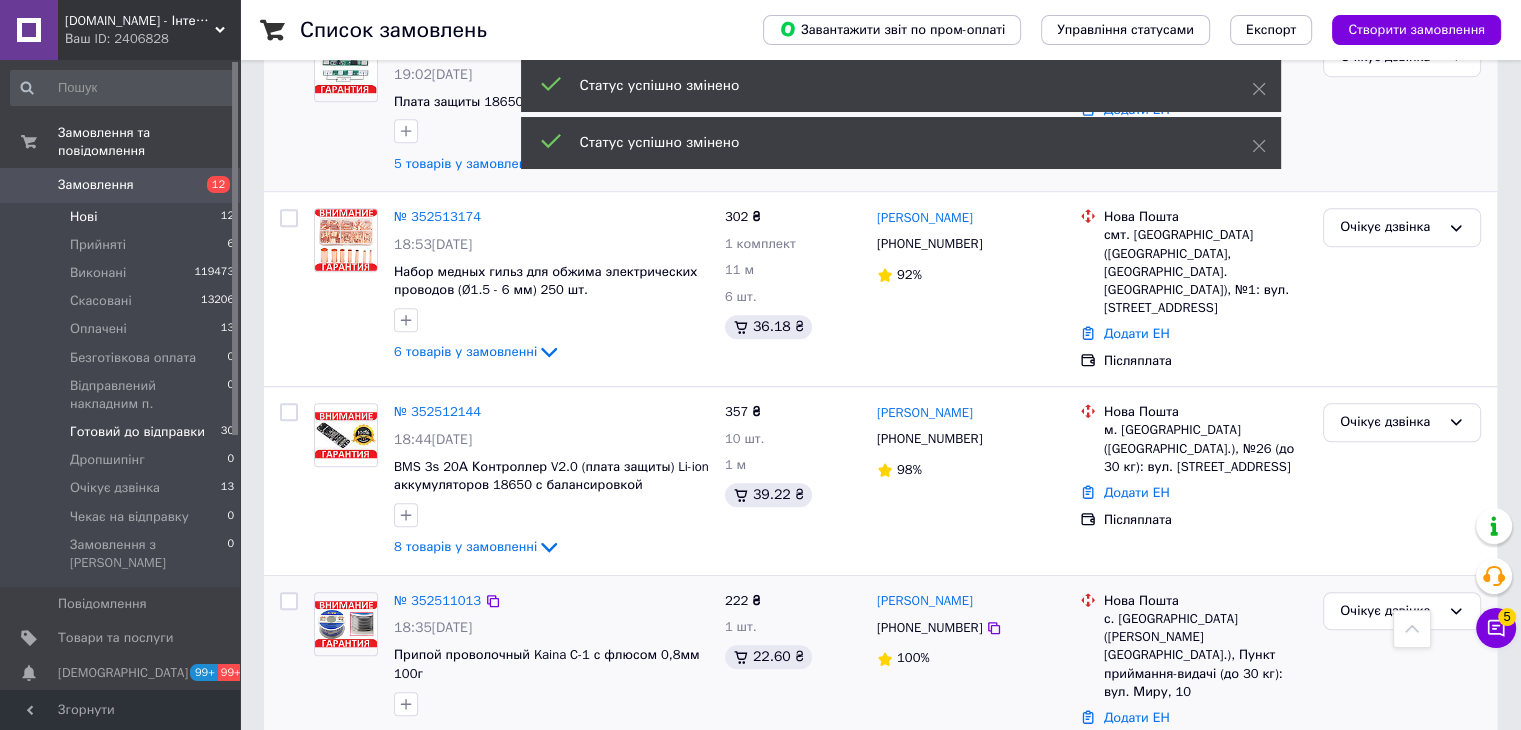 scroll, scrollTop: 1646, scrollLeft: 0, axis: vertical 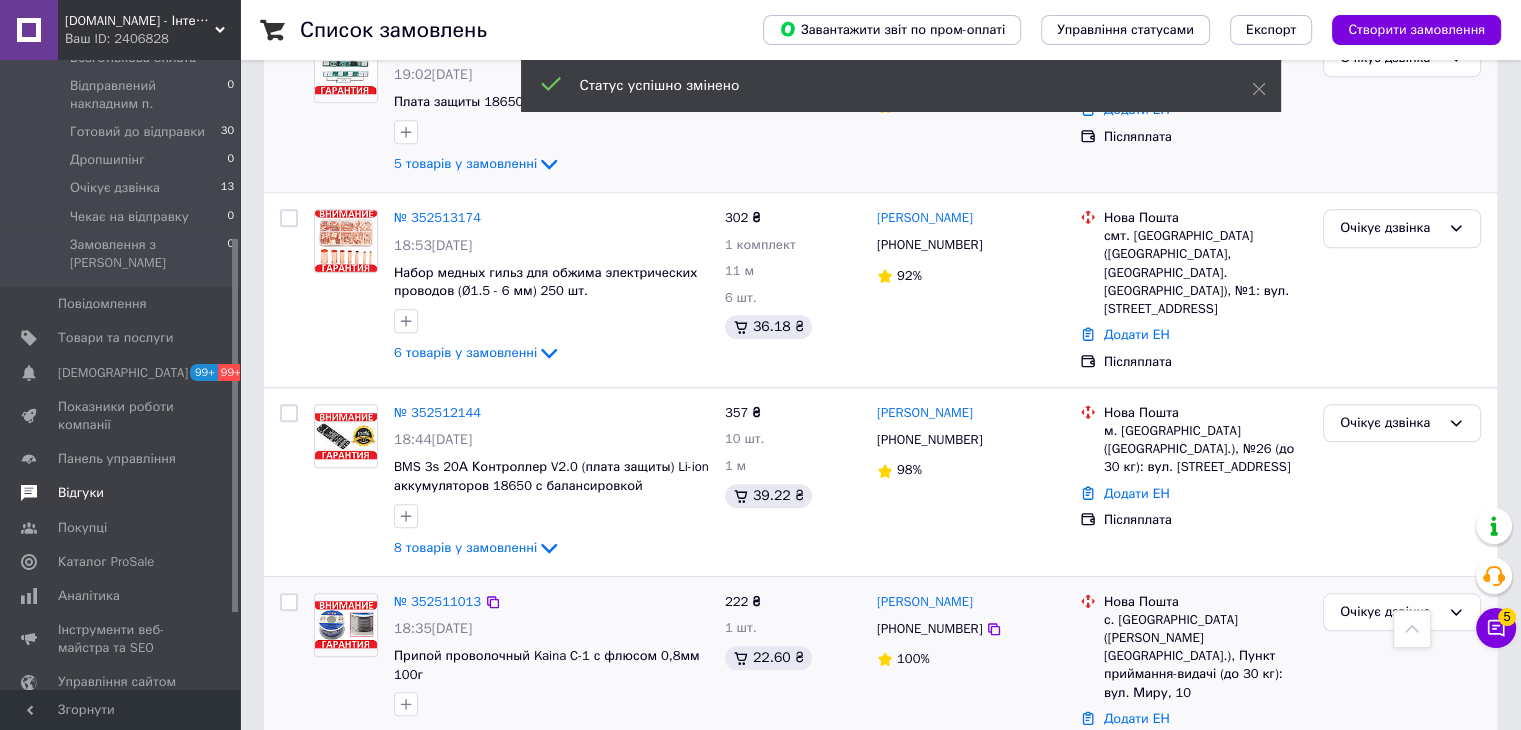 click on "Відгуки" at bounding box center (81, 493) 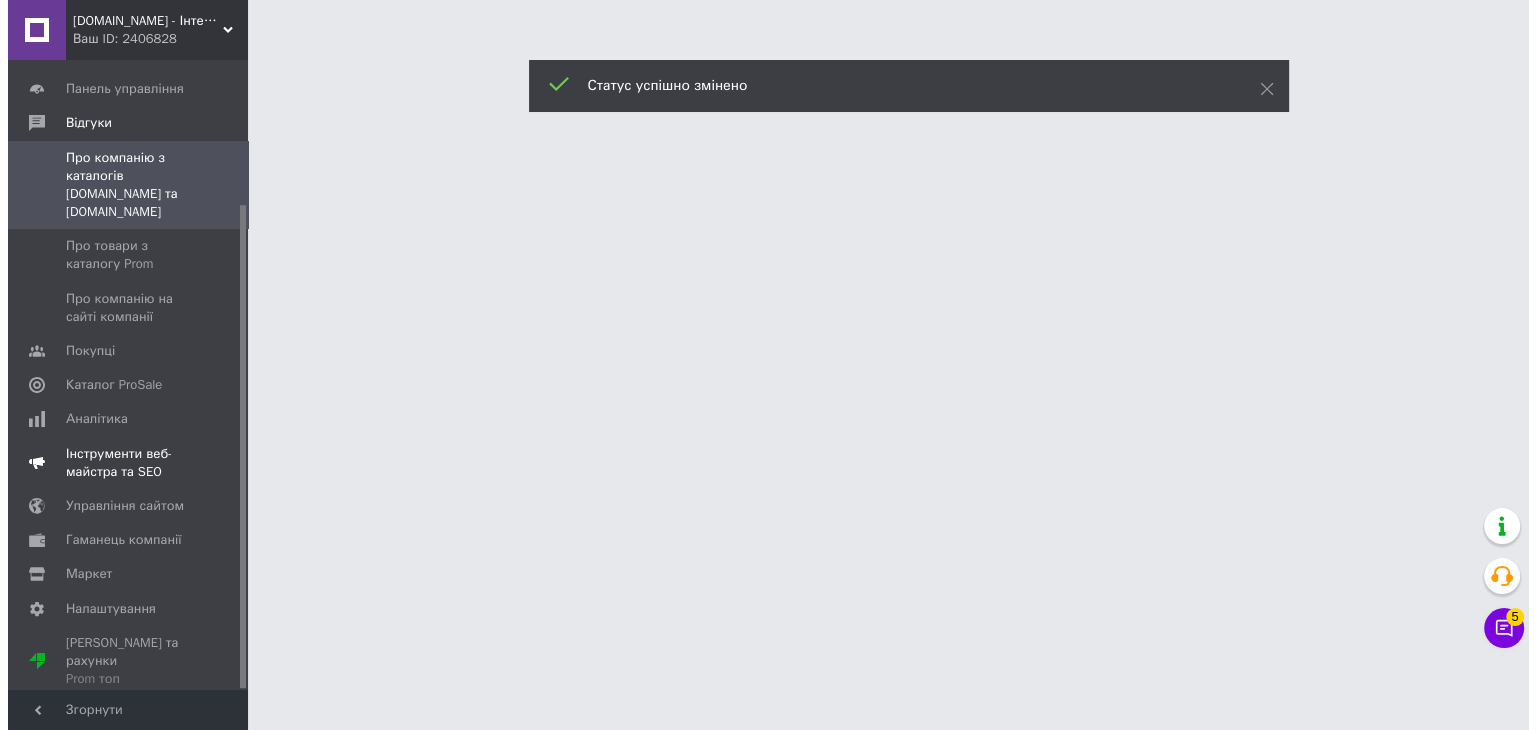 scroll 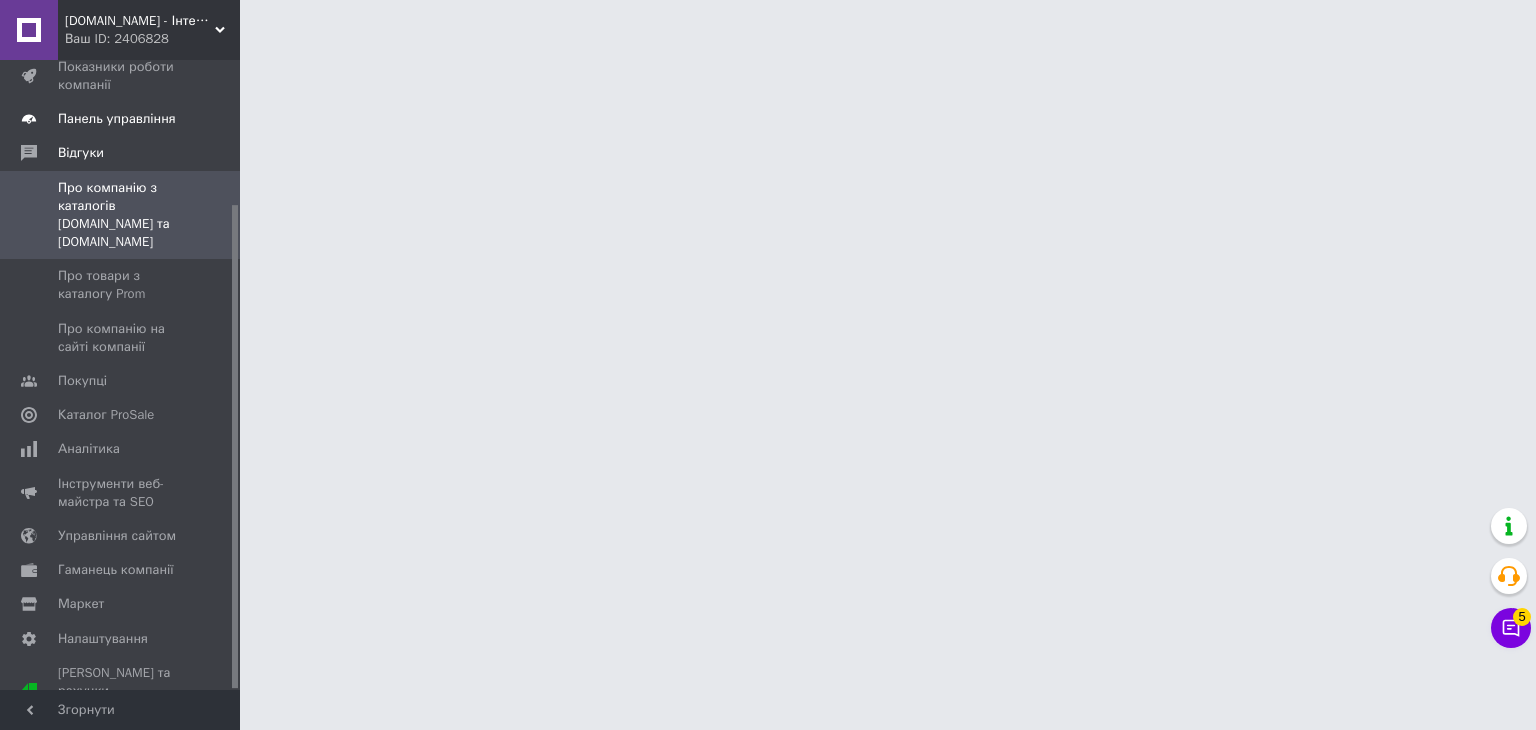 click on "Панель управління" at bounding box center (117, 119) 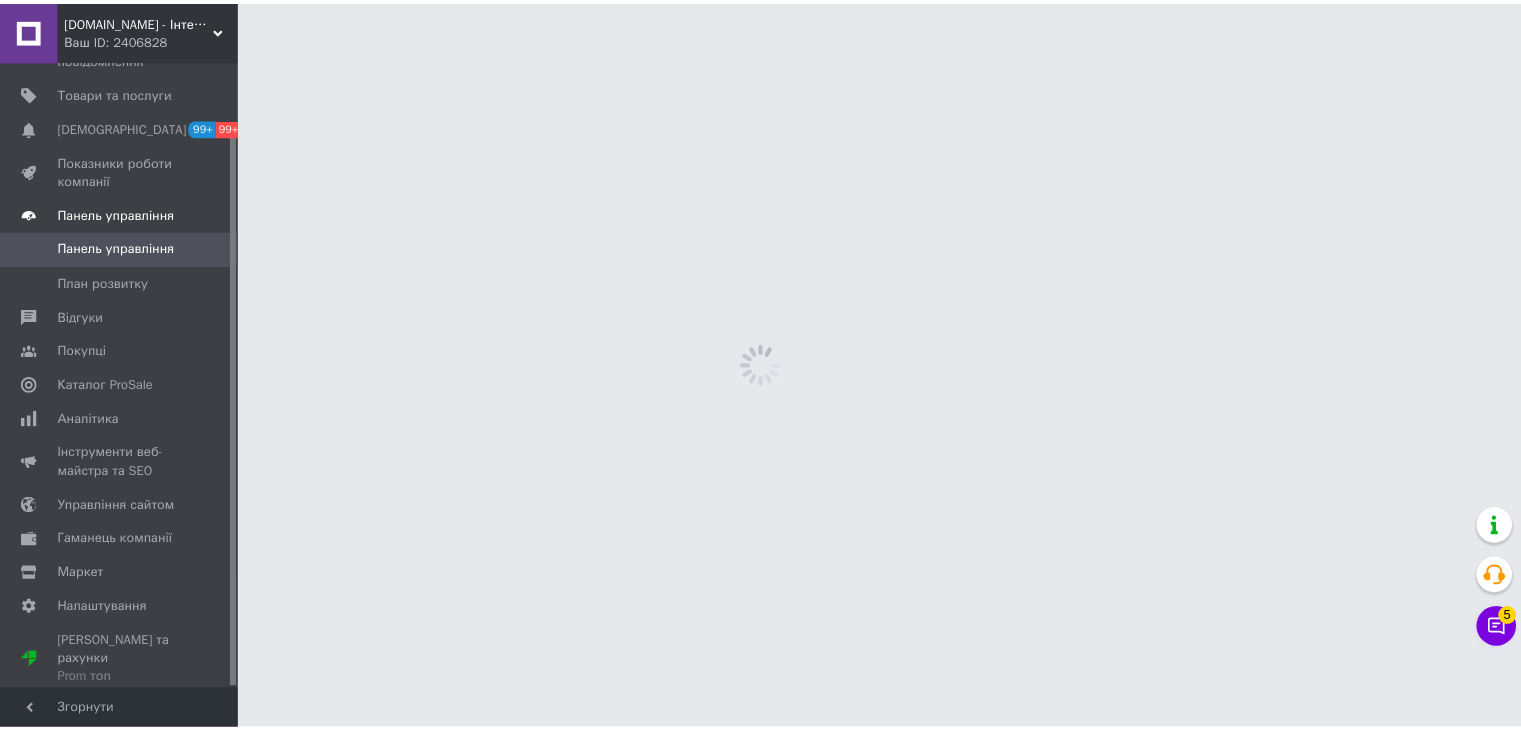 scroll, scrollTop: 80, scrollLeft: 0, axis: vertical 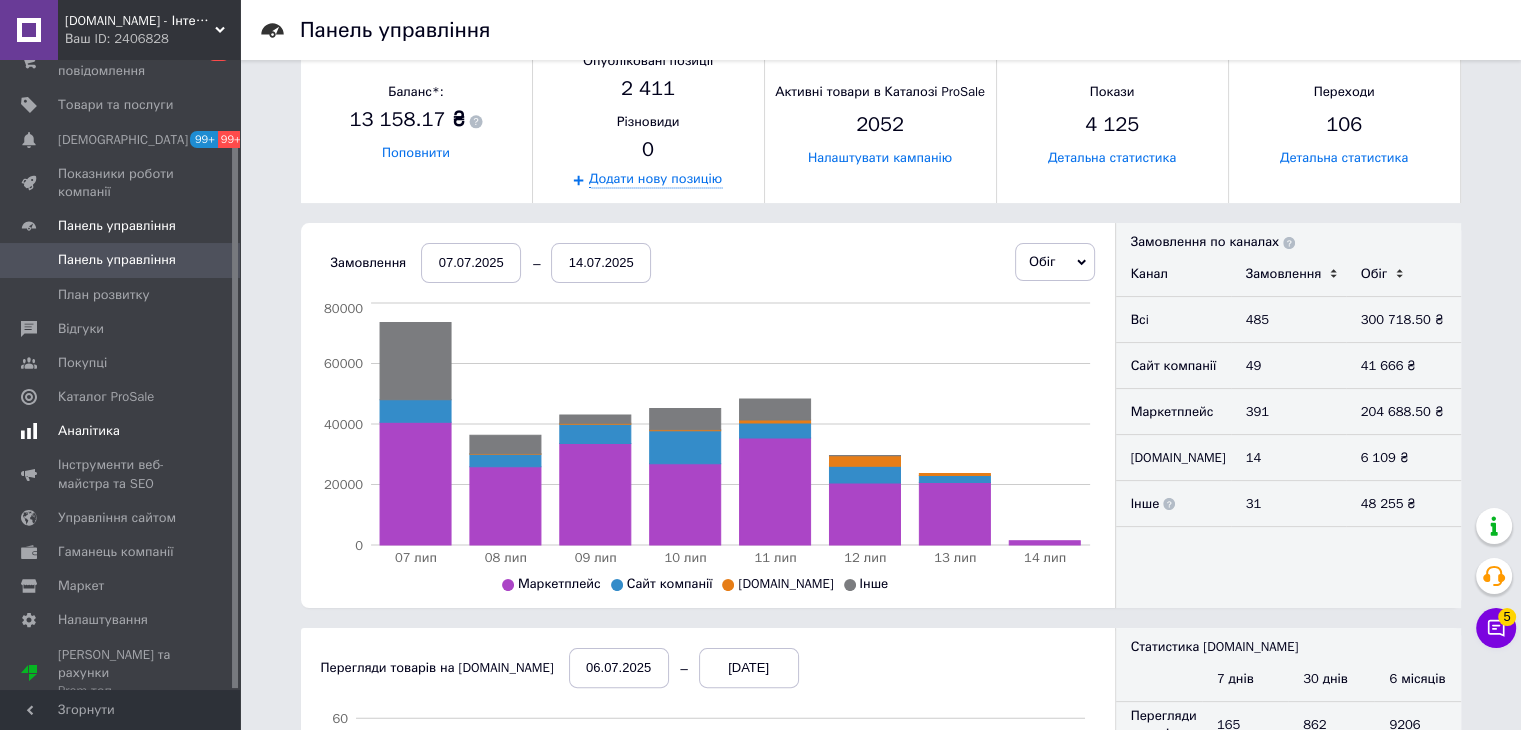 click on "Аналітика" at bounding box center [89, 431] 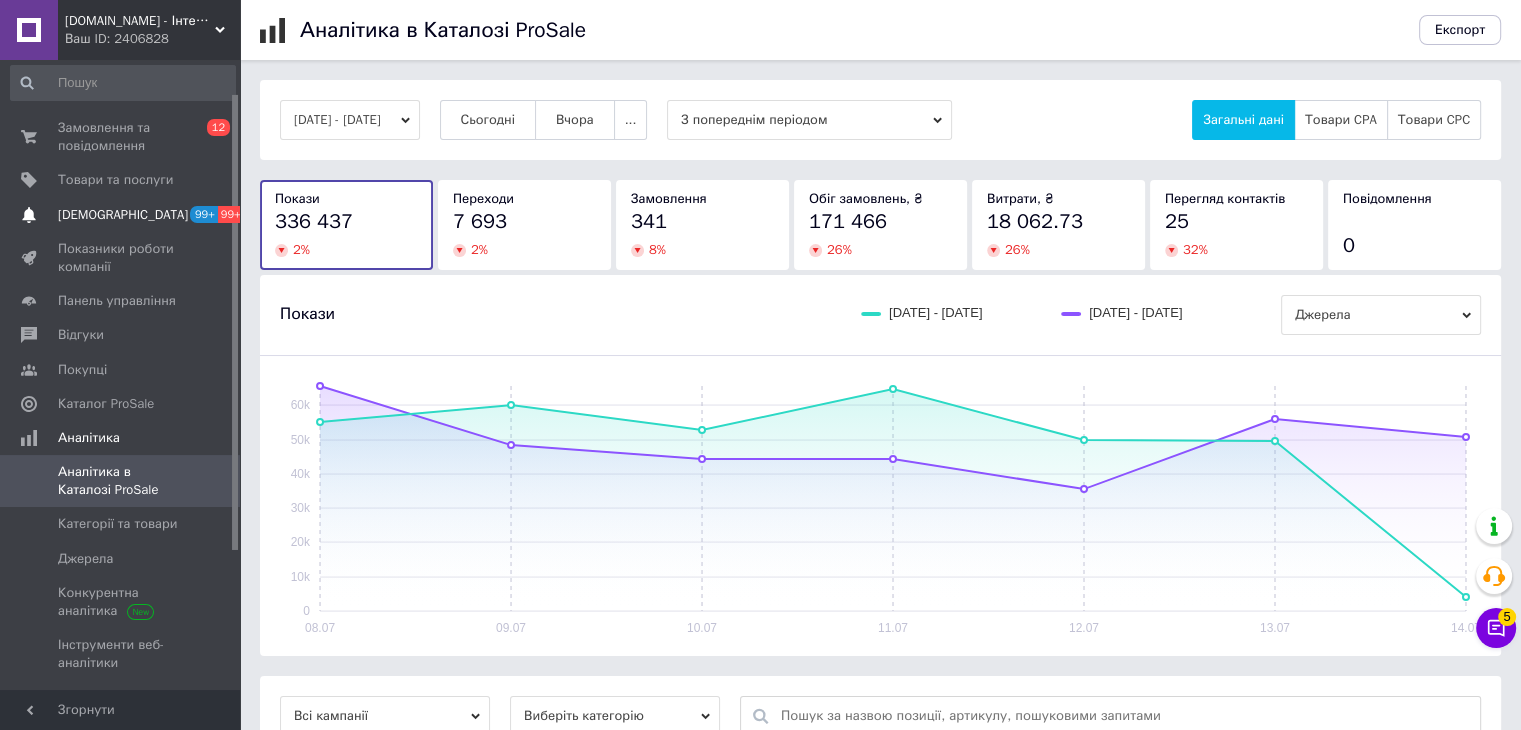 scroll, scrollTop: 0, scrollLeft: 0, axis: both 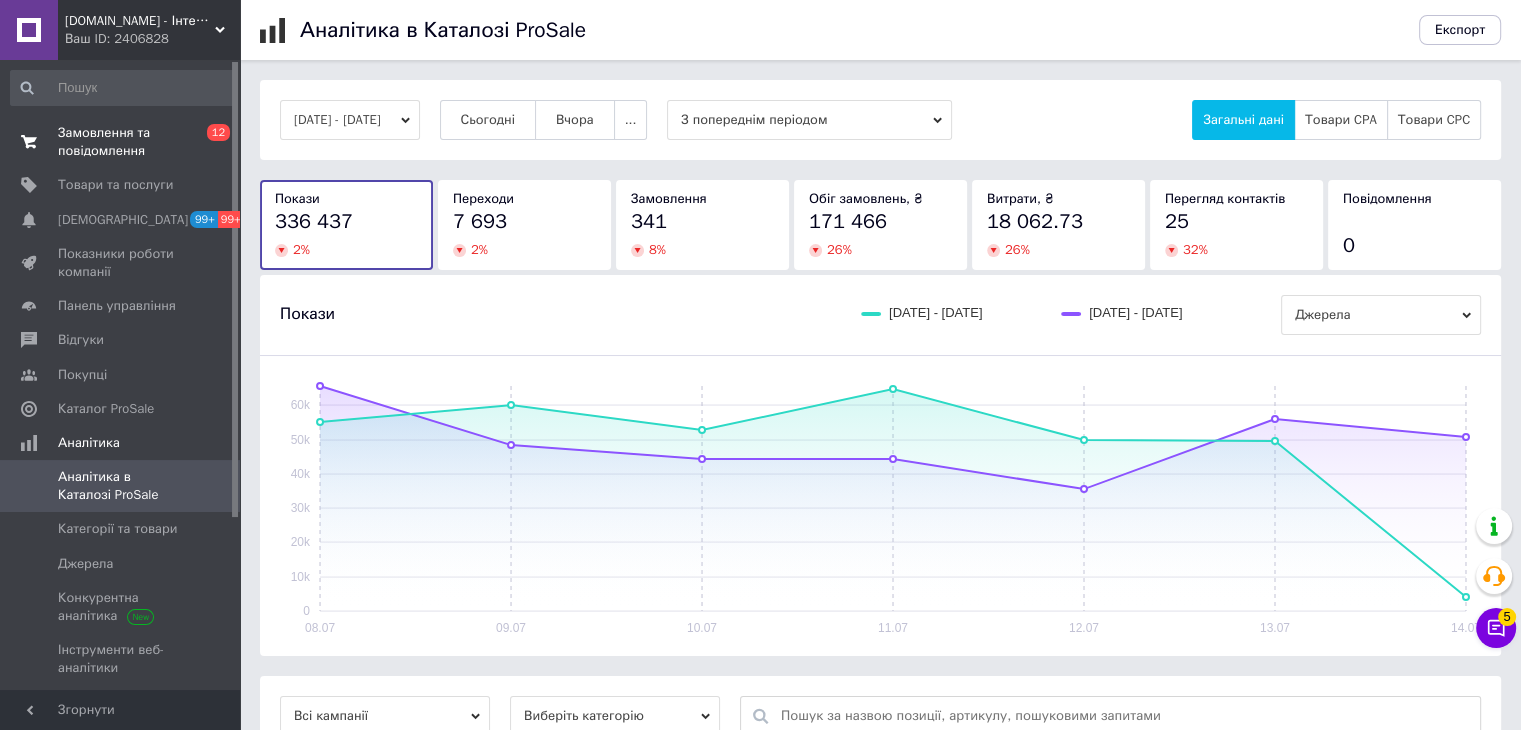 click on "Замовлення та повідомлення" at bounding box center [121, 142] 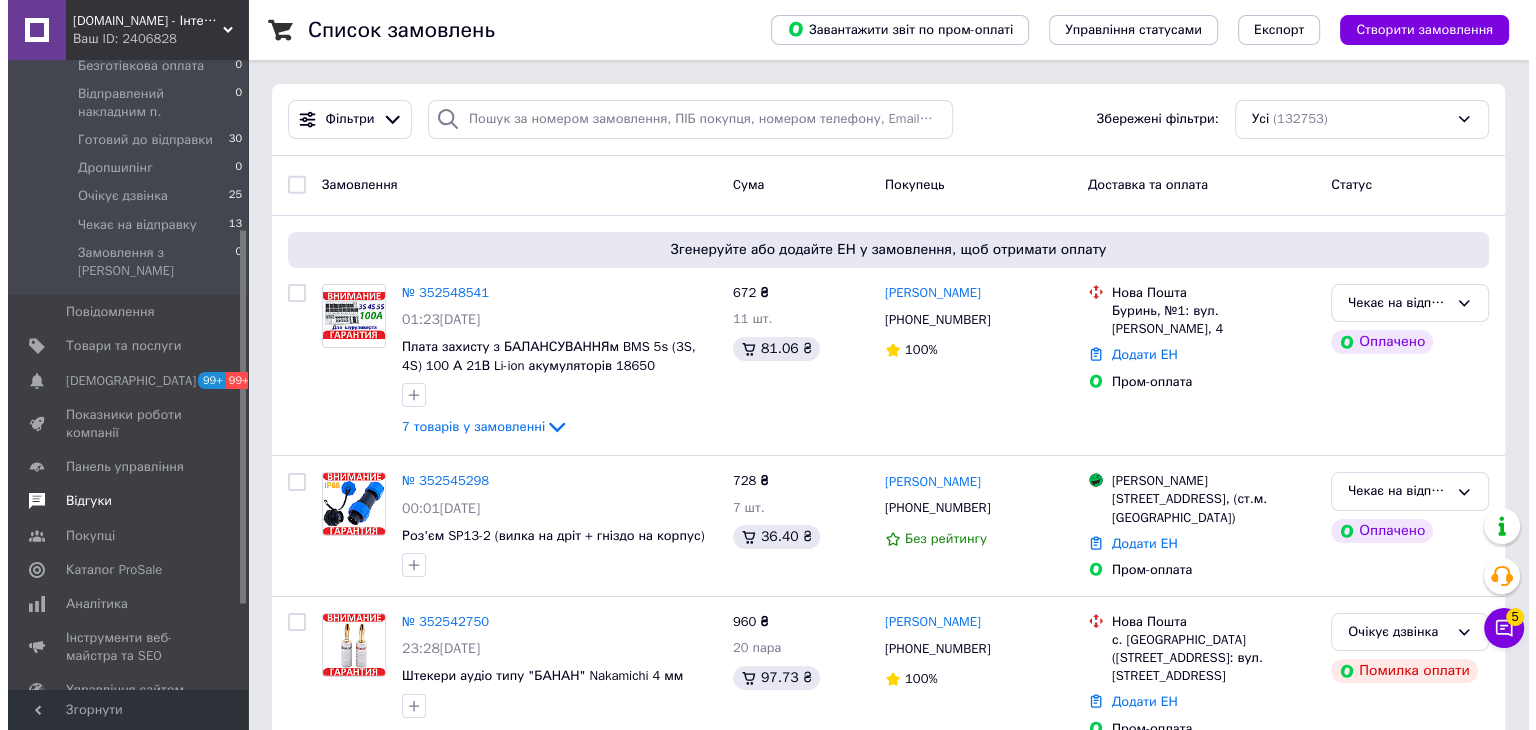 scroll, scrollTop: 300, scrollLeft: 0, axis: vertical 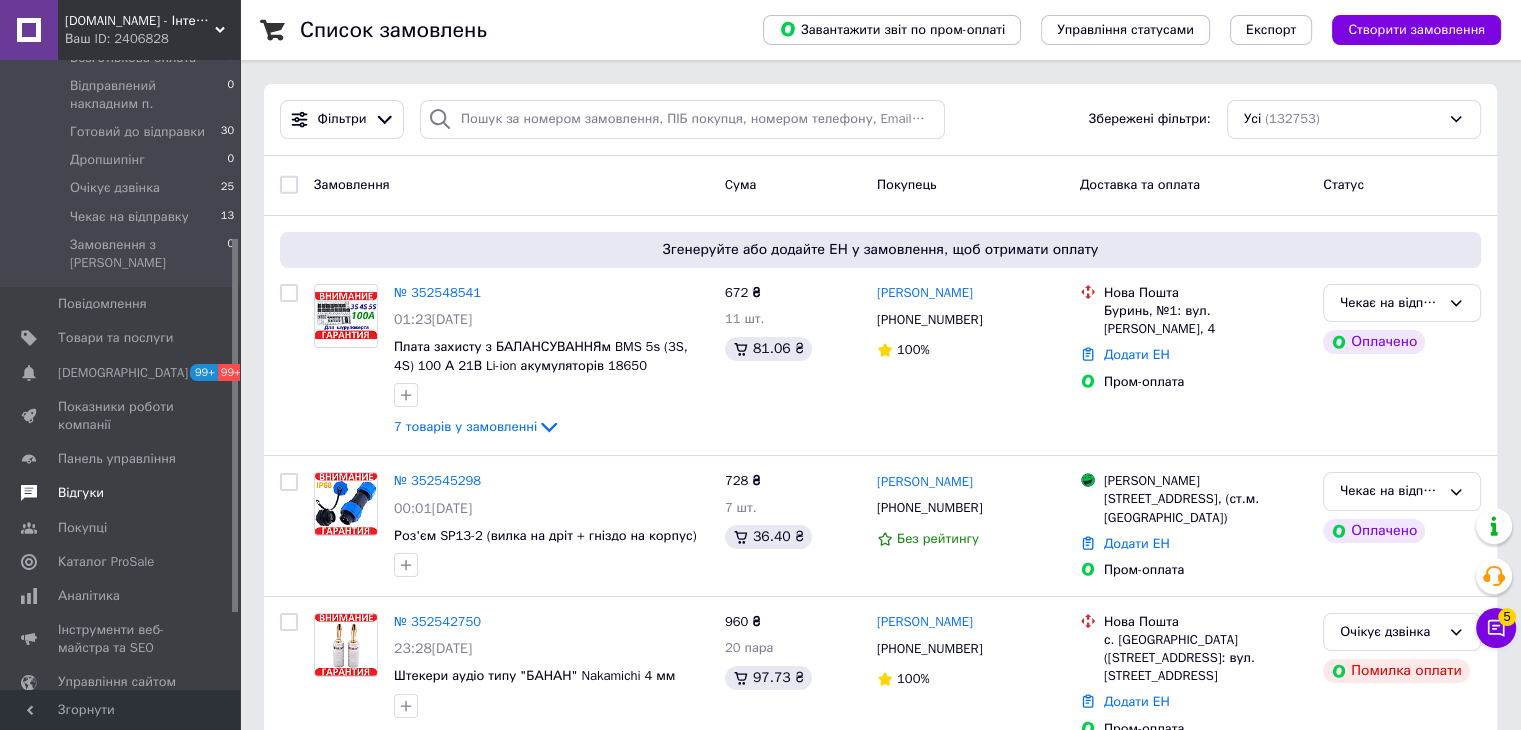 click on "Відгуки" at bounding box center [81, 493] 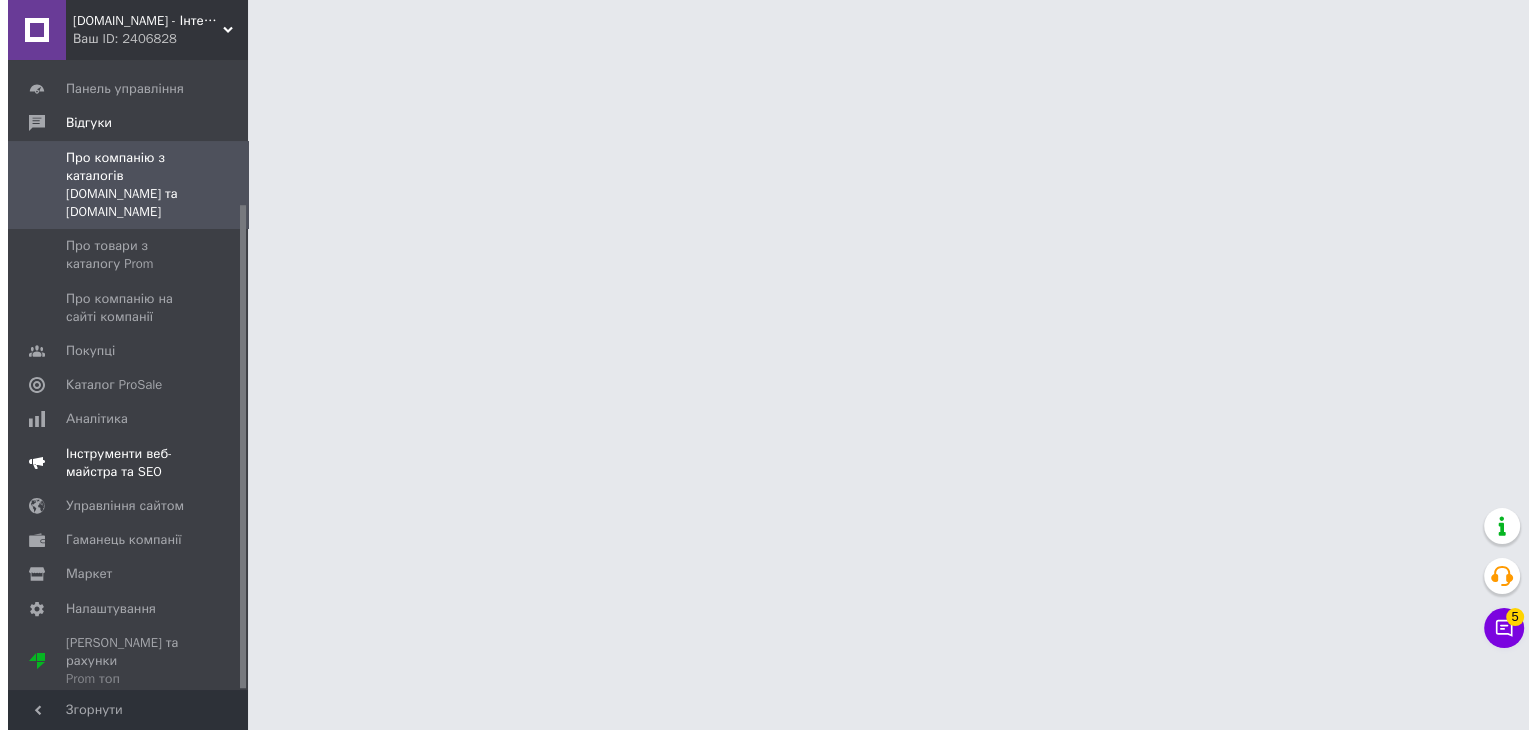 scroll, scrollTop: 187, scrollLeft: 0, axis: vertical 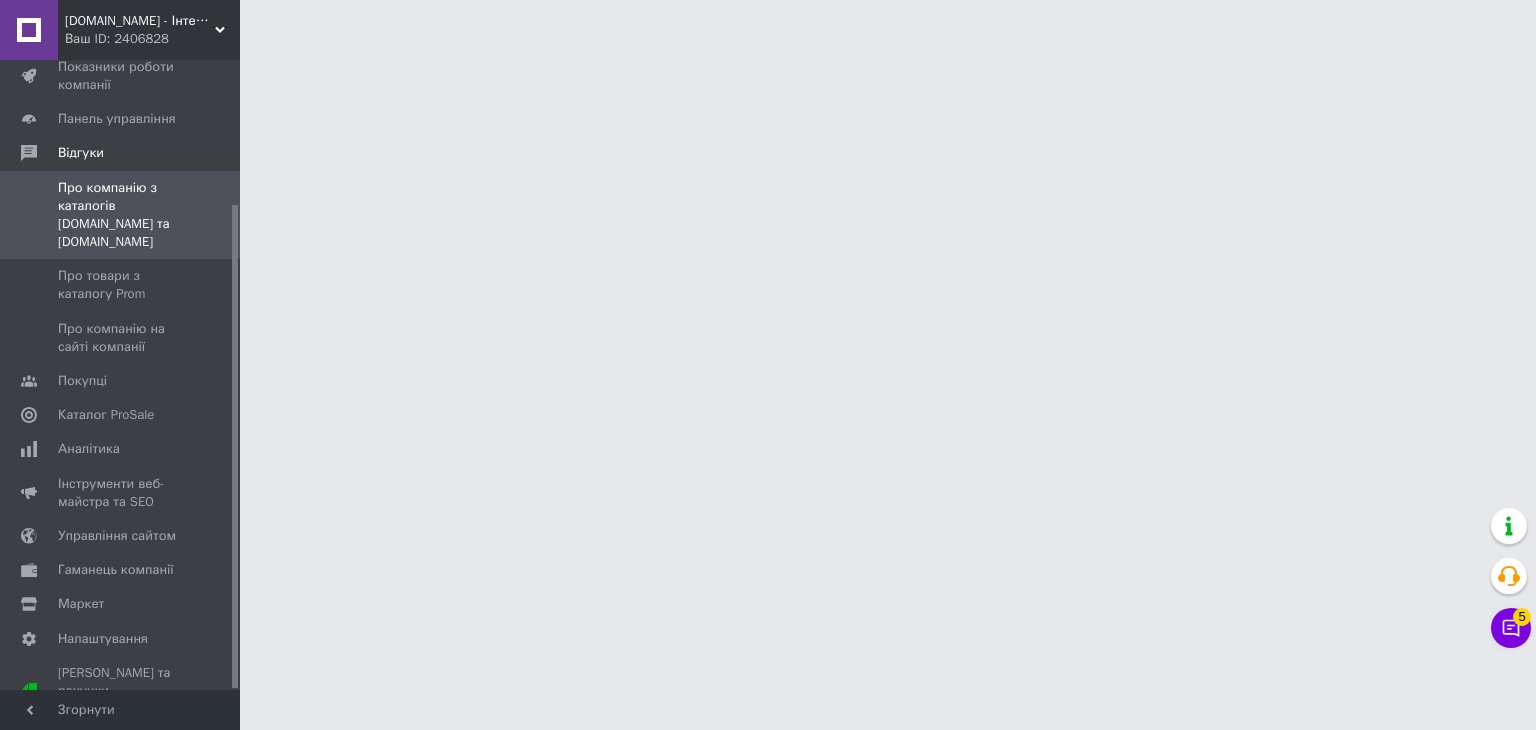 click on "[DOMAIN_NAME] - Інтернет-магазин" at bounding box center (140, 21) 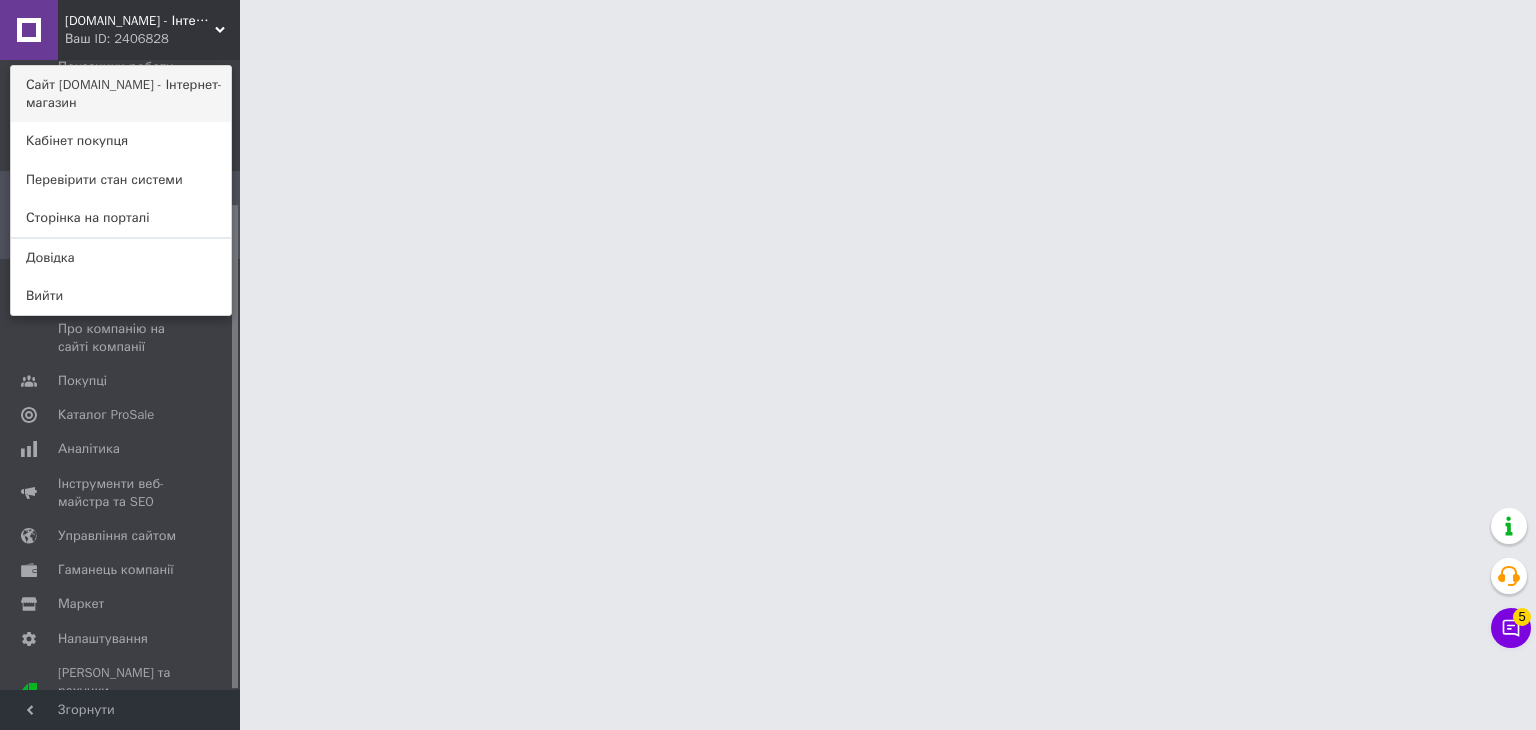click on "Сайт [DOMAIN_NAME] - Інтернет-магазин" at bounding box center (121, 94) 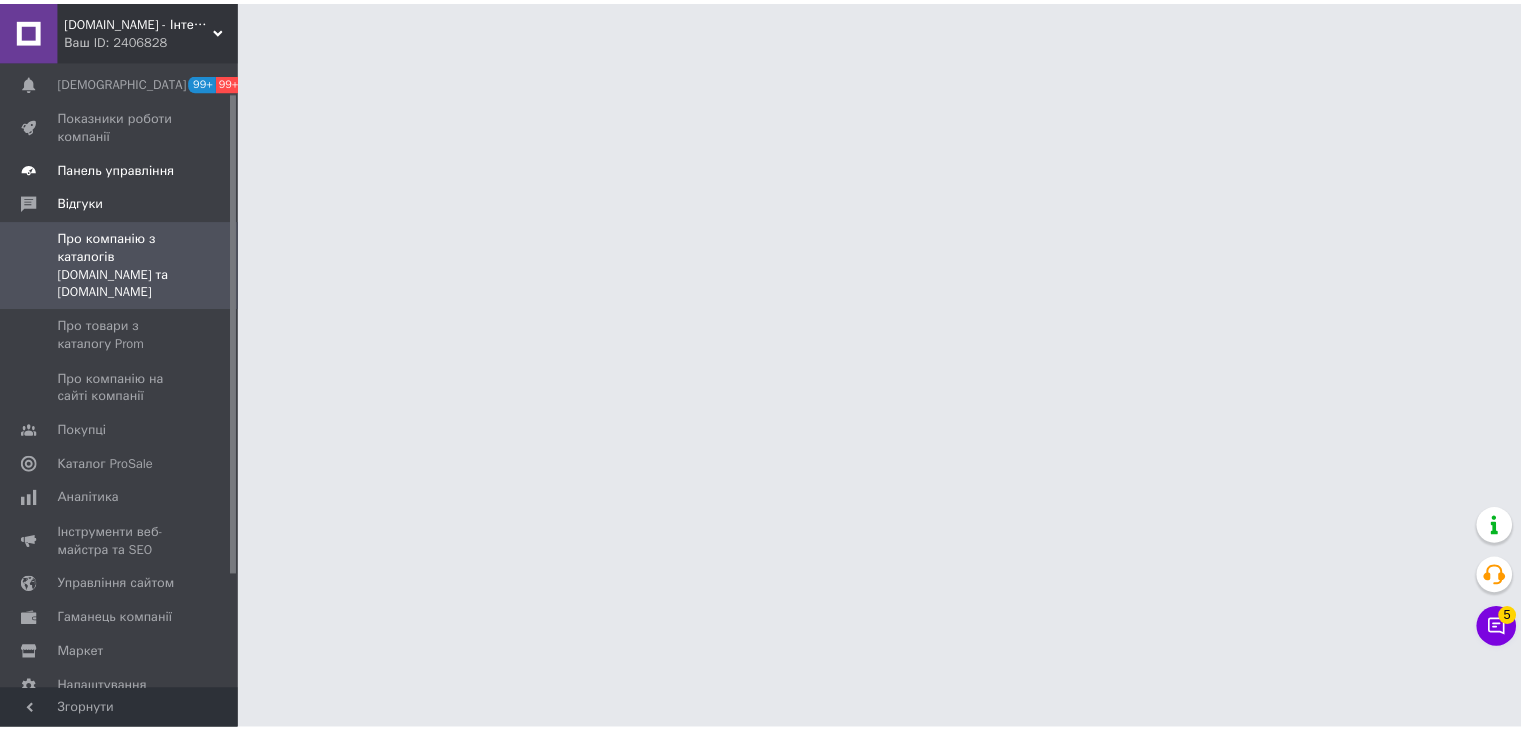 scroll, scrollTop: 0, scrollLeft: 0, axis: both 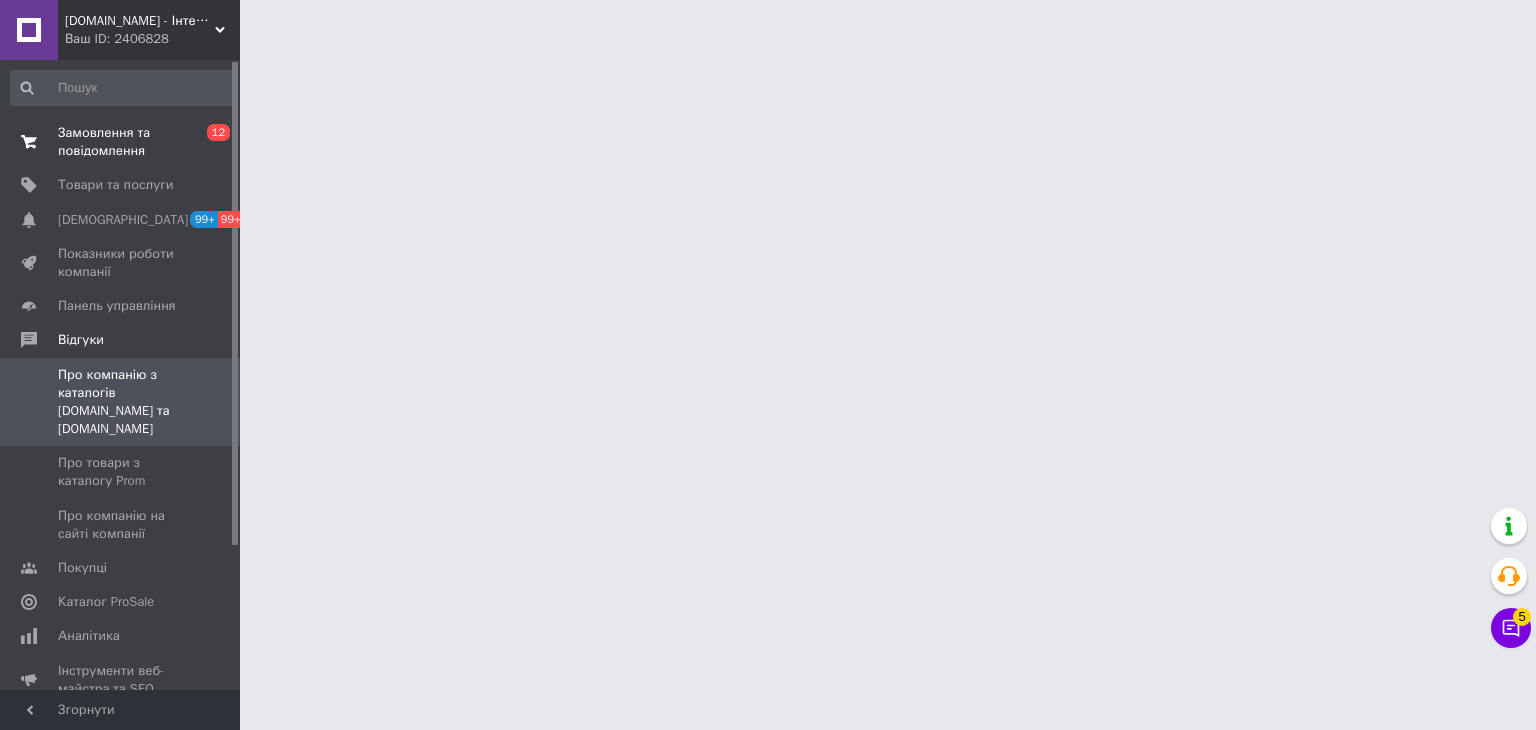 click at bounding box center [29, 142] 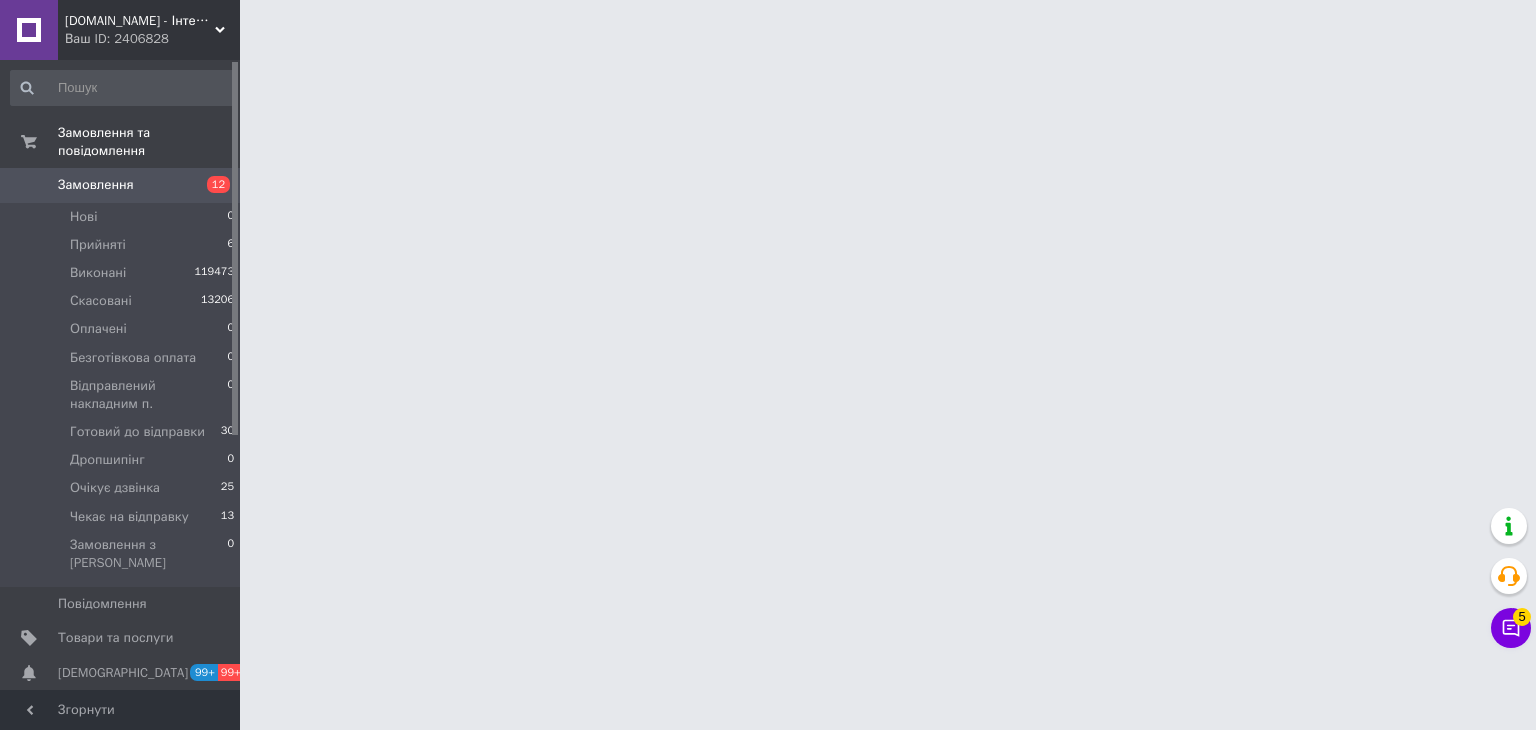 click on "Замовлення" at bounding box center (96, 185) 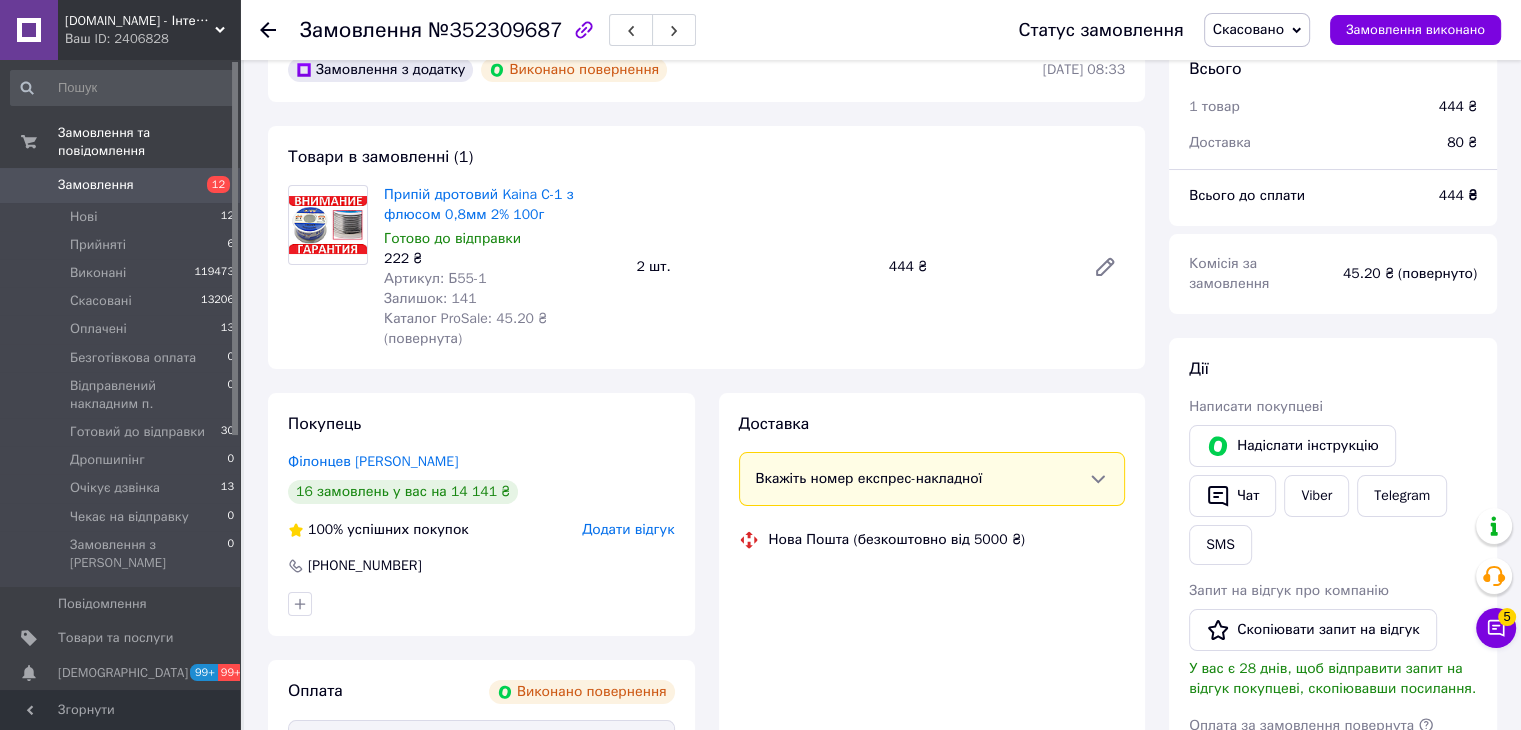 scroll, scrollTop: 129, scrollLeft: 0, axis: vertical 